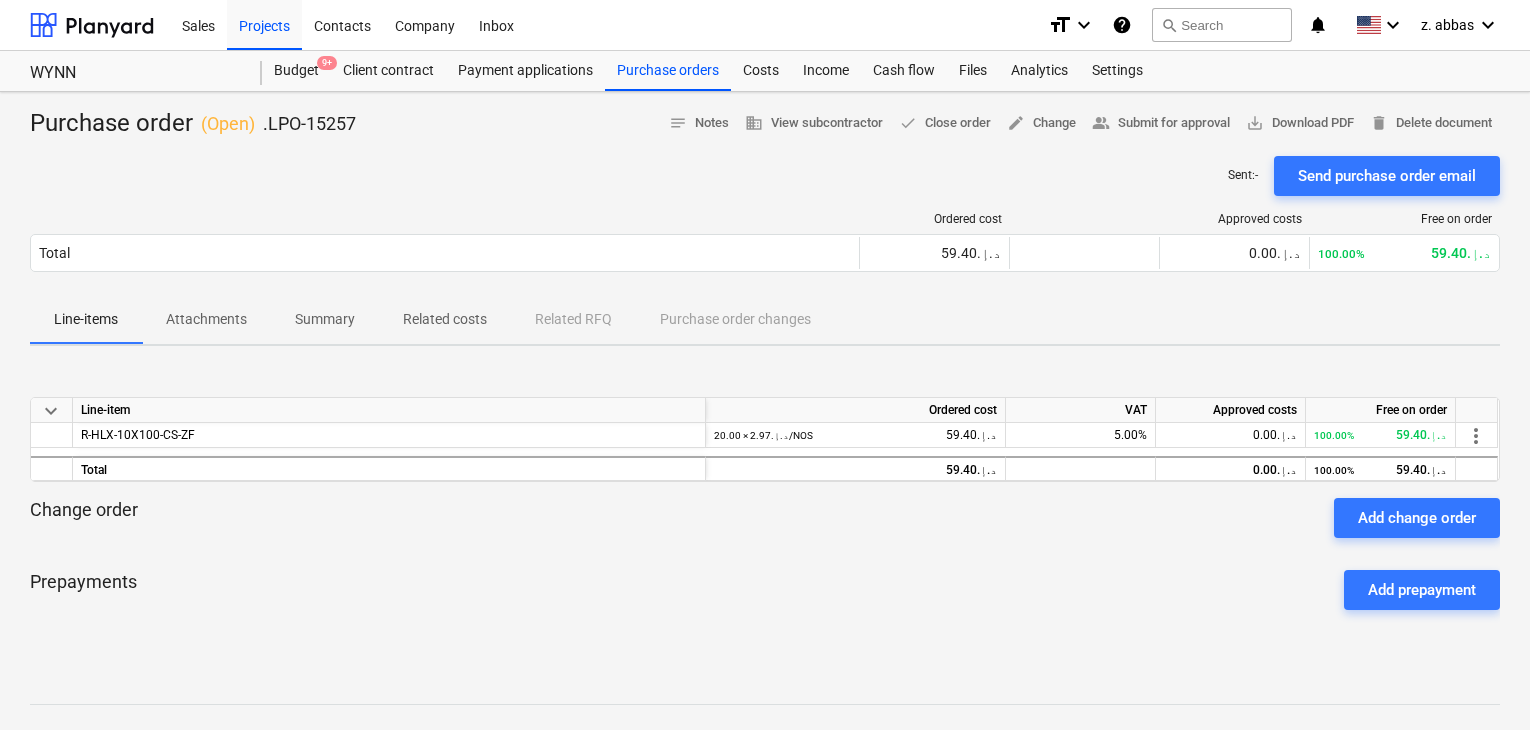 scroll, scrollTop: 0, scrollLeft: 0, axis: both 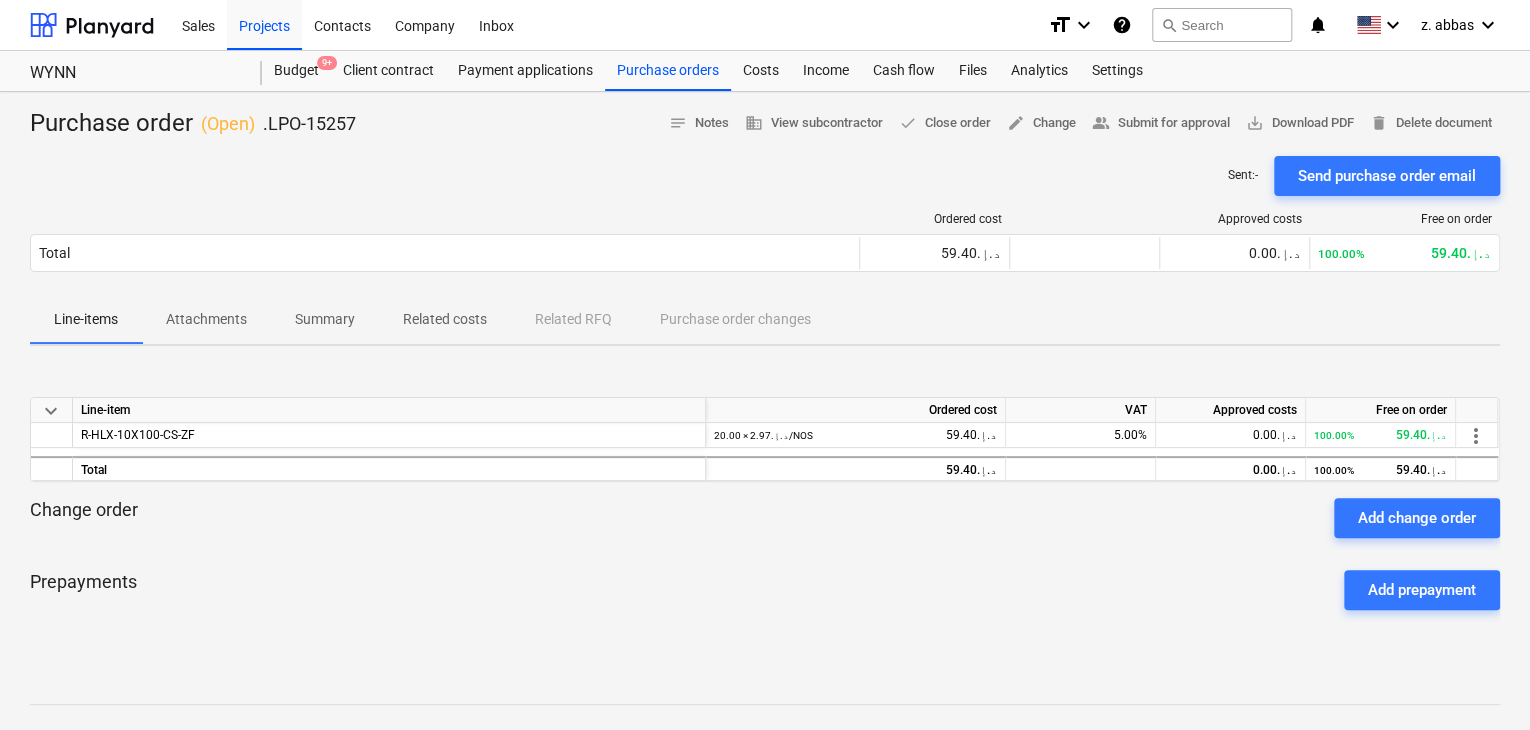 click on "Purchase order ( Open ) .LPO-15257 notes Notes business View subcontractor done Close order edit Change people_alt Submit for approval save_alt Download PDF delete Delete document Sent :   - Send purchase order email Ordered cost Approved costs Free on order Total 59.40د.إ.‏ 0.00د.إ.‏ 100.00% 59.40د.إ.‏ Please wait Line-items Attachments Summary Related costs Related RFQ Purchase order changes keyboard_arrow_down Line-item Ordered cost VAT Approved costs Free on order  R-HLX-10X100-CS-ZF 20.00   ×   2.97د.إ.‏ / NOS 59.40د.إ.‏ 5.00% 0.00د.إ.‏ 100.00% 59.40د.إ.‏ more_vert Total 59.40د.إ.‏ 0.00د.إ.‏ 100.00% 59.40د.إ.‏ Change order Add change order Prepayments Add prepayment Notes Write a note or @mention to notify a teammate ﻿ Save" at bounding box center (765, 525) 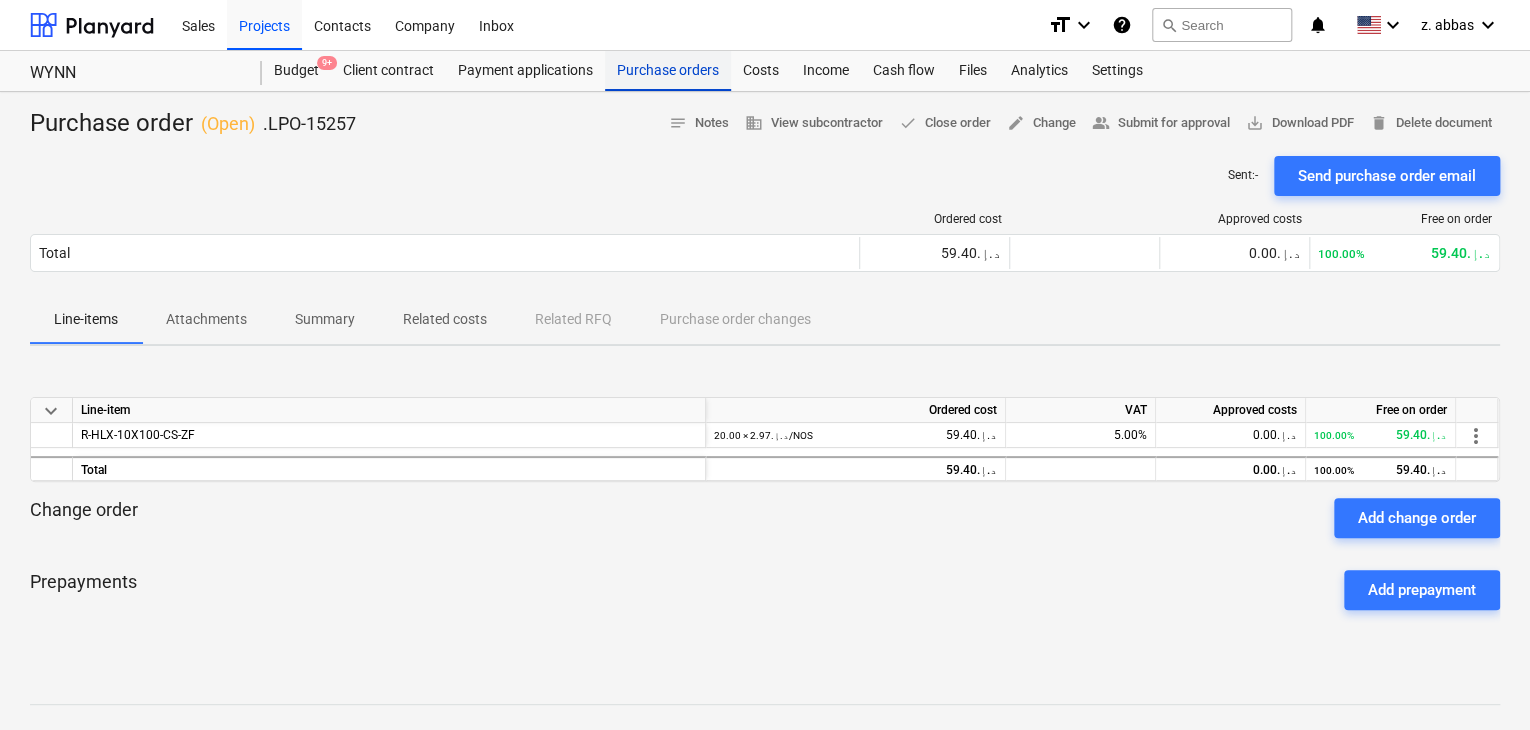 click on "Purchase orders" at bounding box center [668, 71] 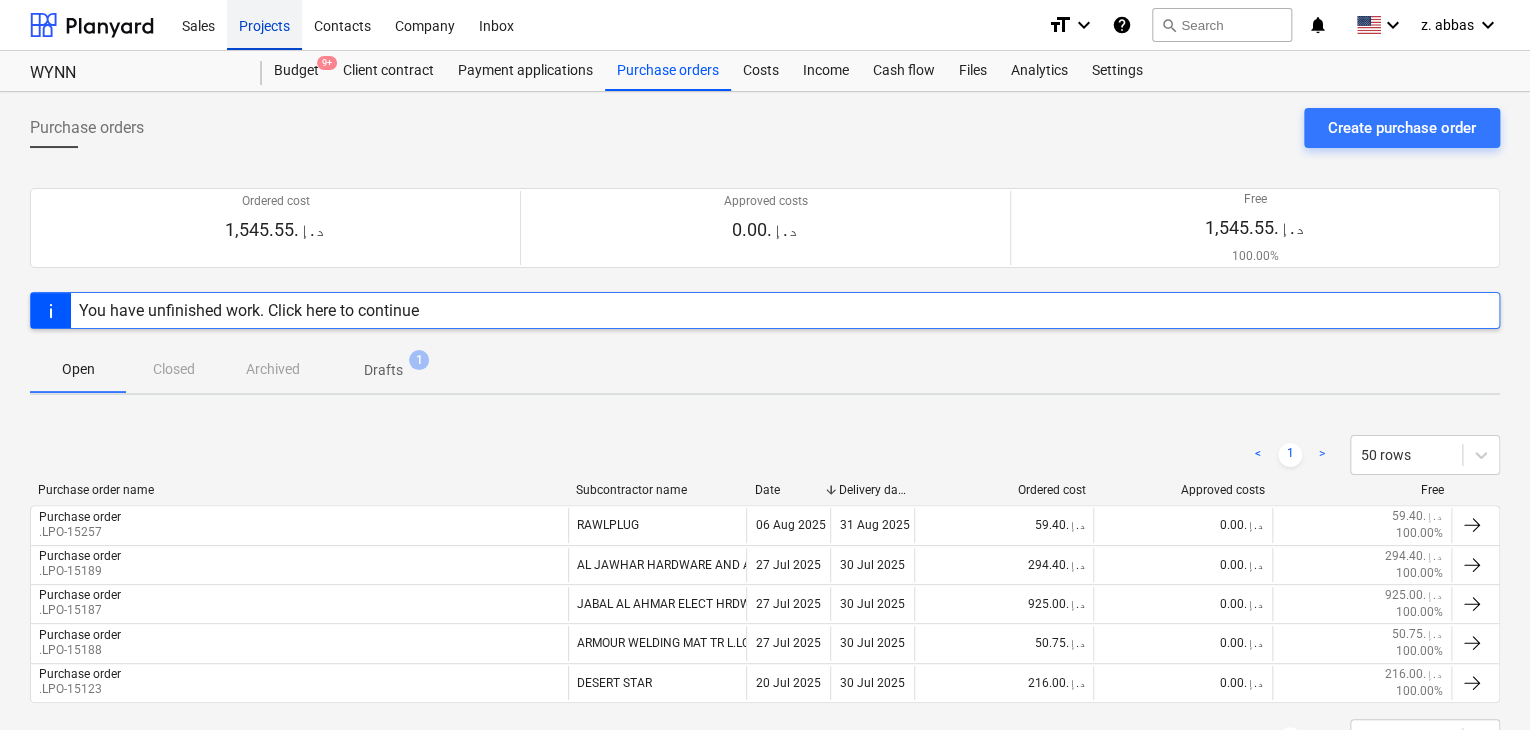 click on "Projects" at bounding box center (264, 24) 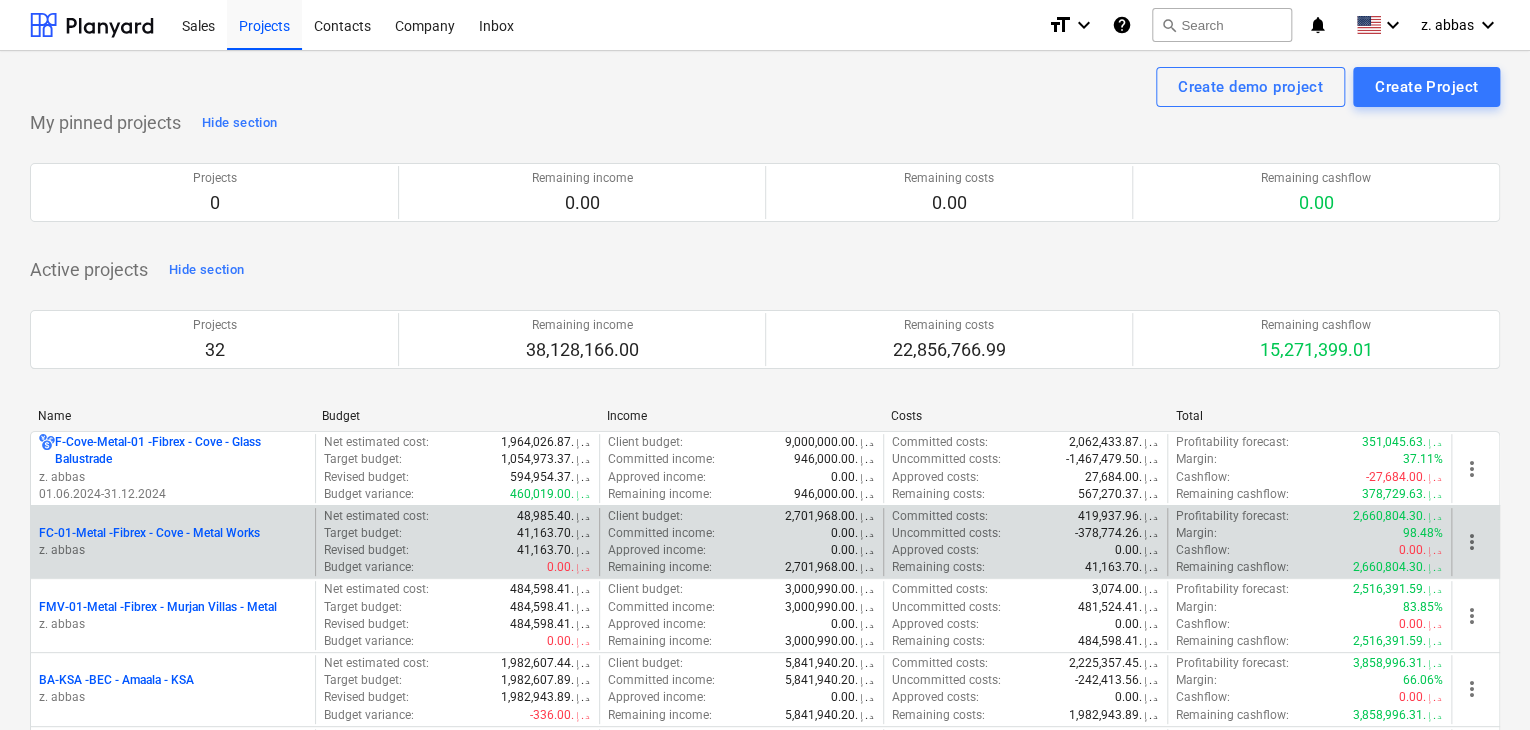 scroll, scrollTop: 200, scrollLeft: 0, axis: vertical 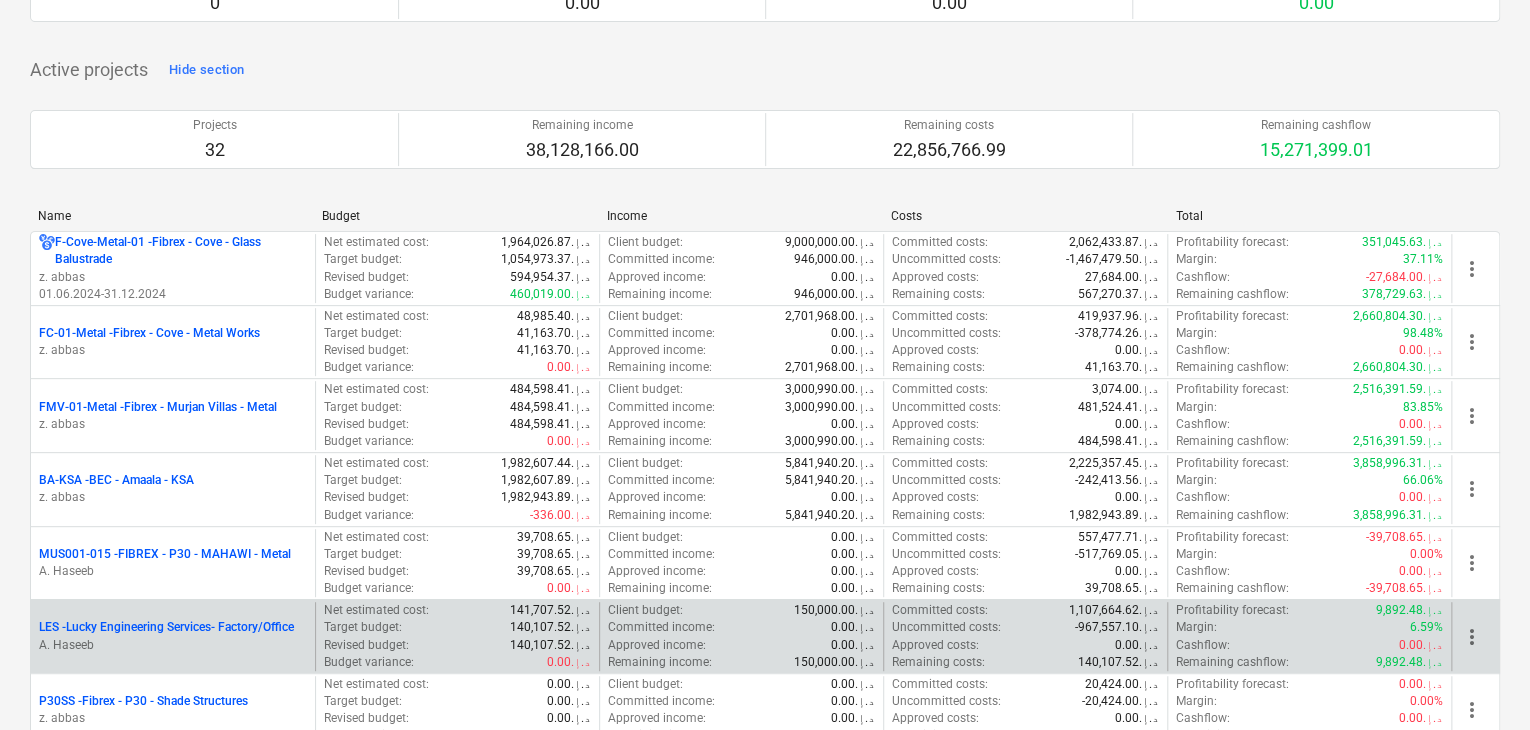 click on "A. Haseeb" at bounding box center (173, 645) 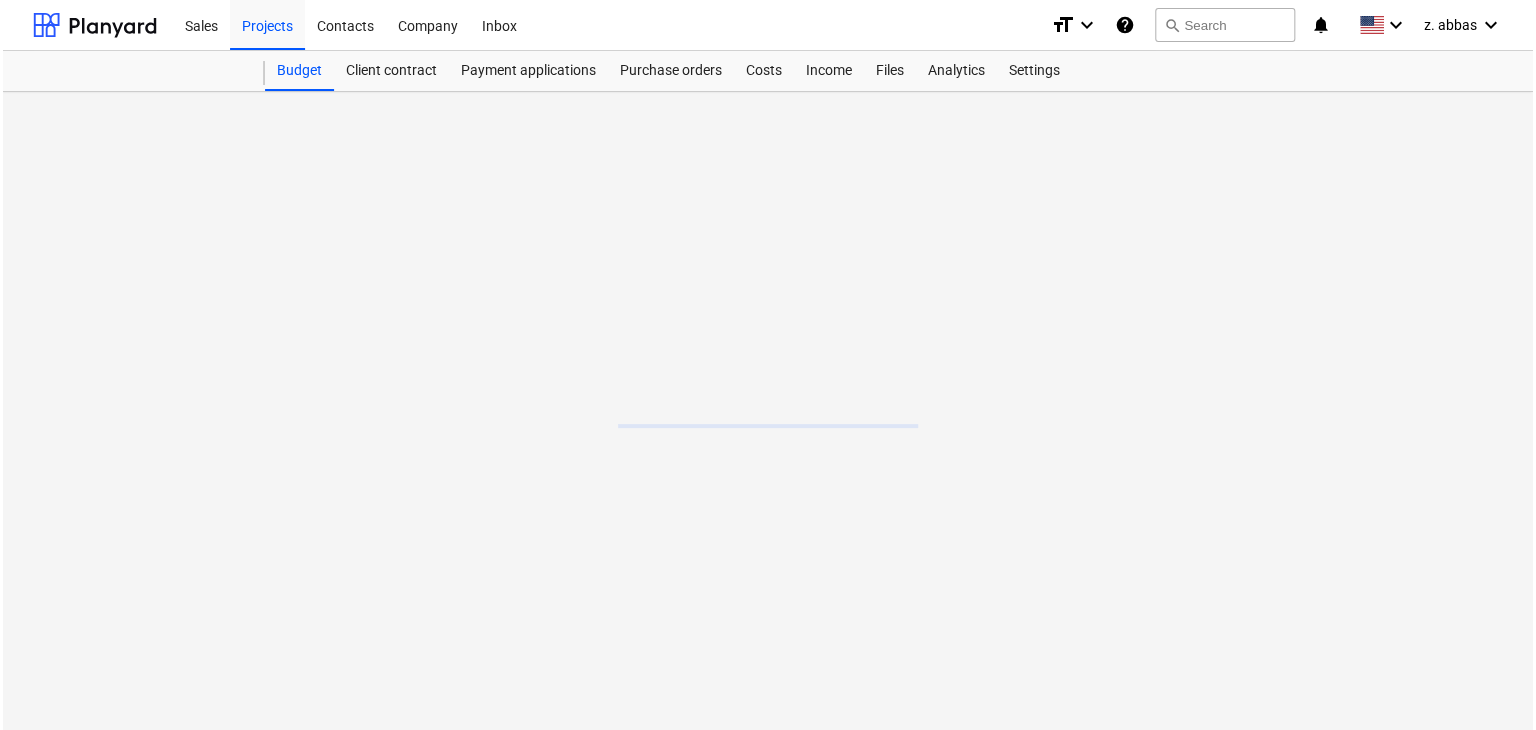 scroll, scrollTop: 0, scrollLeft: 0, axis: both 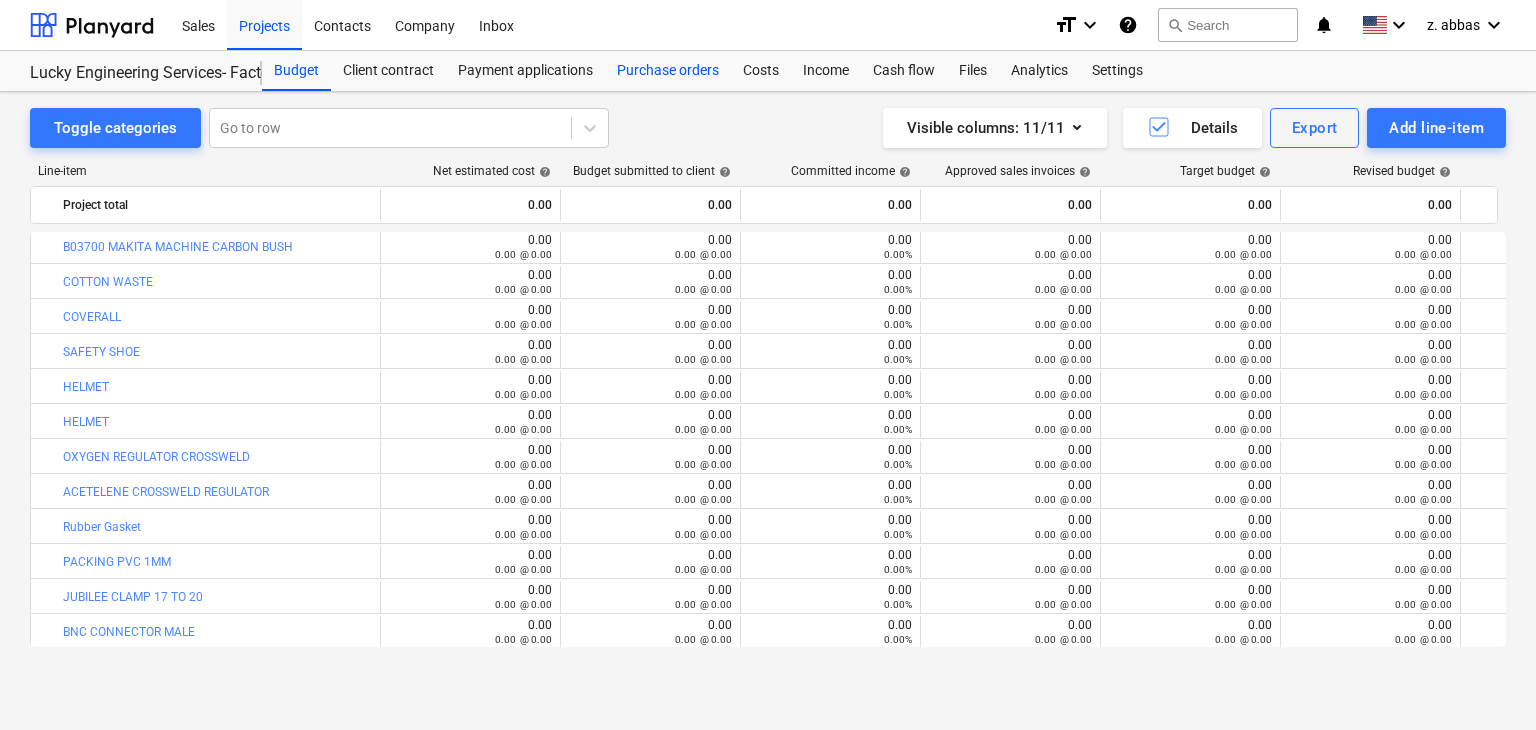 click on "Purchase orders" at bounding box center [668, 71] 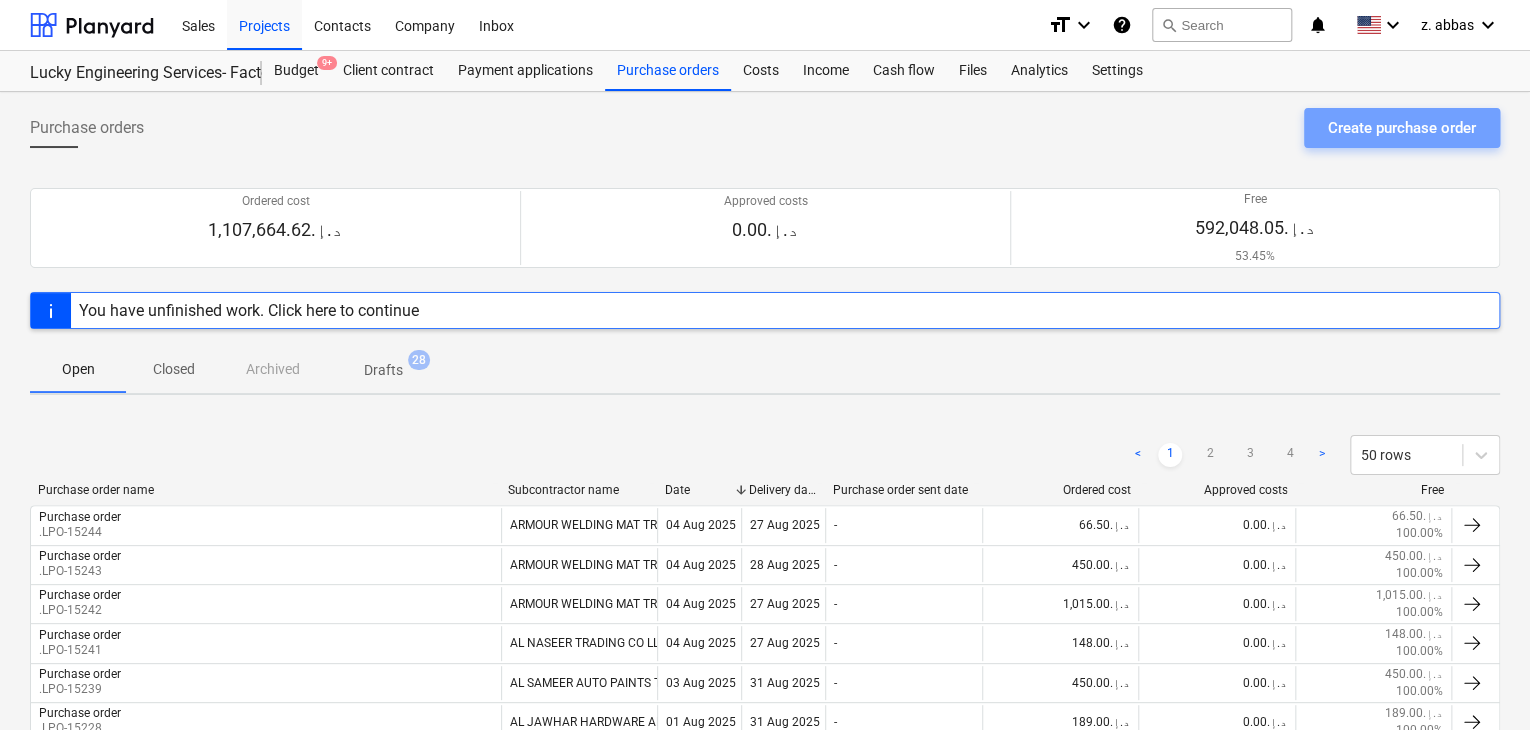 click on "Create purchase order" at bounding box center [1402, 128] 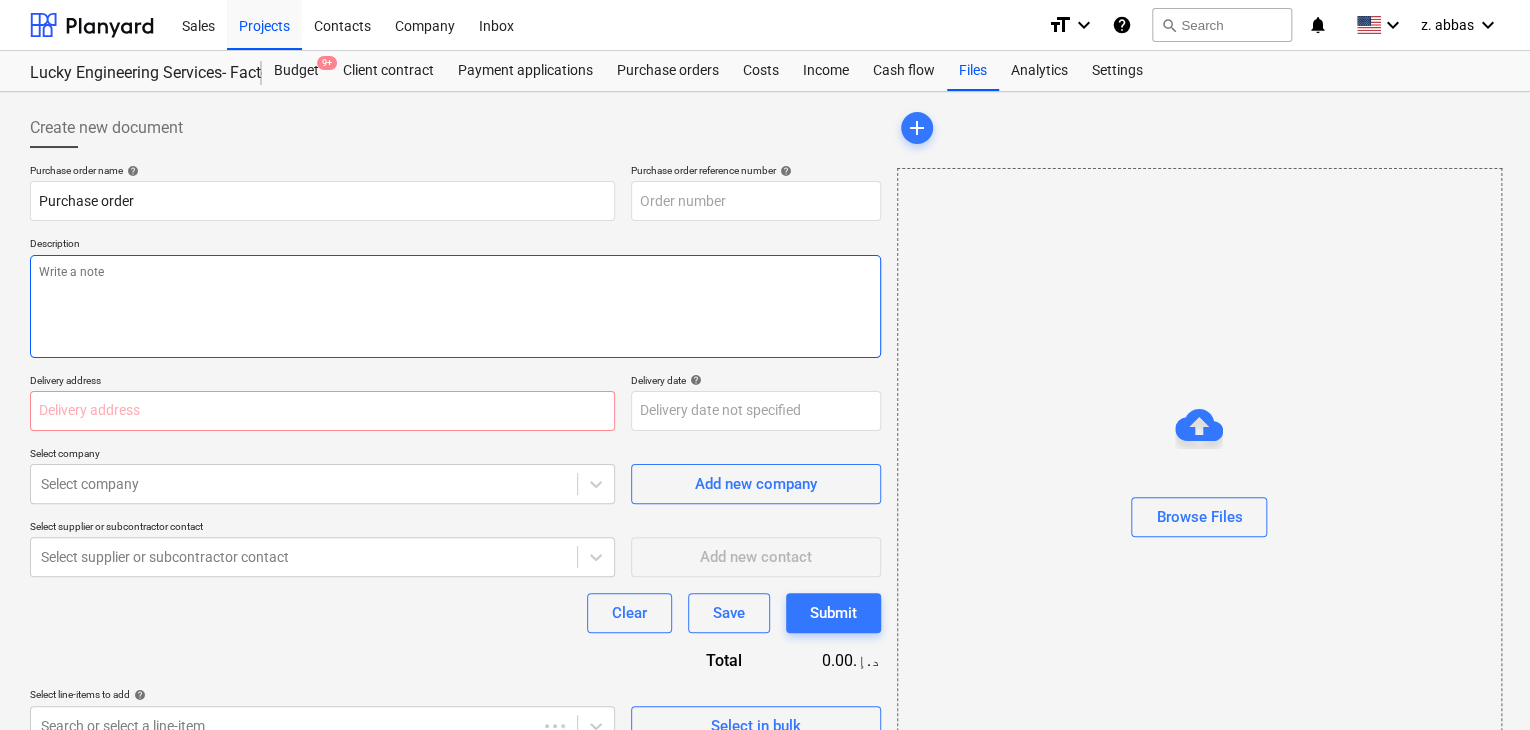 click at bounding box center [455, 306] 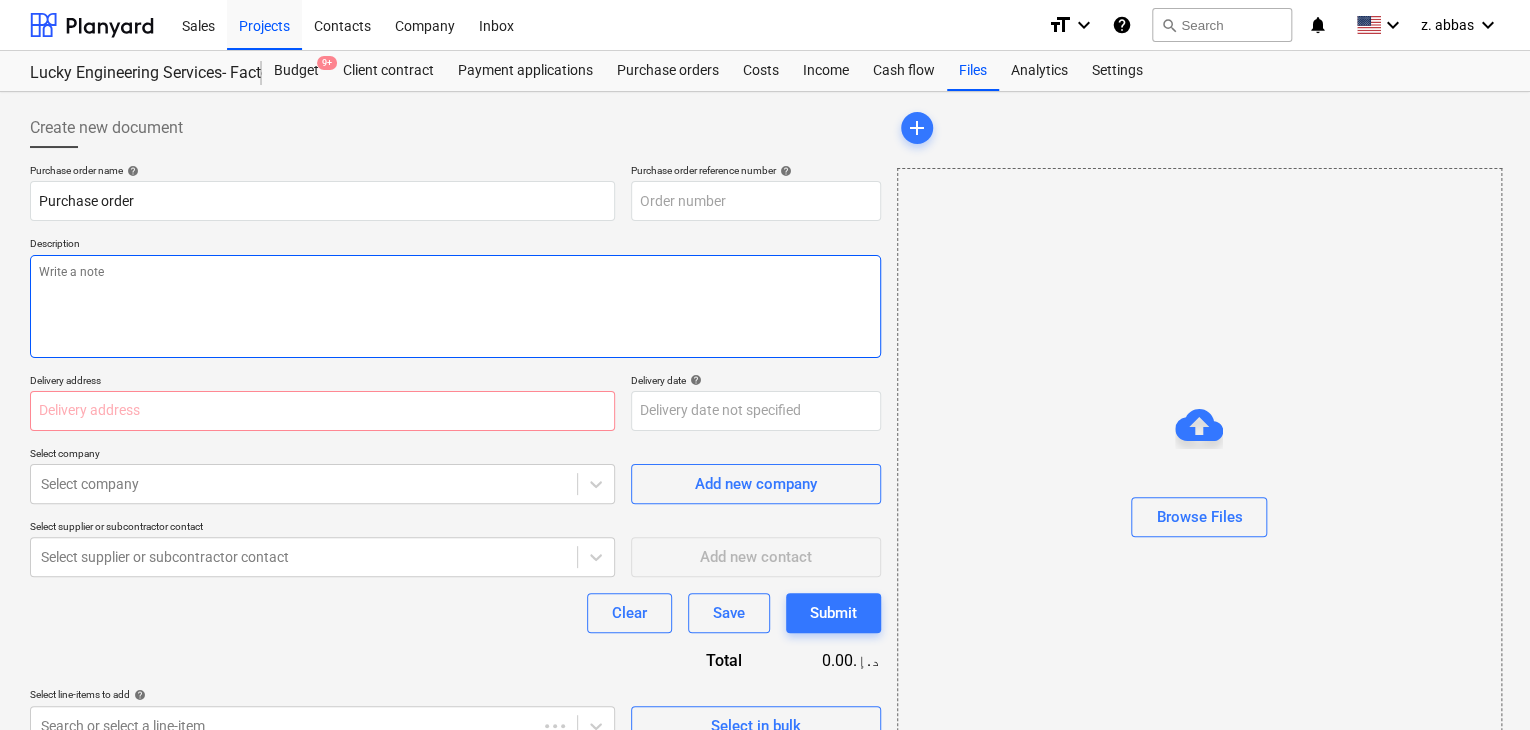 click at bounding box center [455, 306] 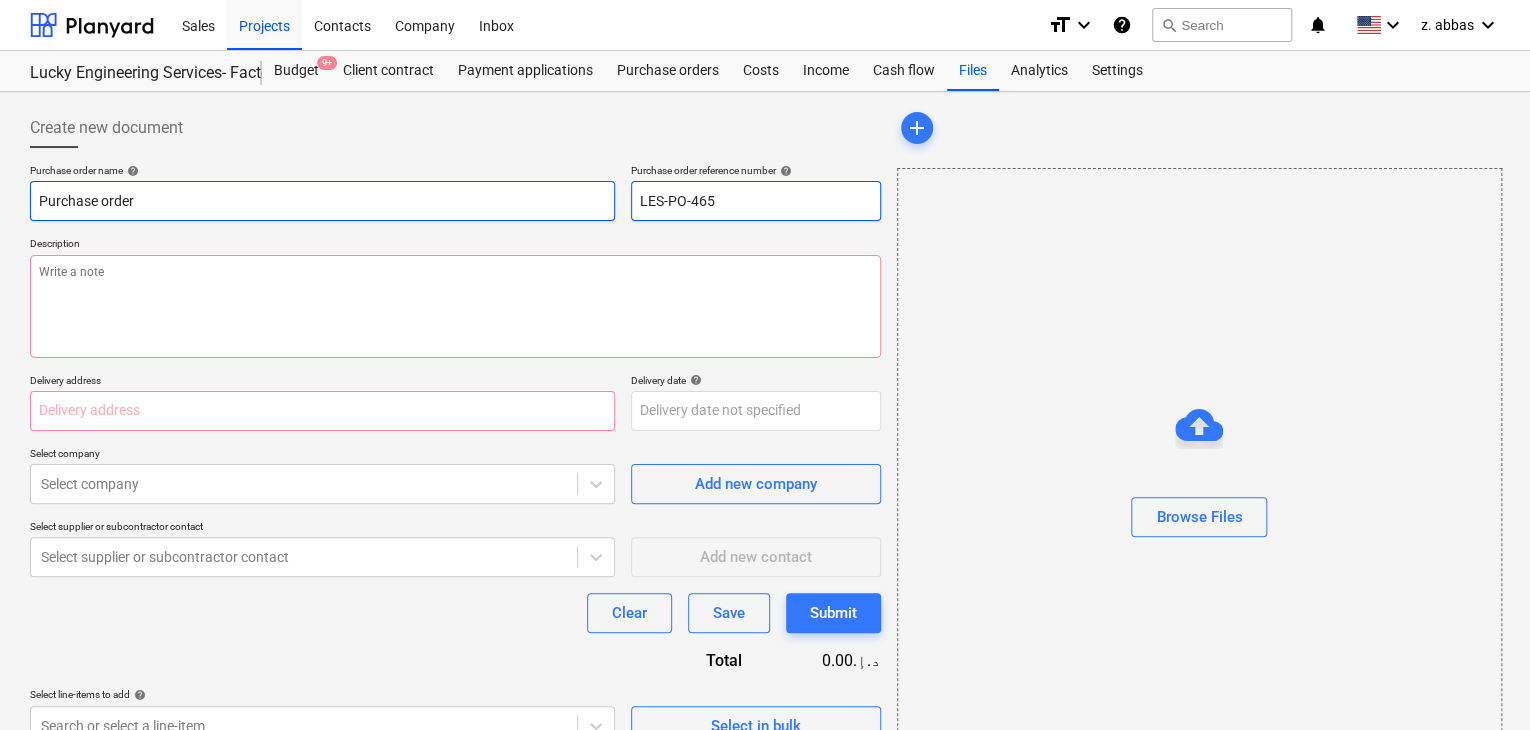 drag, startPoint x: 767, startPoint y: 200, endPoint x: 532, endPoint y: 200, distance: 235 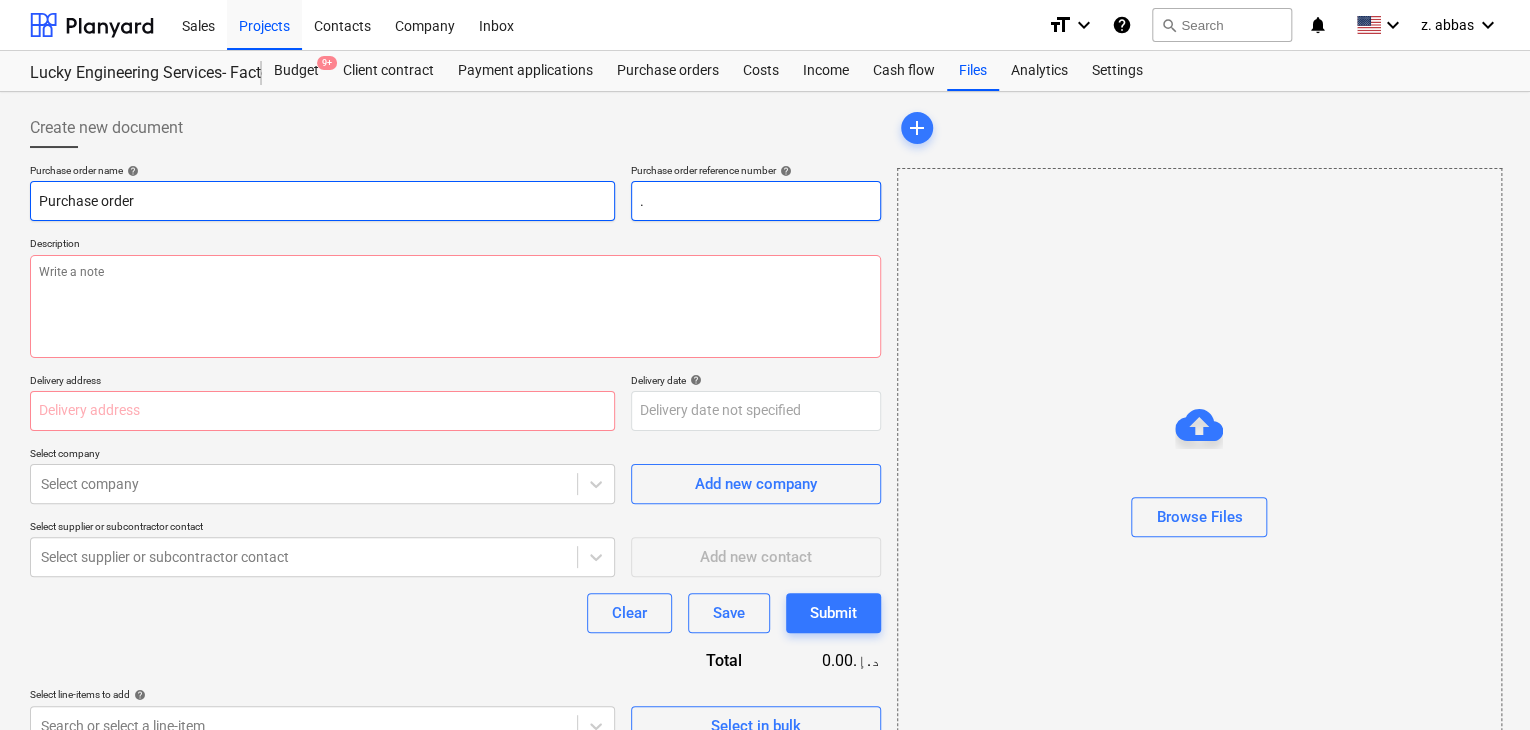 type on "x" 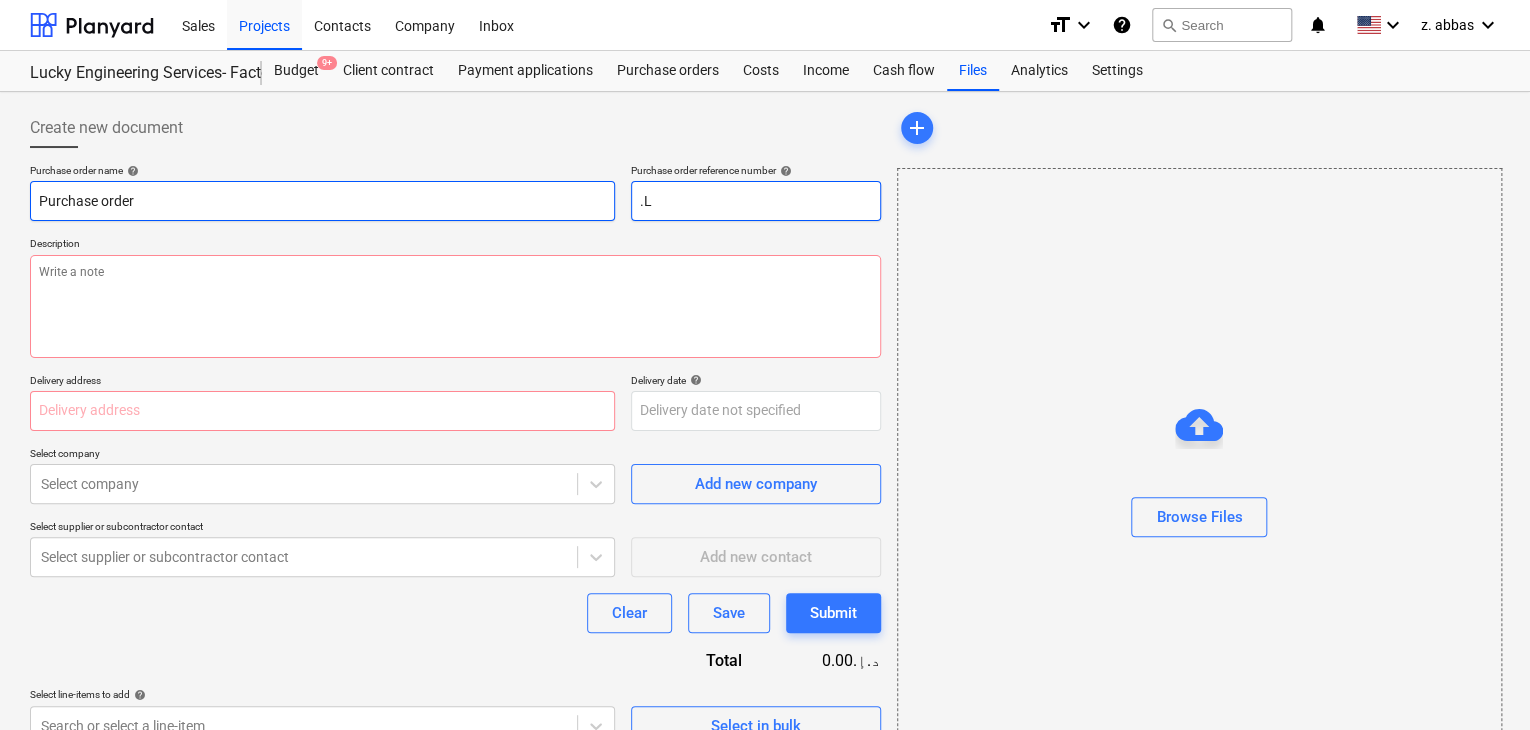 type on "x" 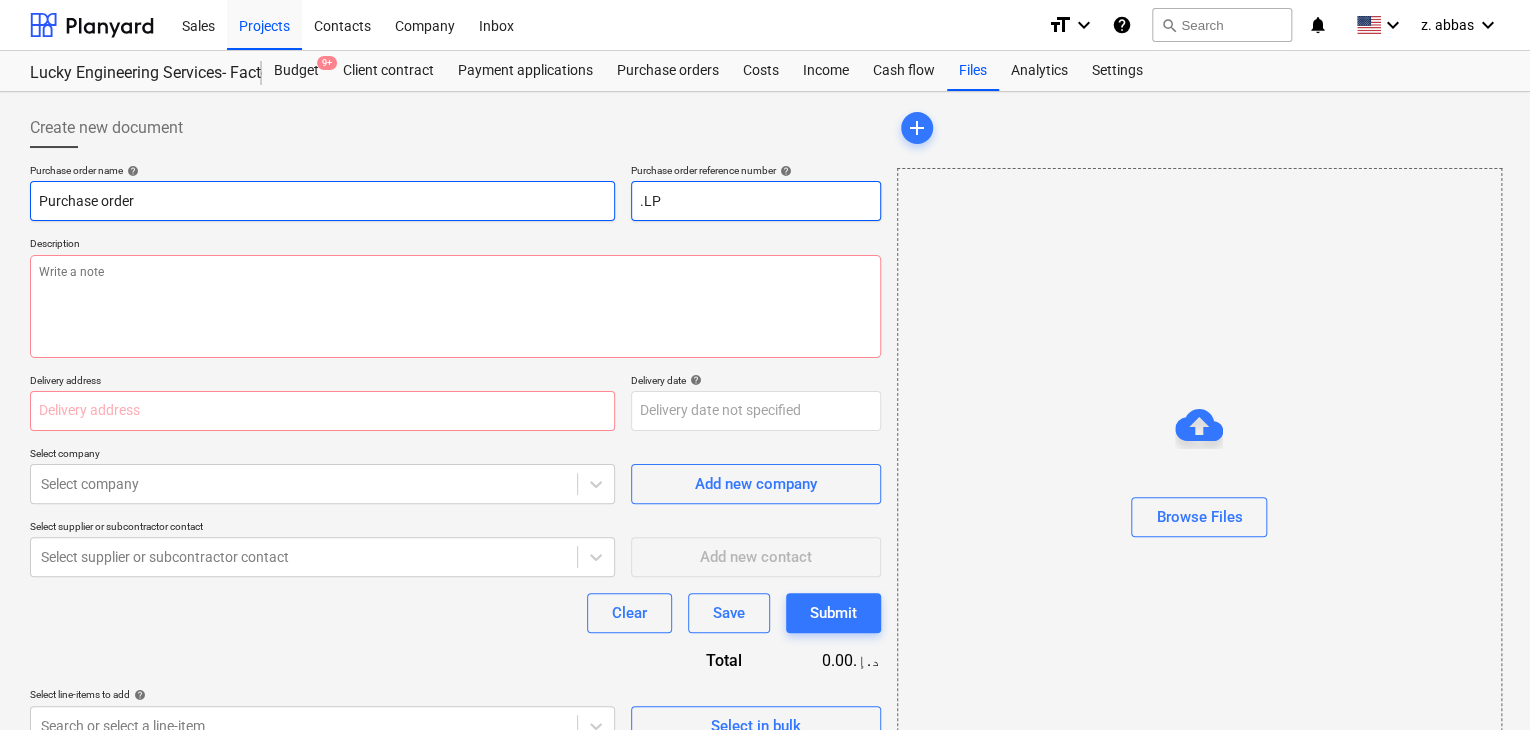 type on ".LP" 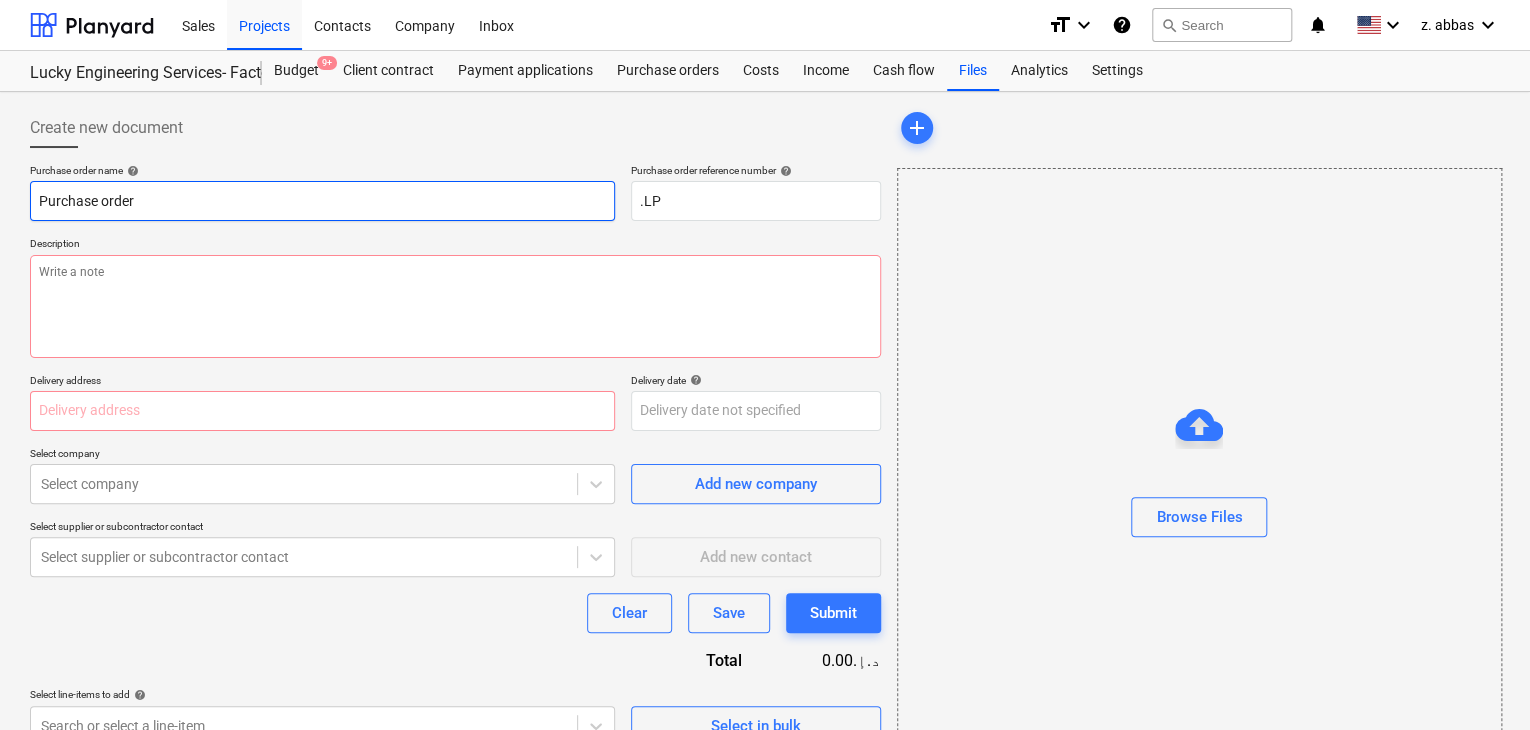 type on "x" 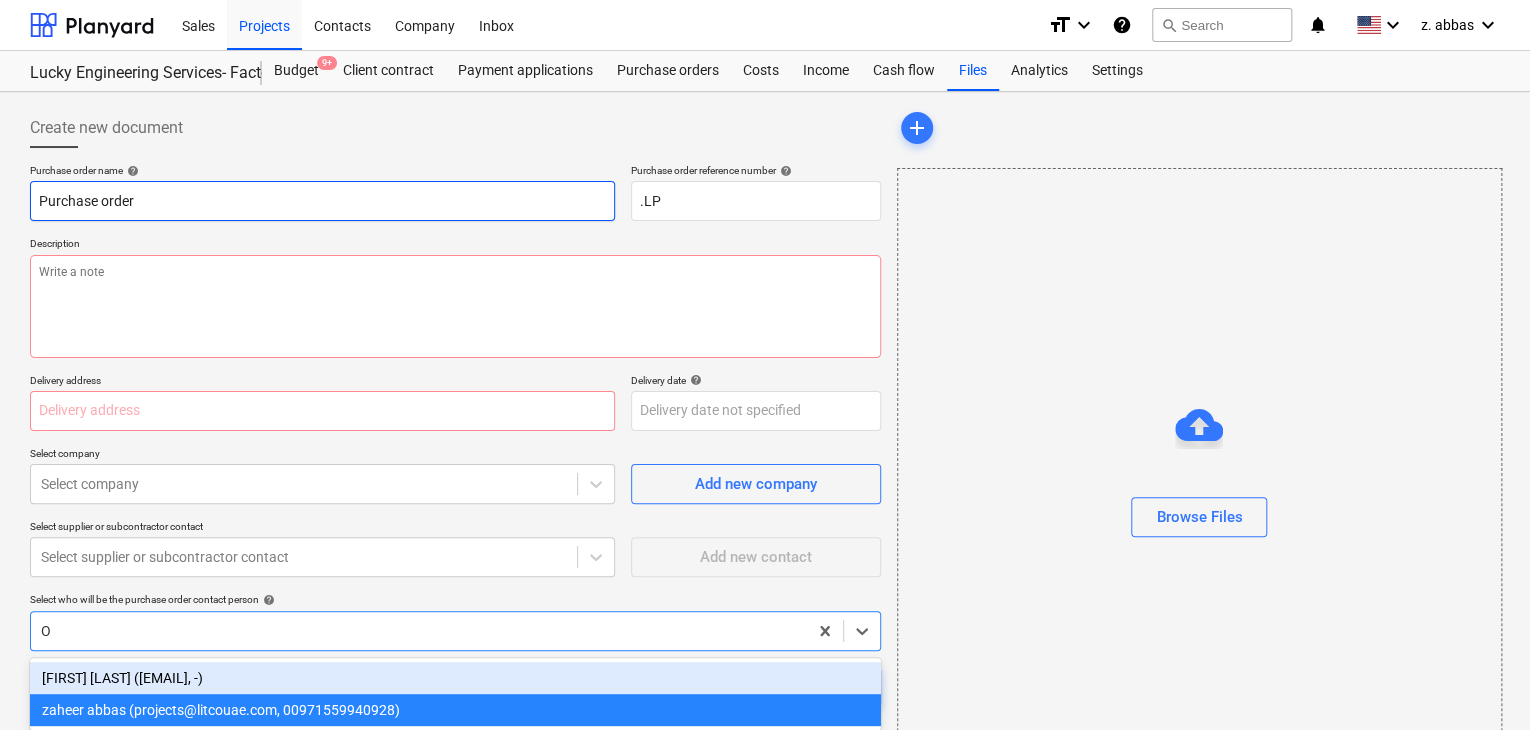scroll, scrollTop: 9, scrollLeft: 0, axis: vertical 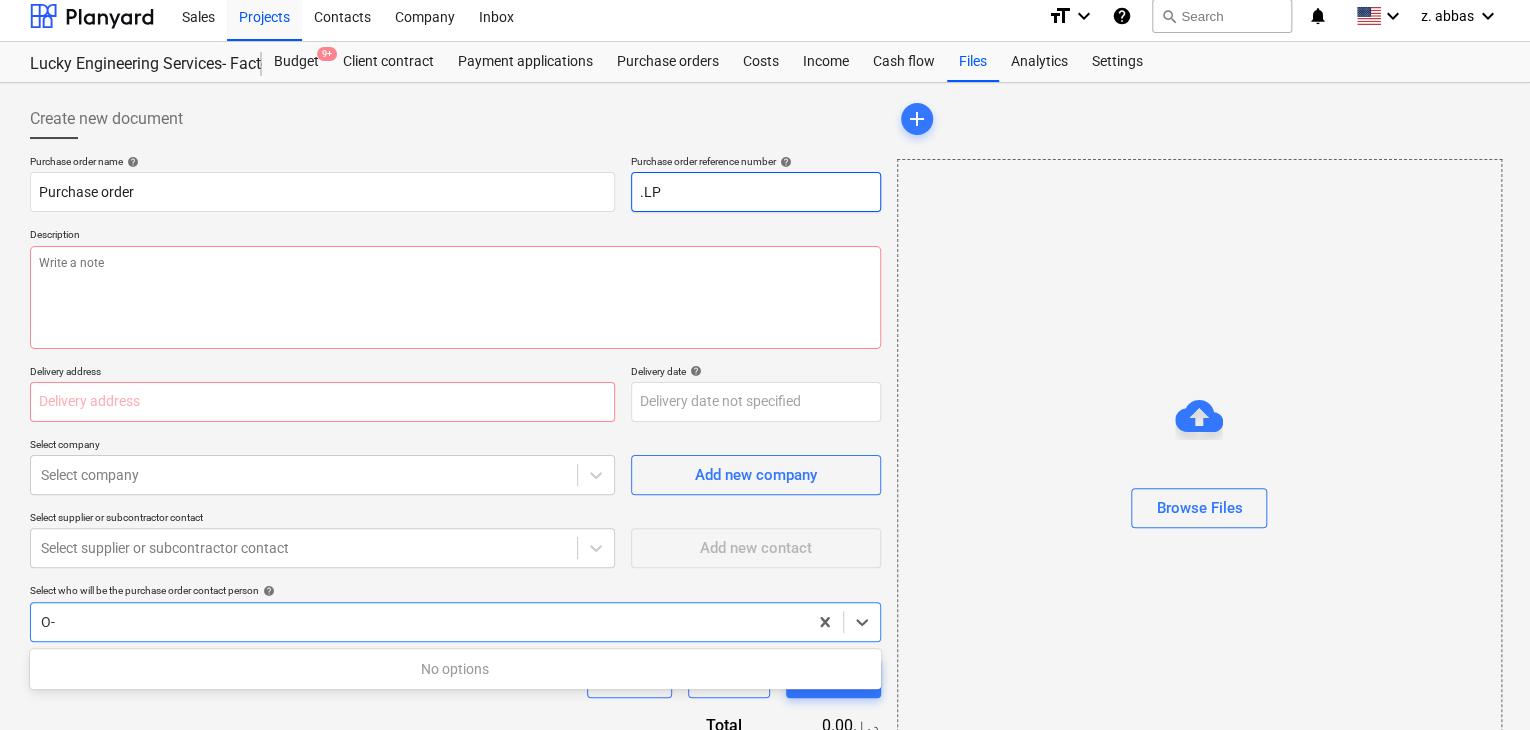type on "O-" 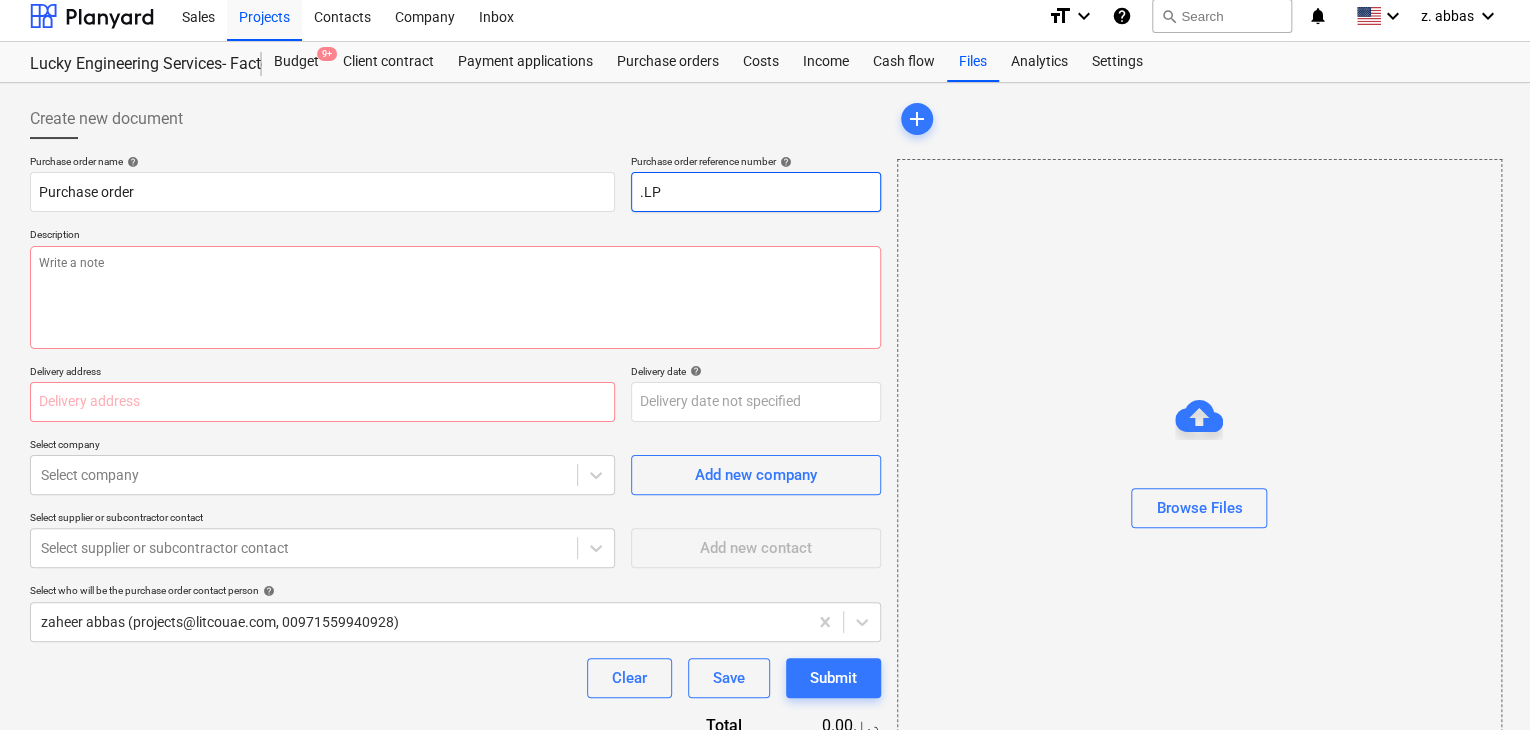 drag, startPoint x: 684, startPoint y: 188, endPoint x: 473, endPoint y: 151, distance: 214.21951 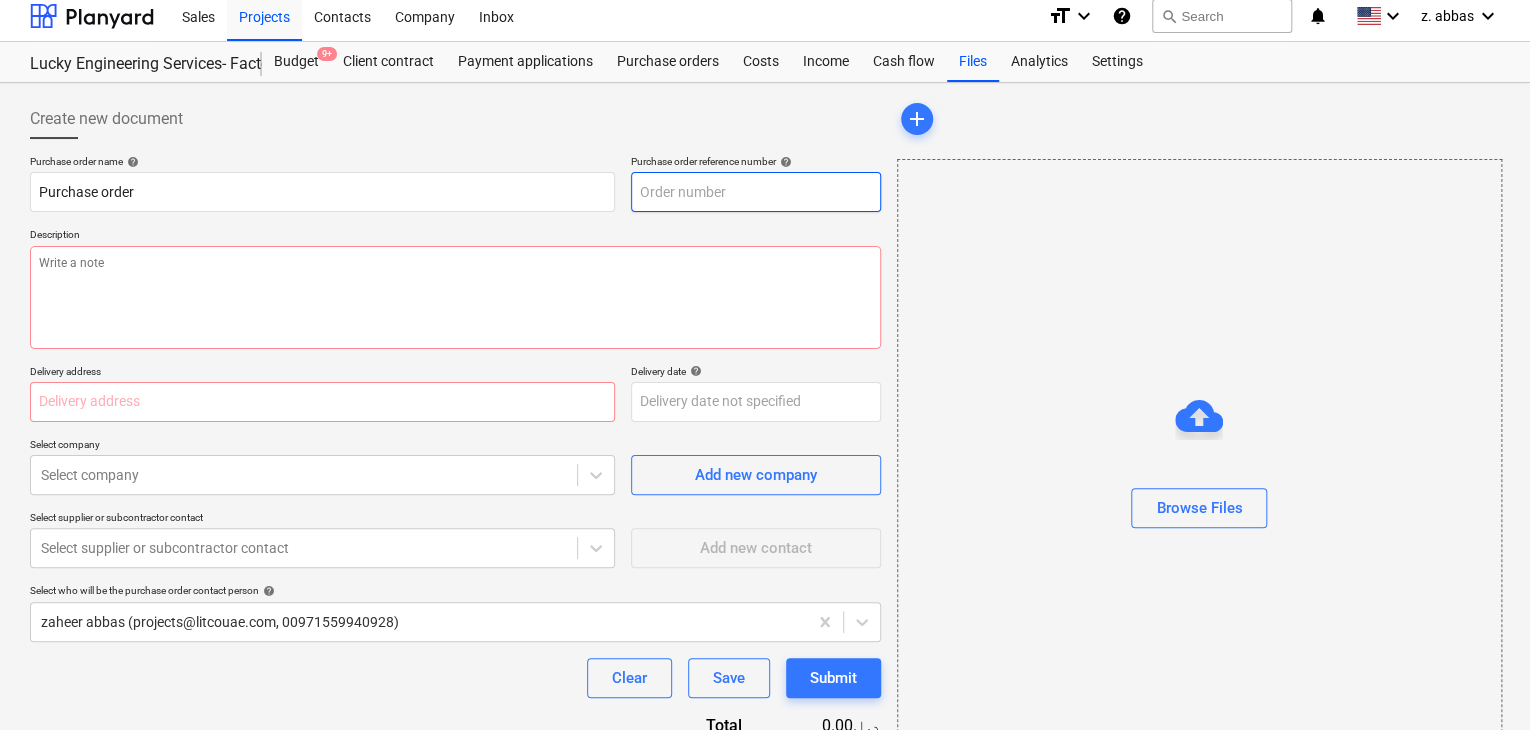 type on "x" 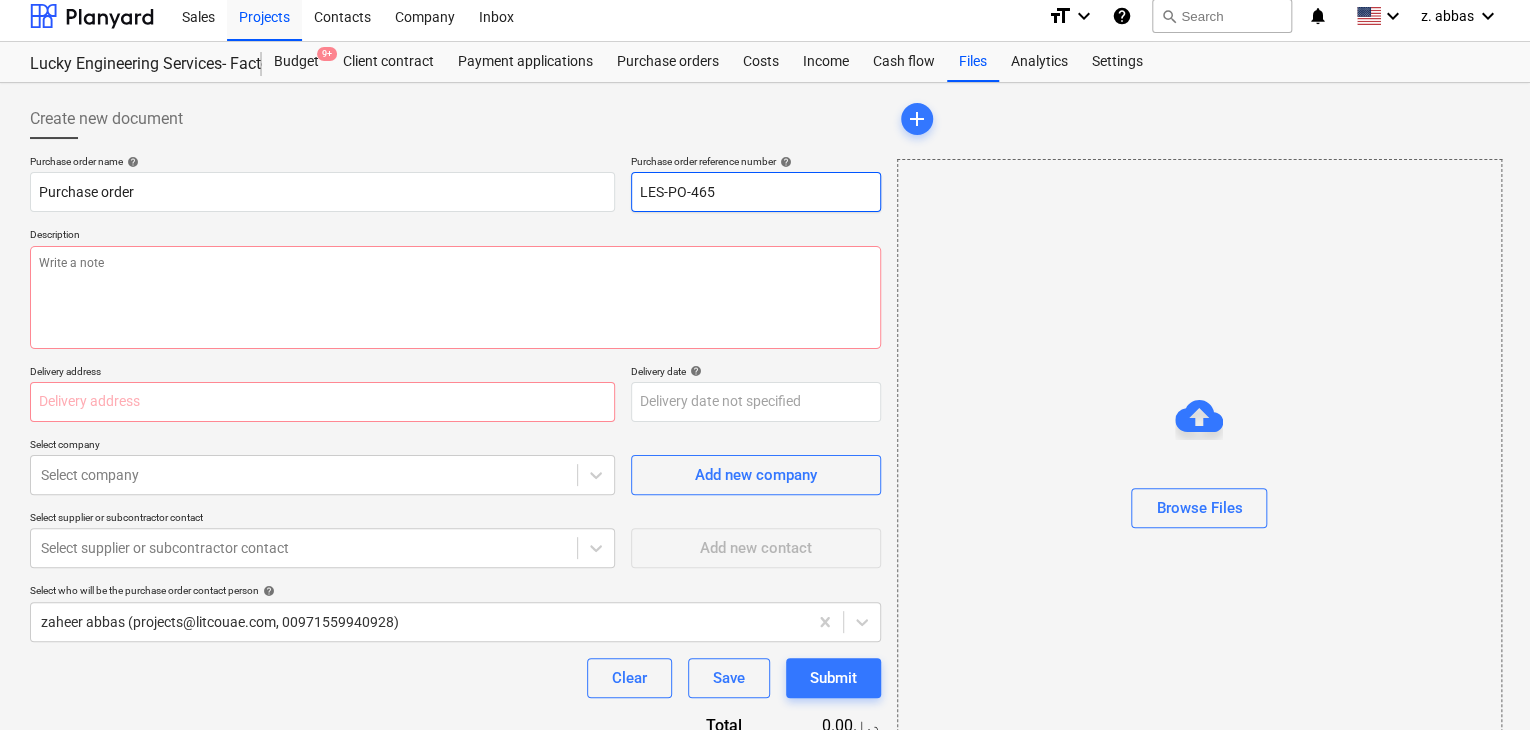 type on "x" 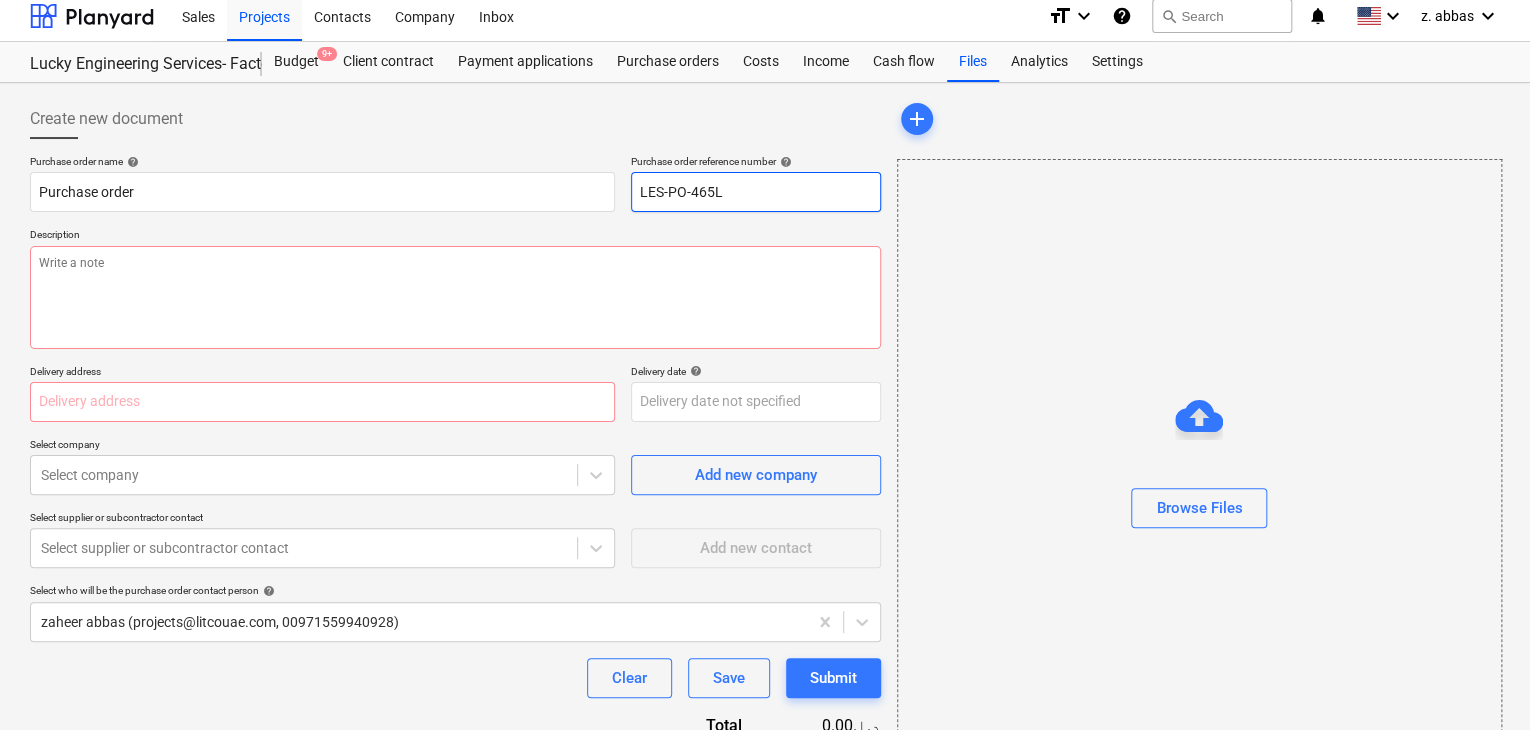 type on "x" 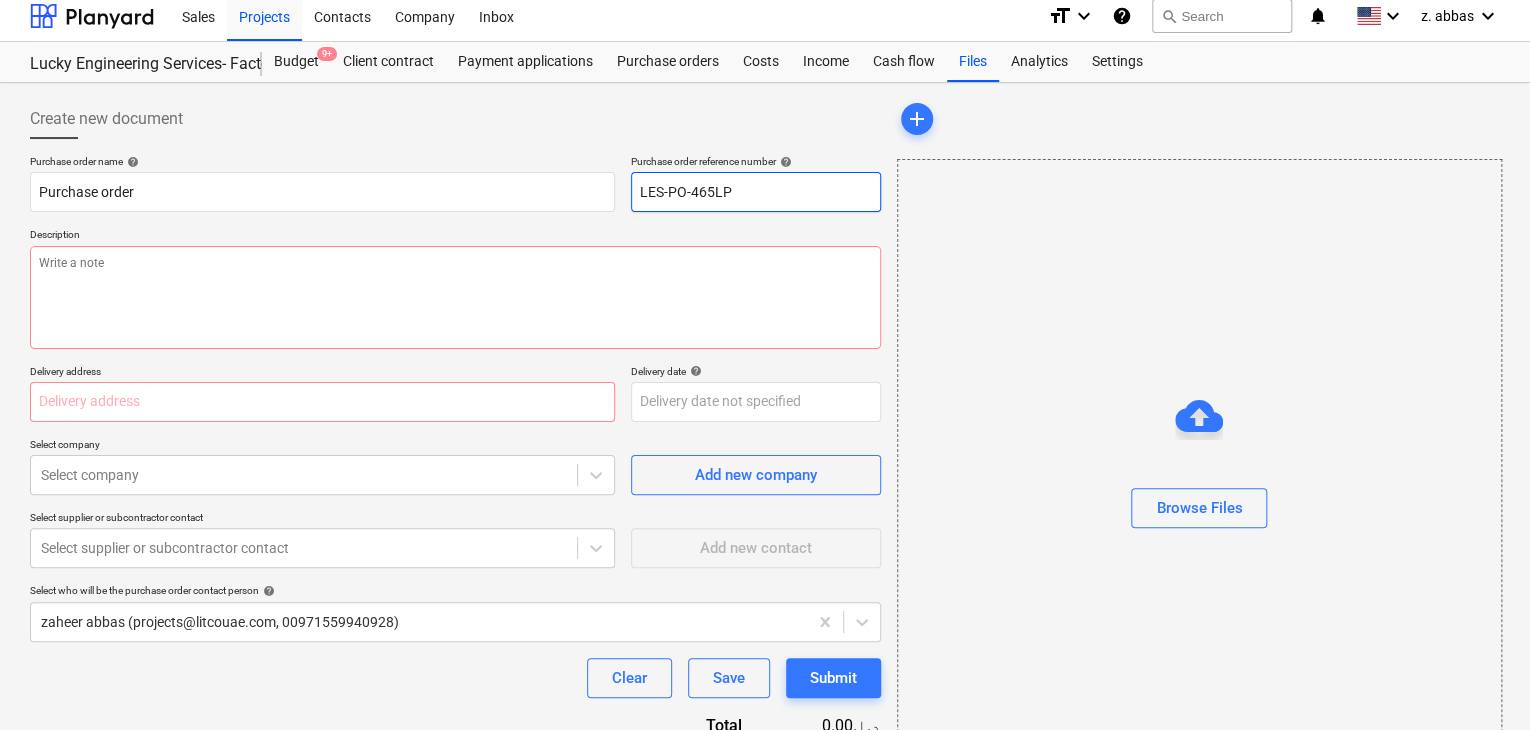 type on "x" 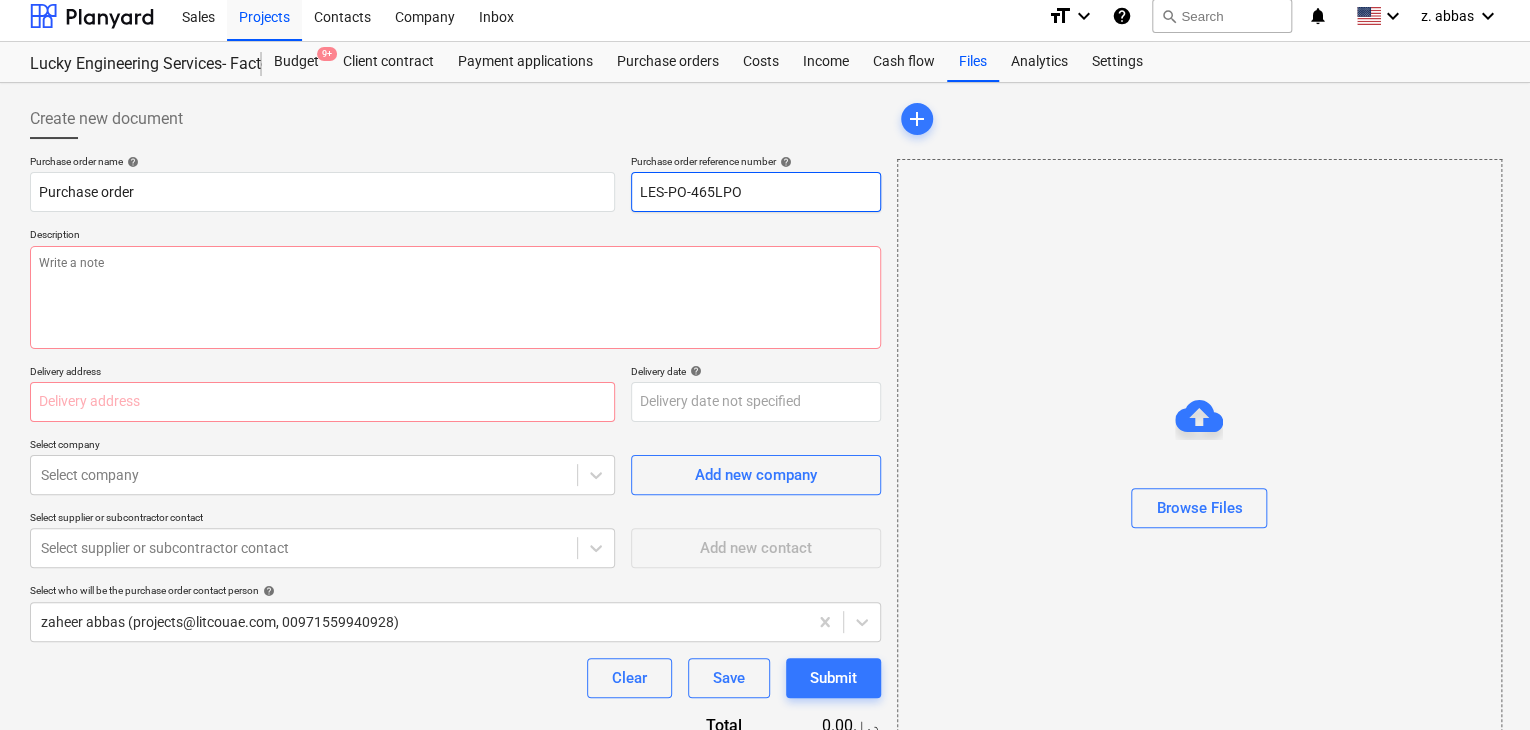 click on "LES-PO-465LPO" at bounding box center (756, 192) 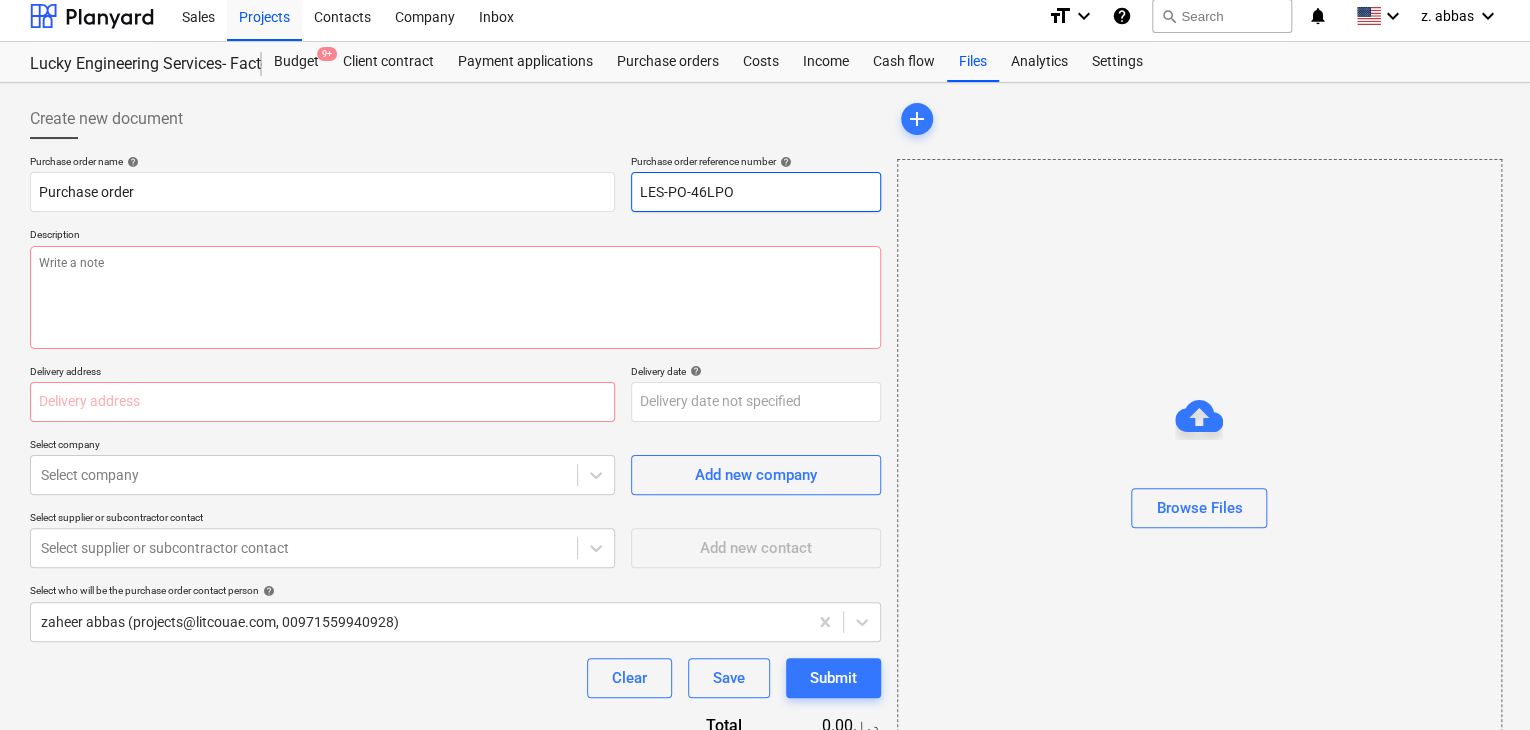 type on "LES-PO-4LPO" 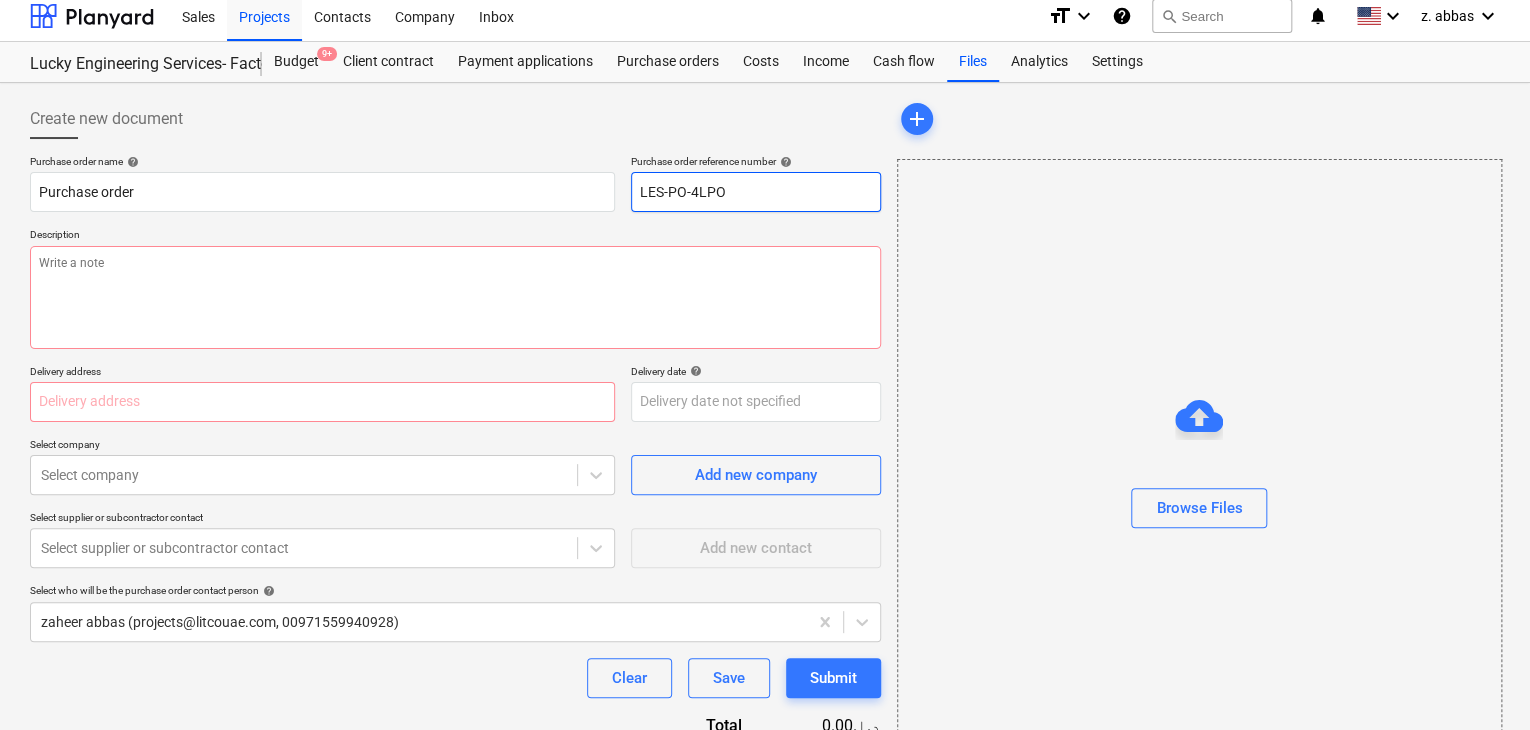 type on "x" 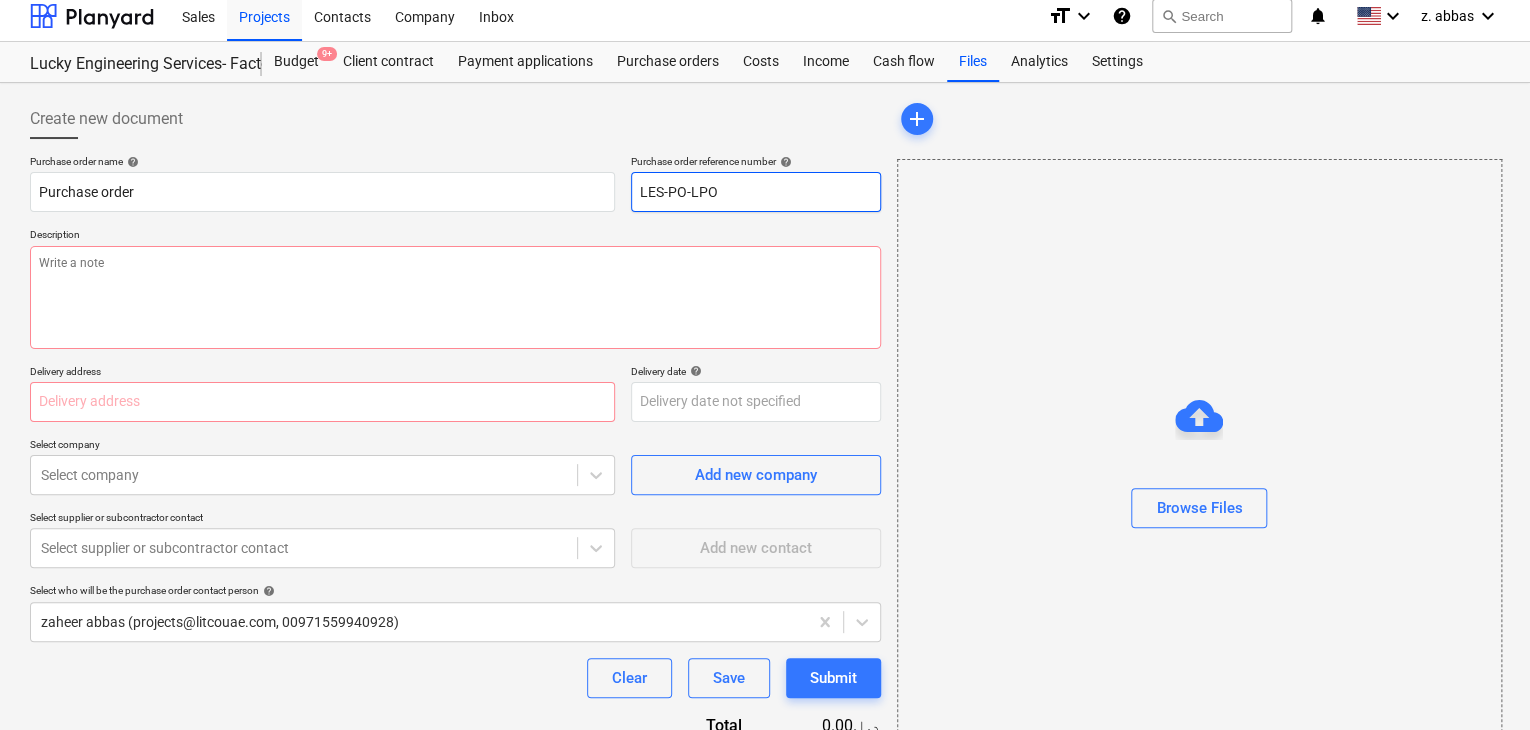 type on "x" 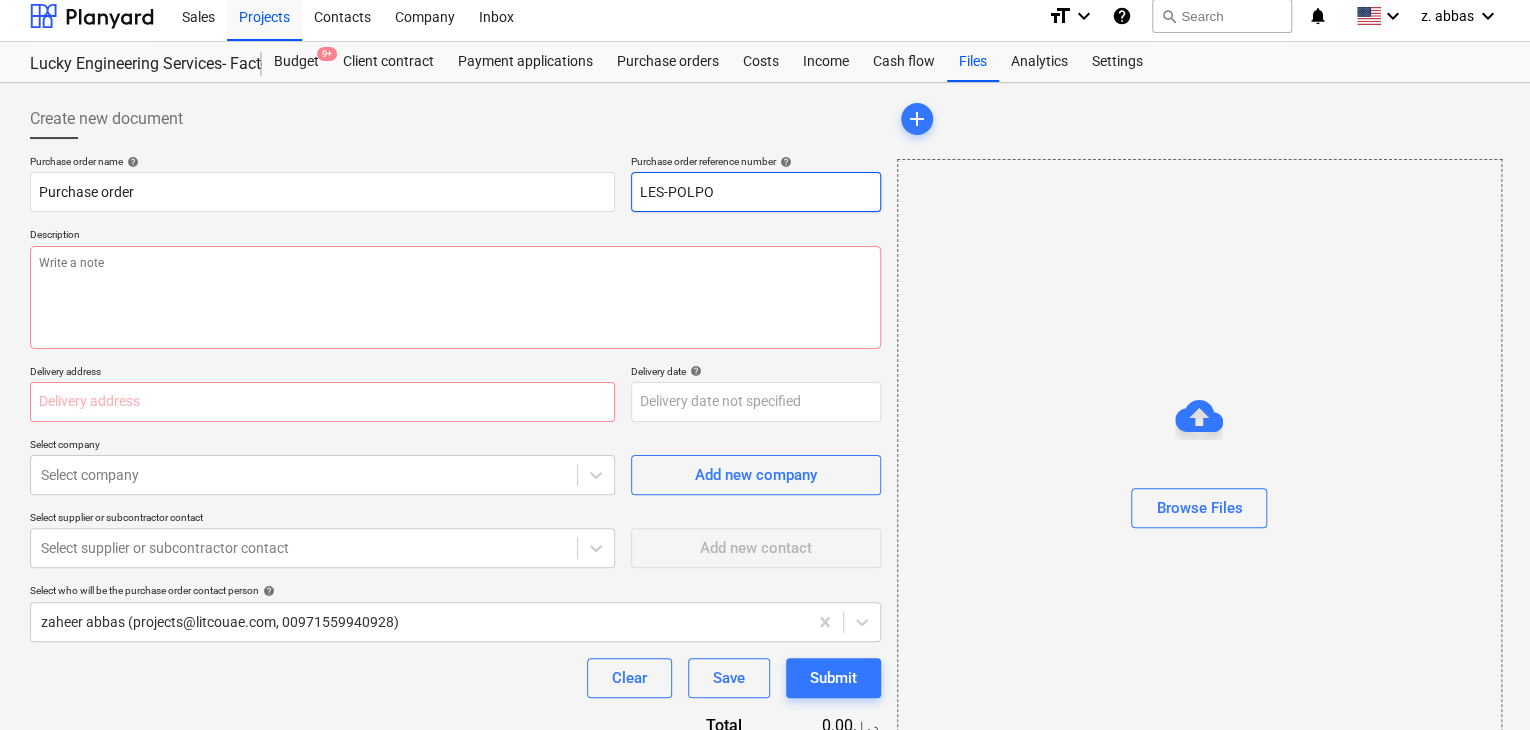 type on "LES-PLPO" 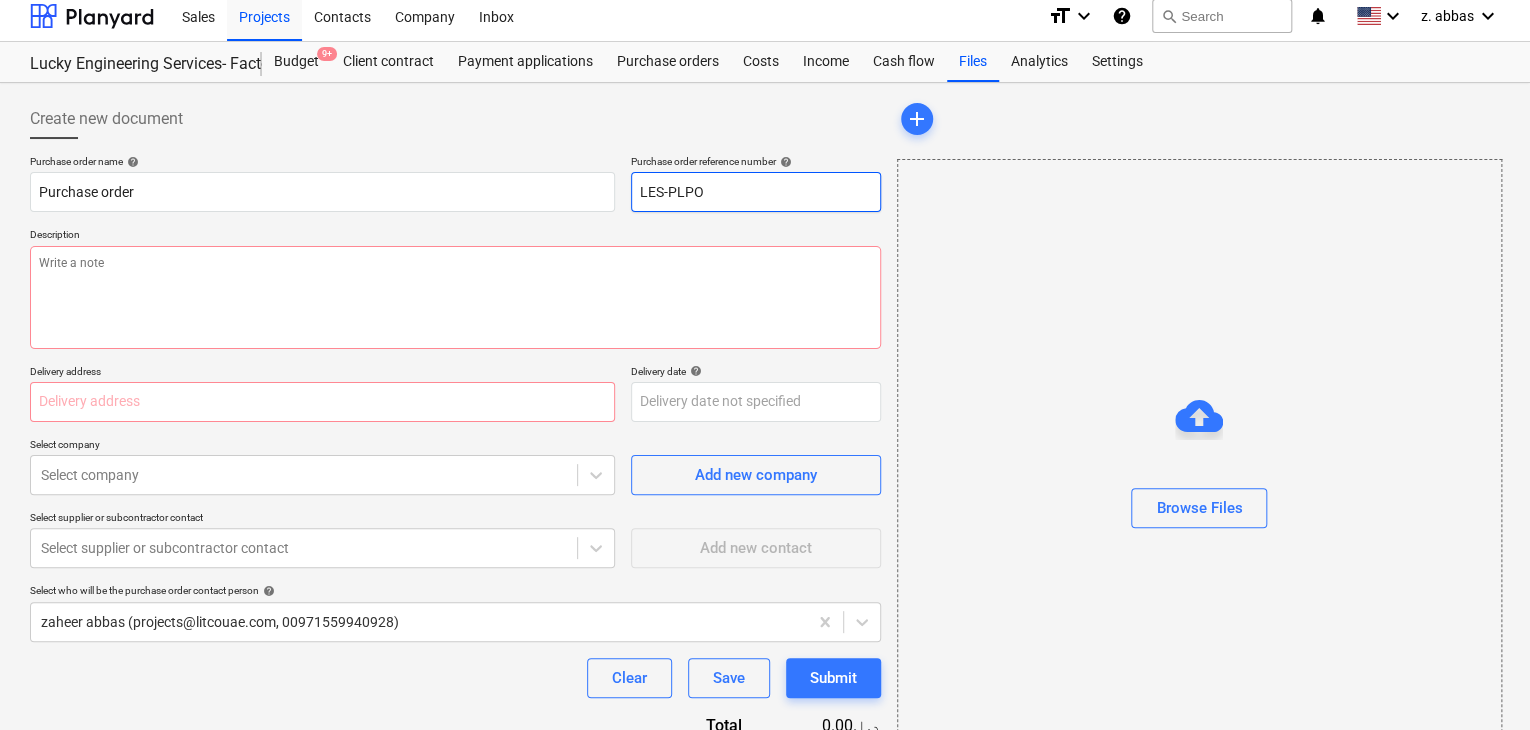 type on "x" 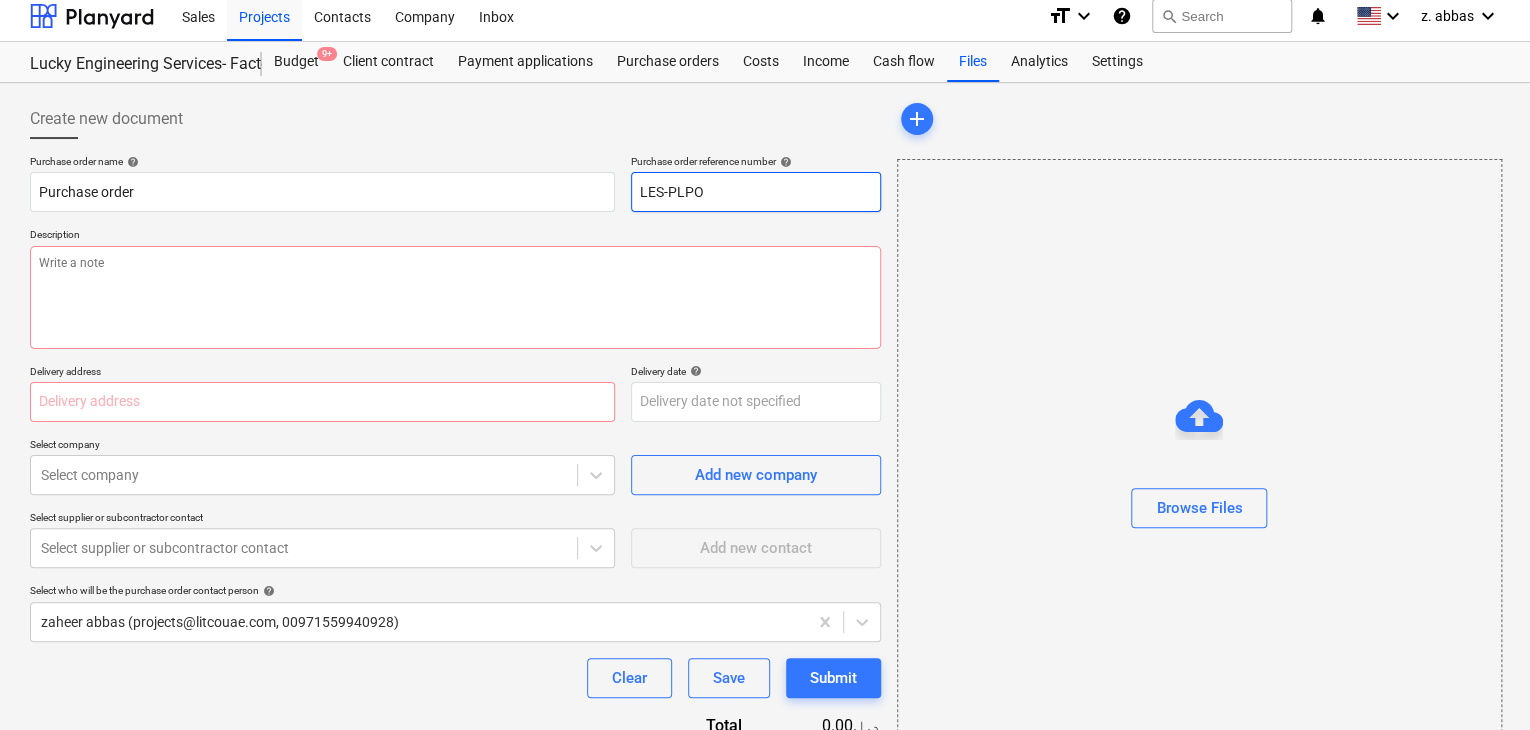 type on "LES-LPO" 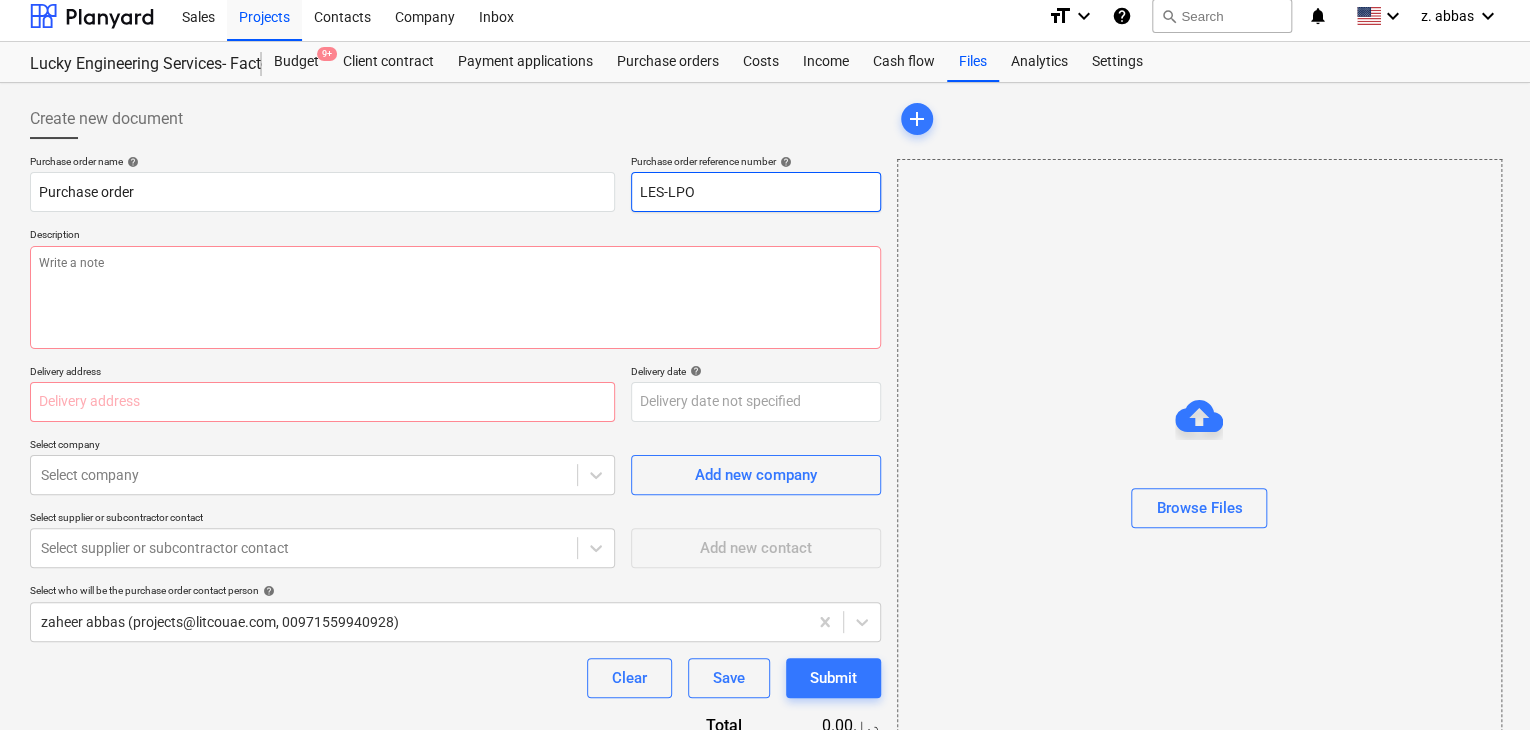 type on "x" 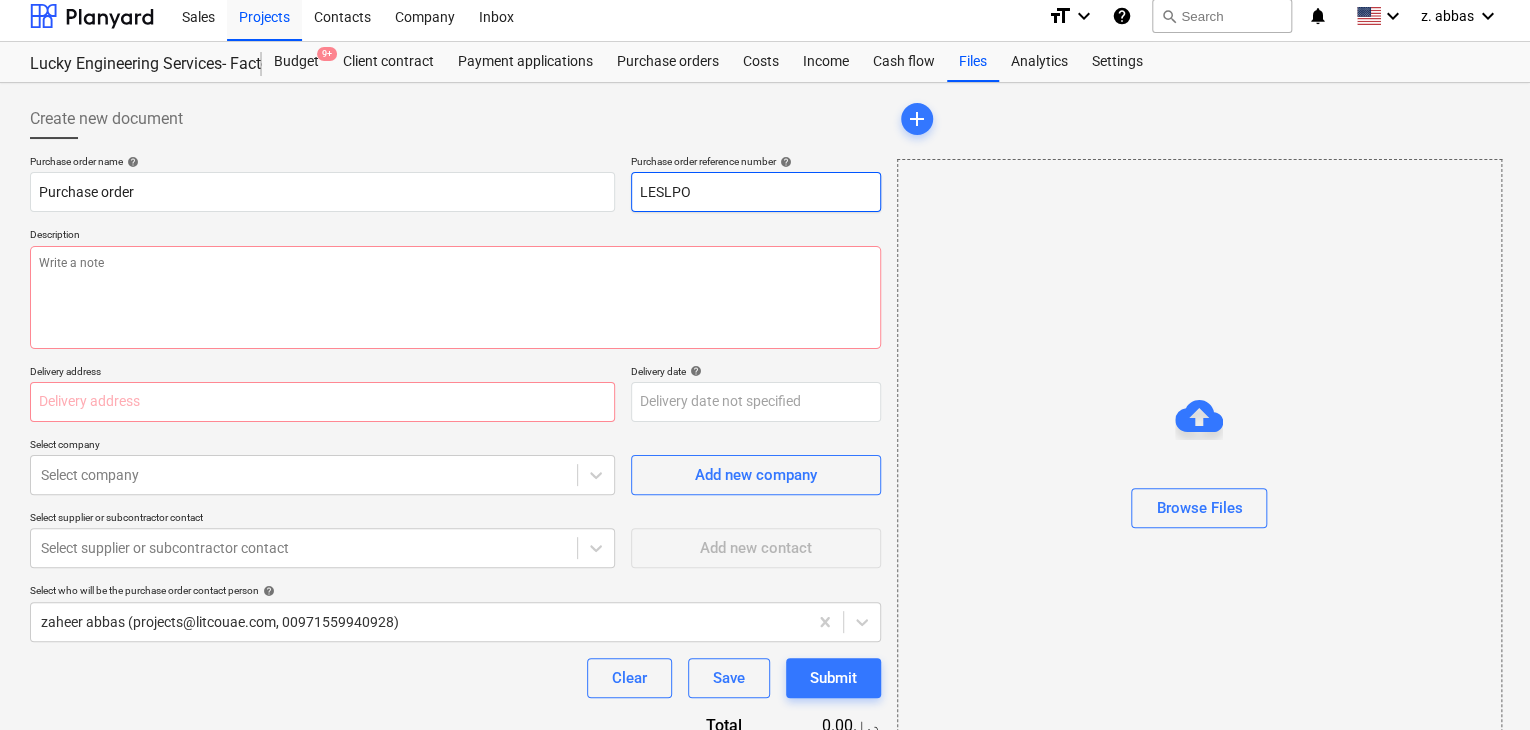 type on "x" 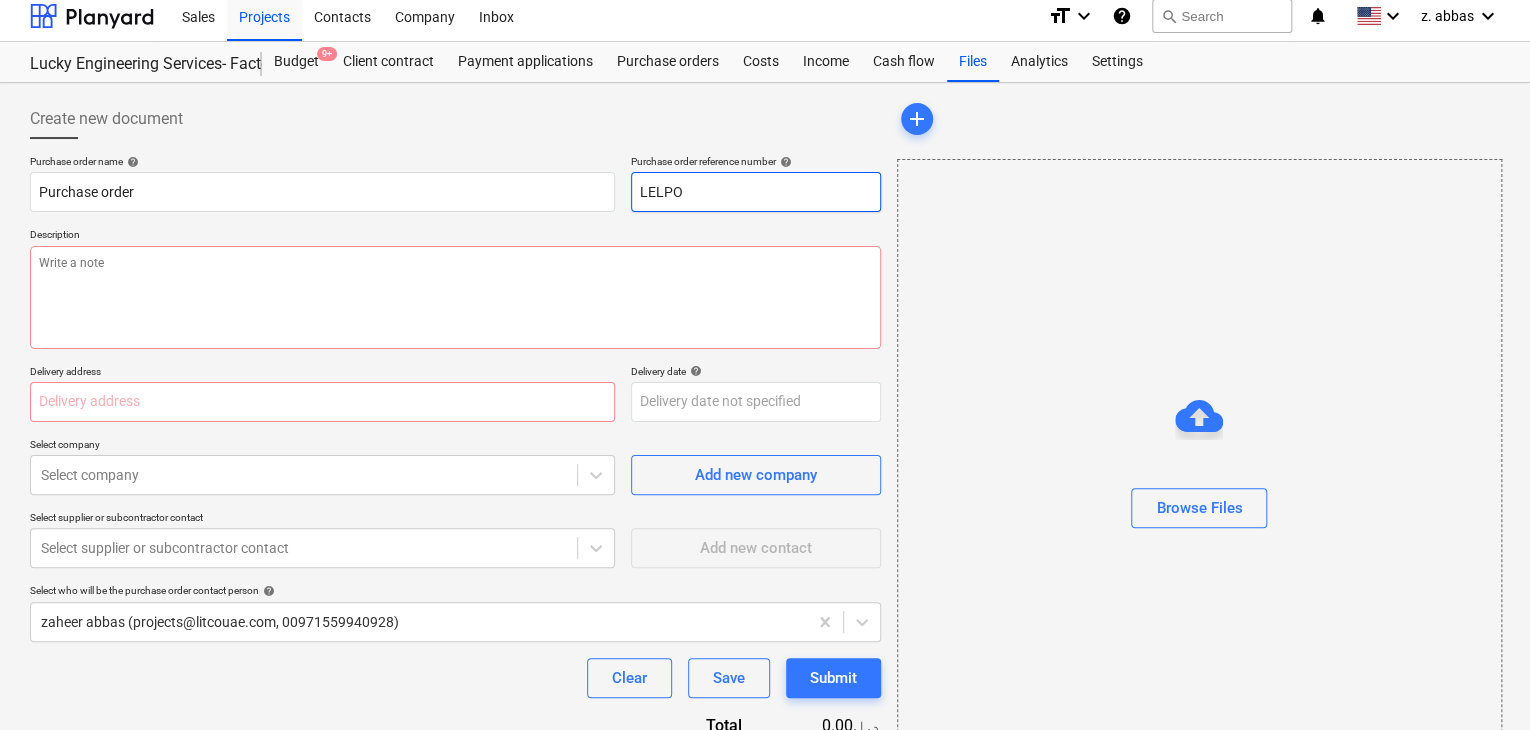 type on "x" 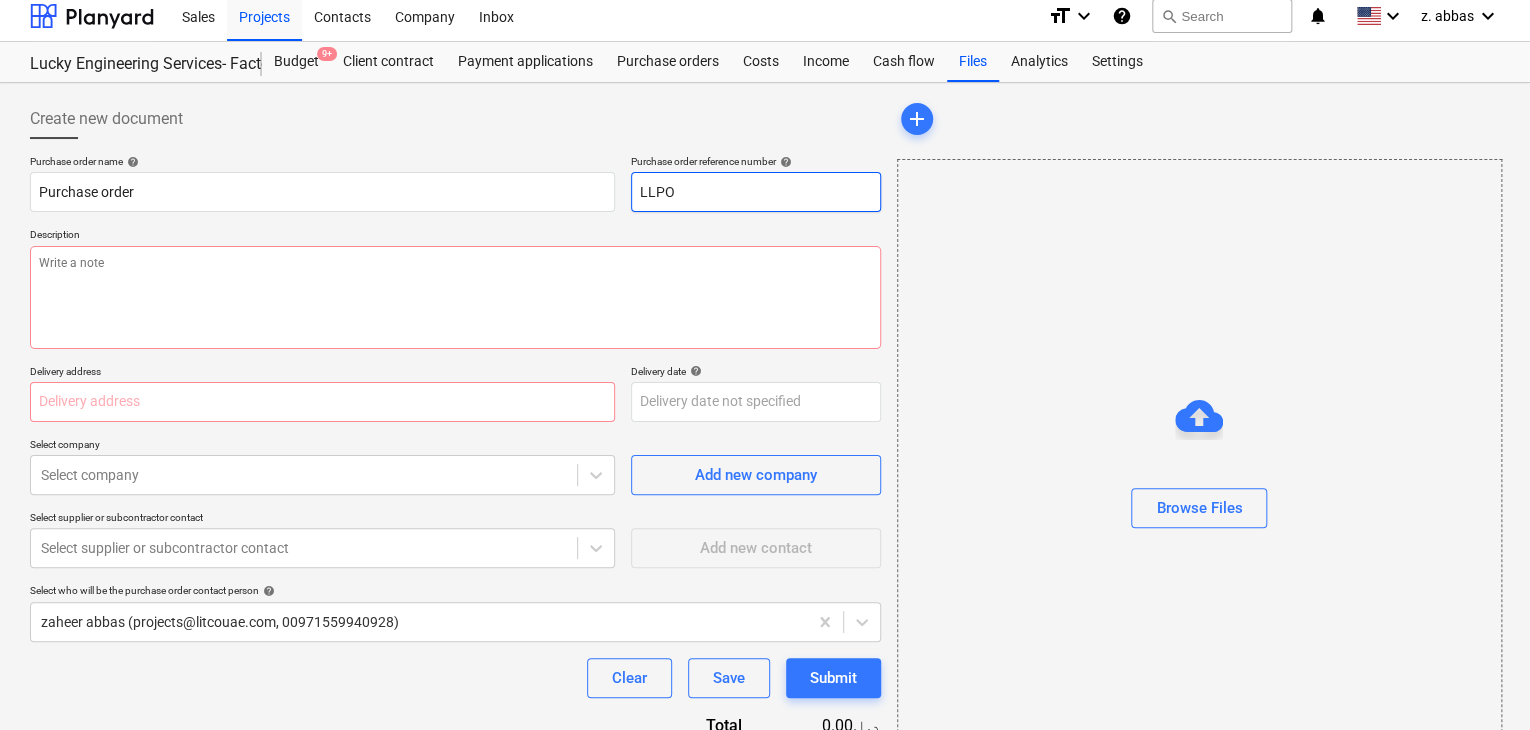 type on "LPO" 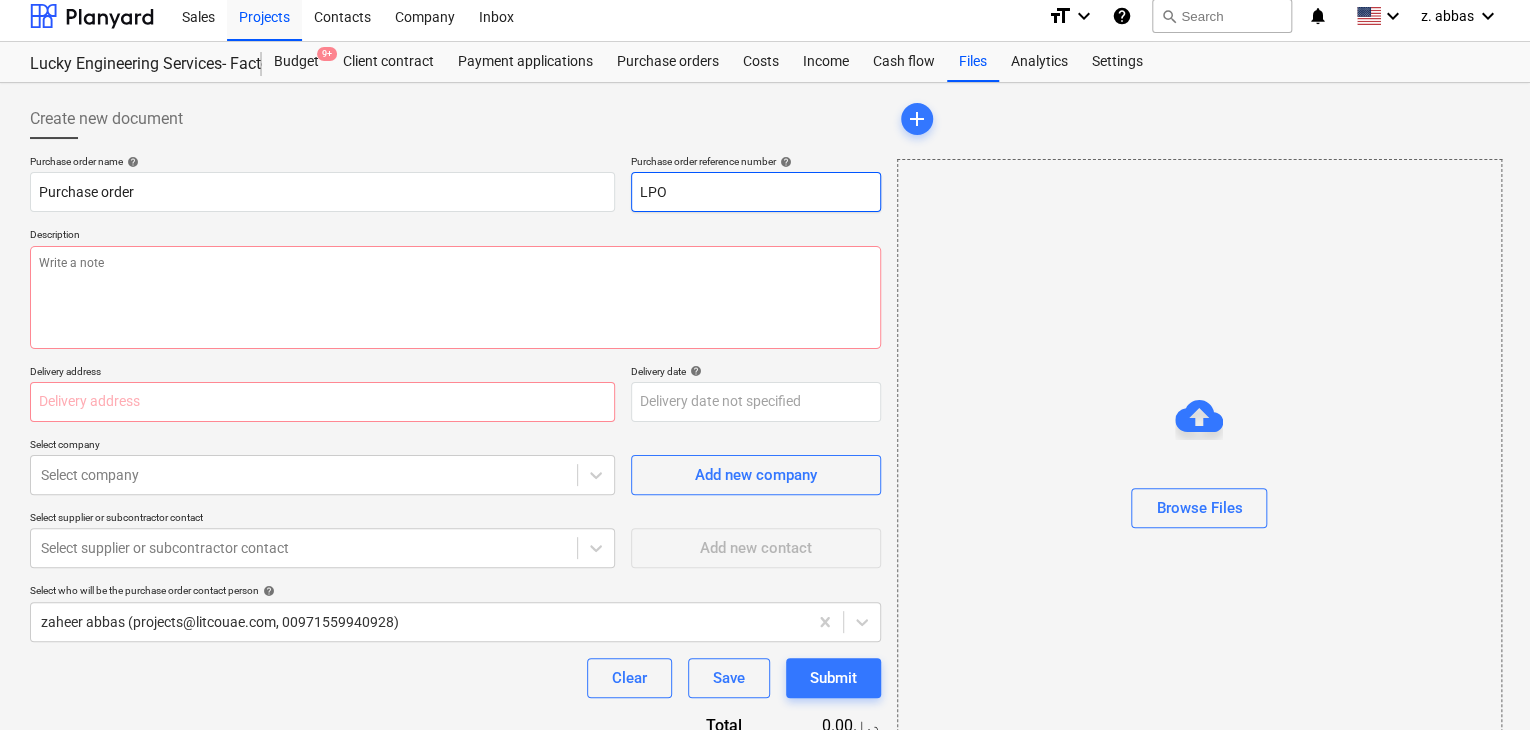 type on "x" 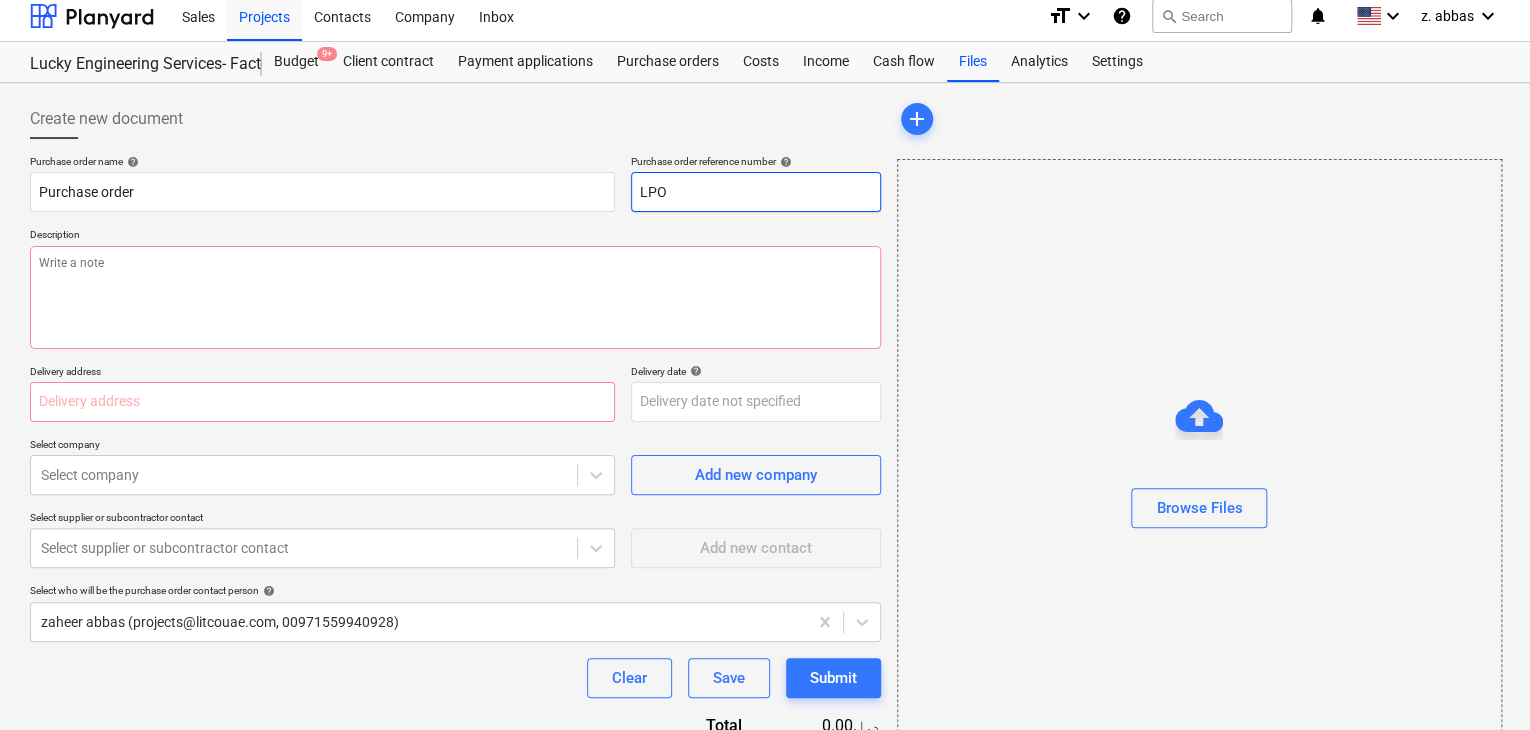 type on "LPO-" 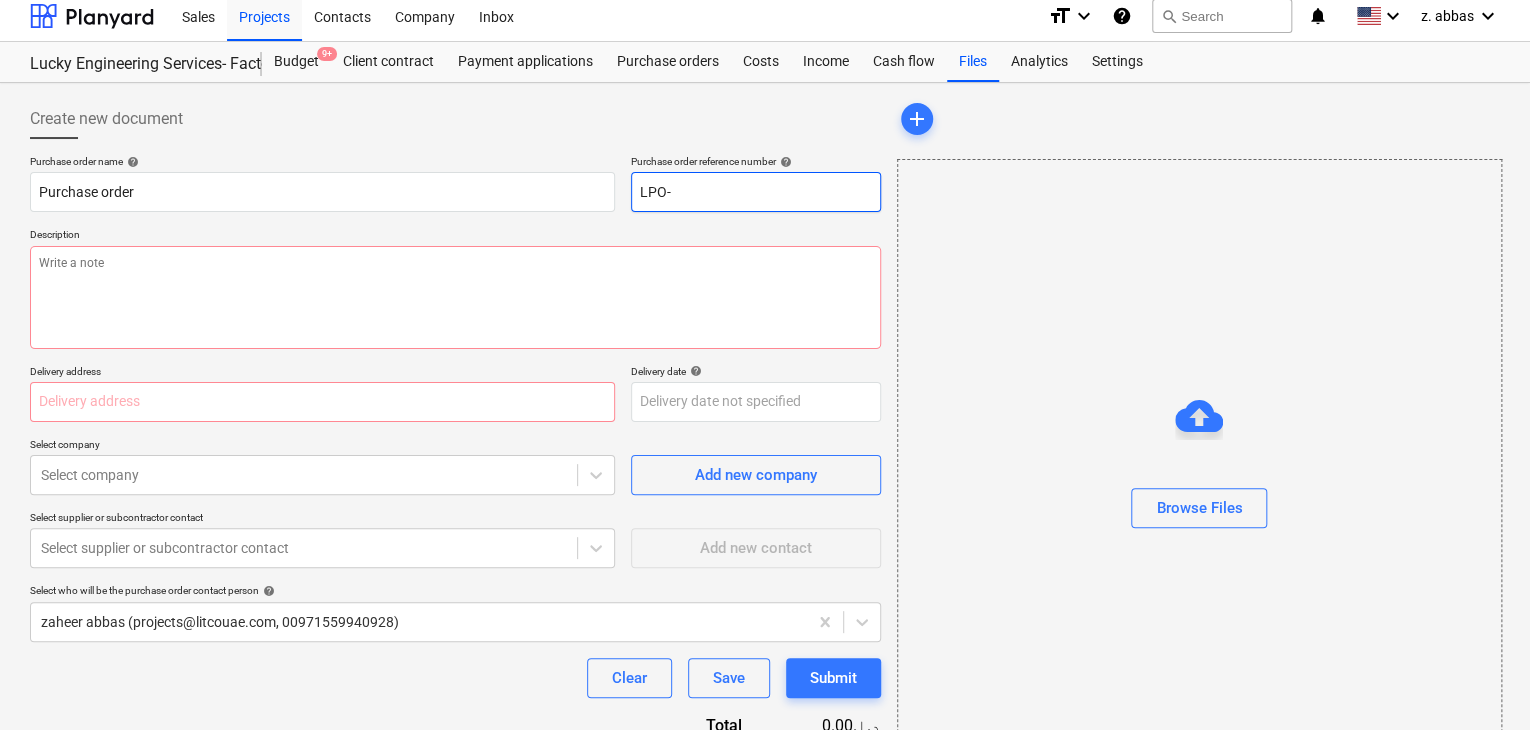type on "x" 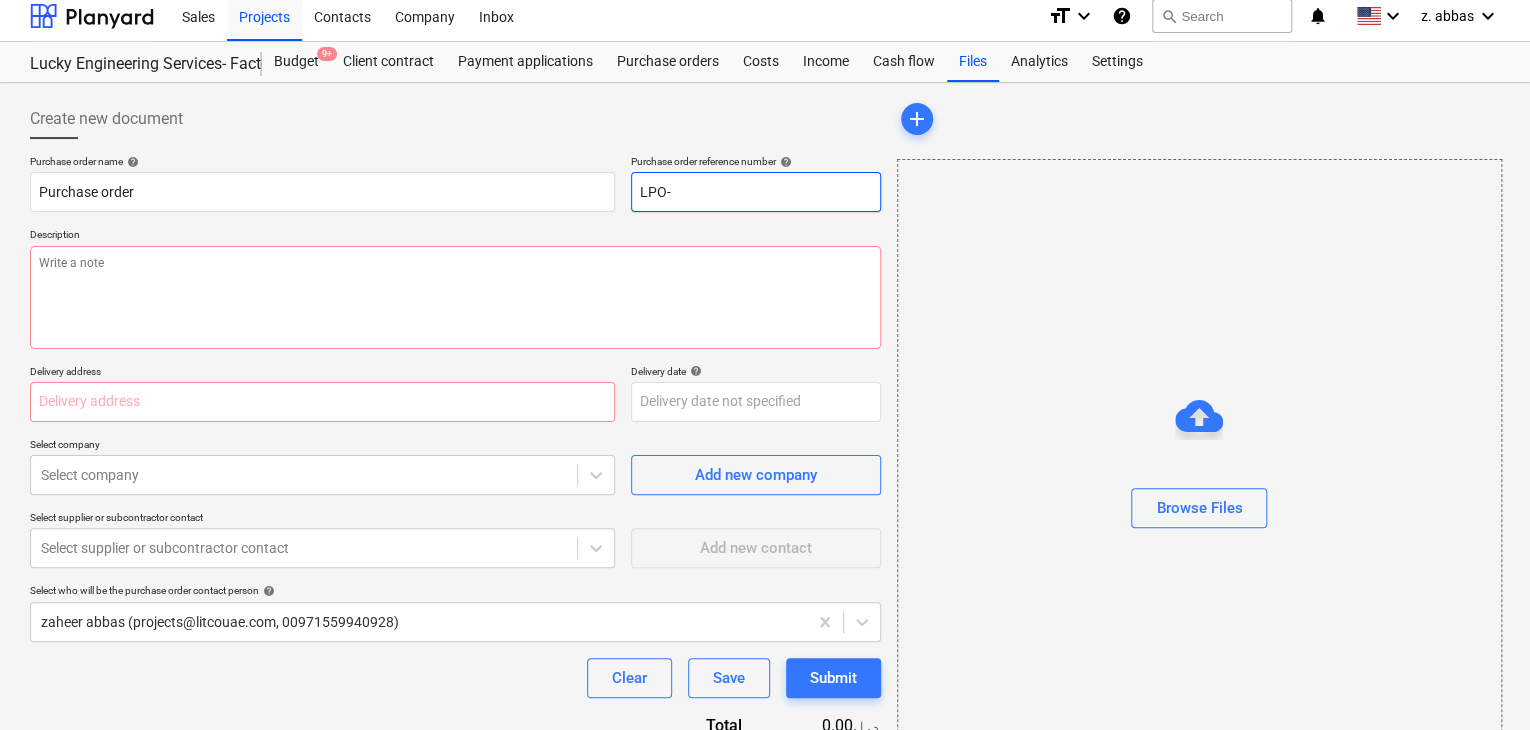 type on "LPO-" 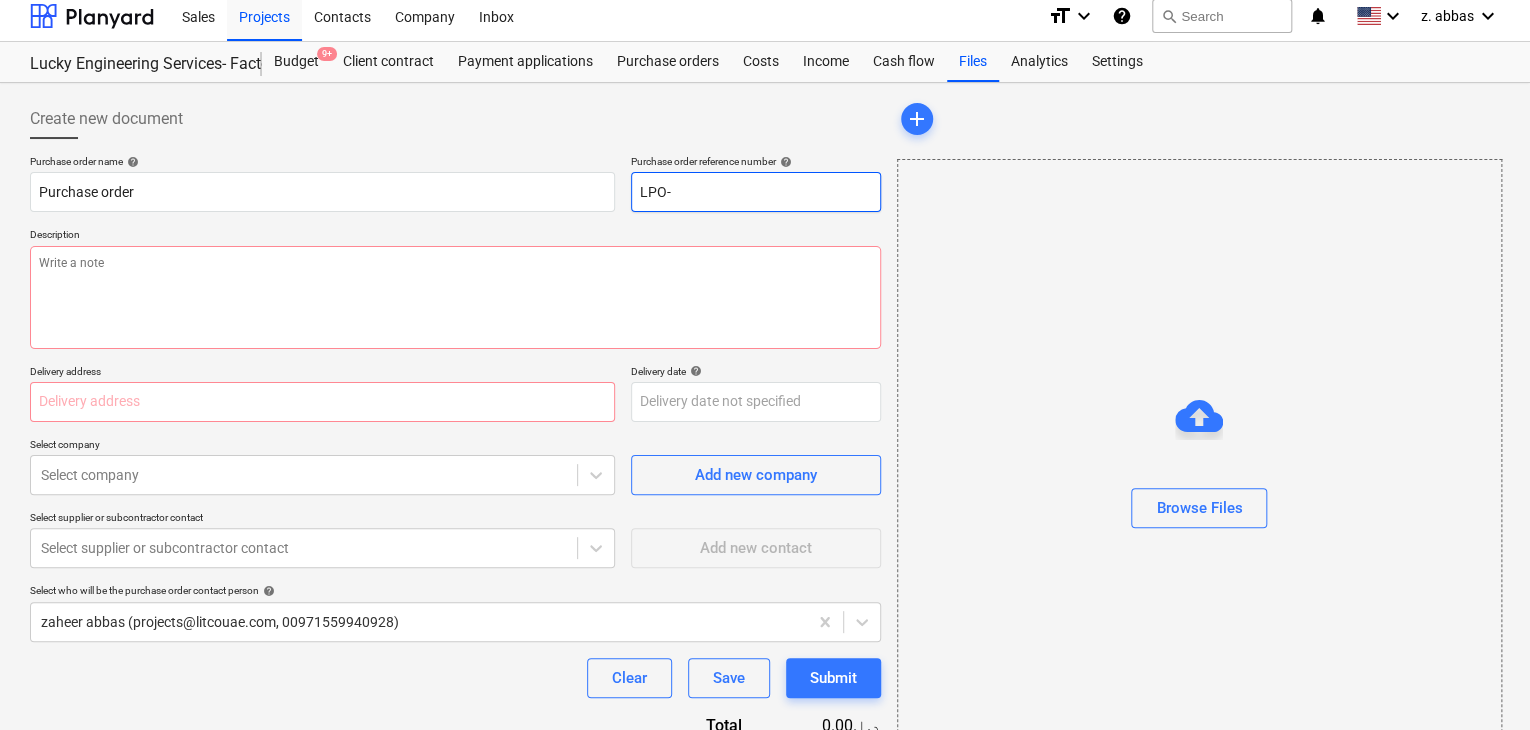 type on "x" 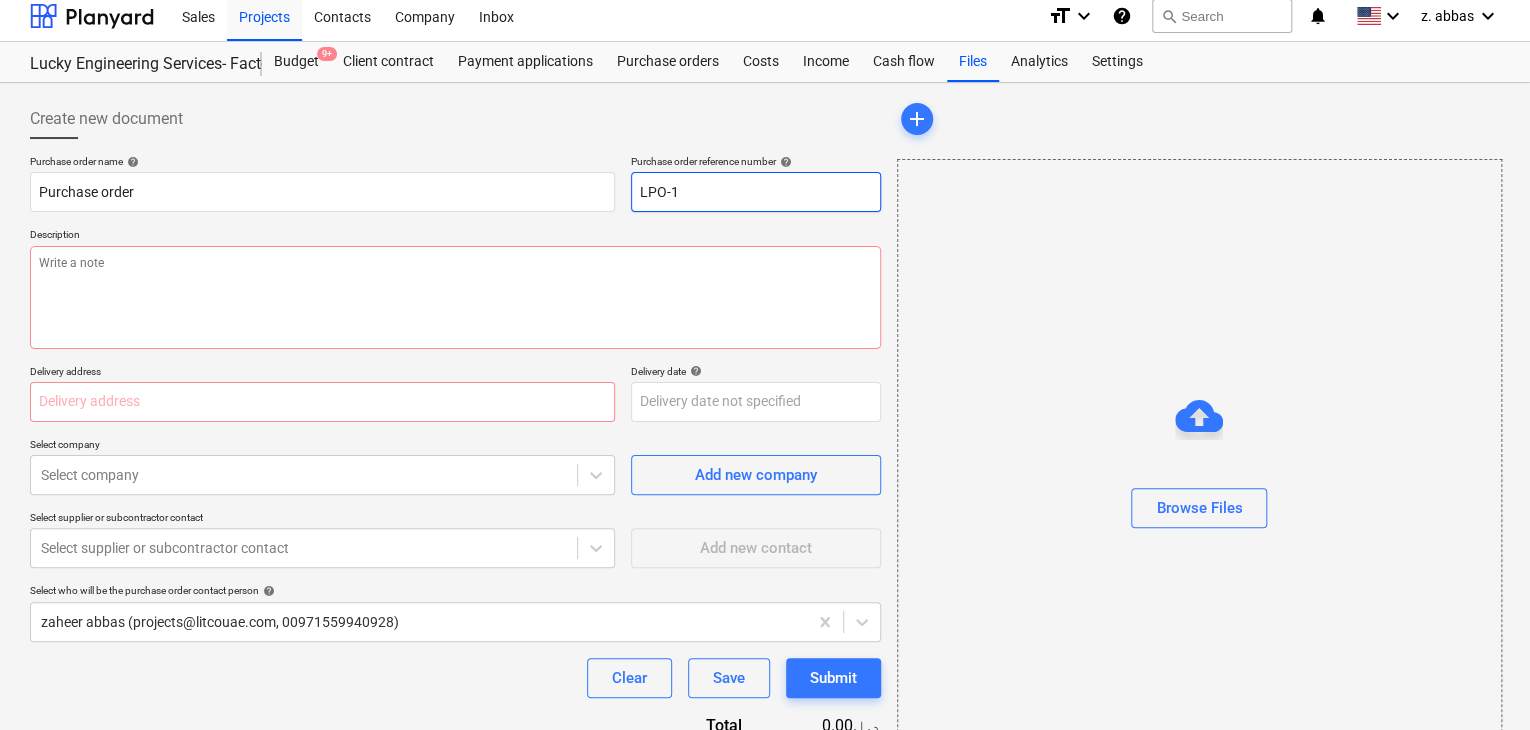 type on "x" 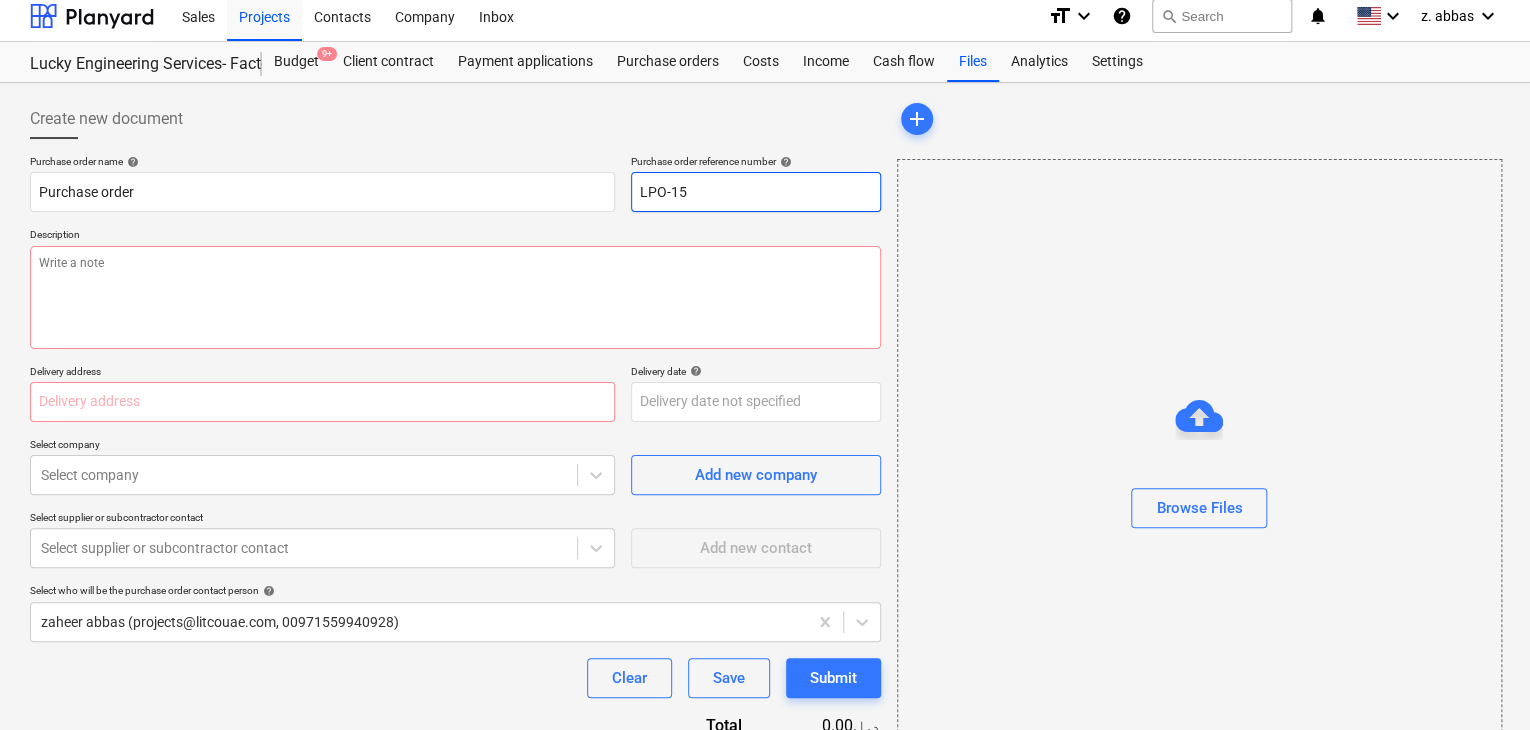 type on "x" 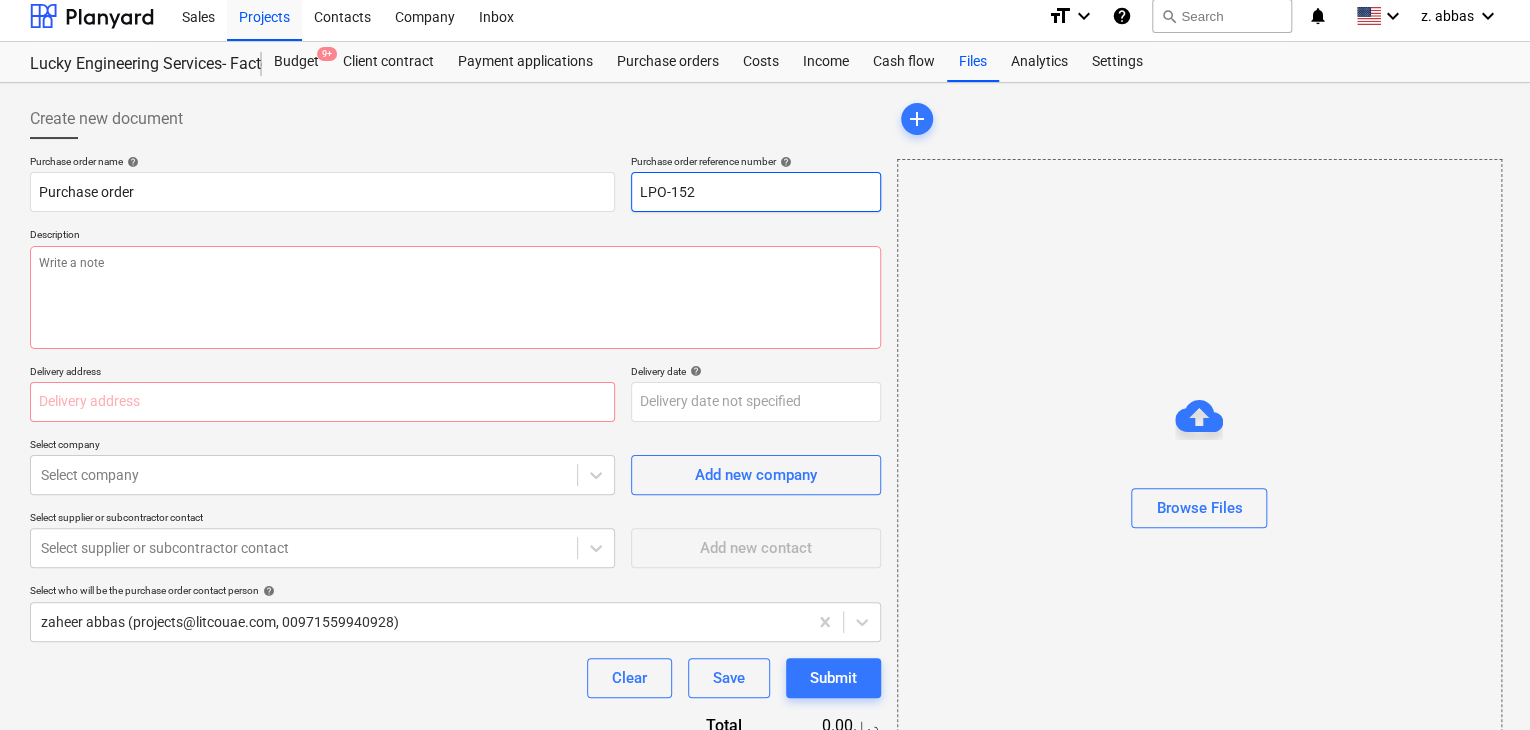 type on "x" 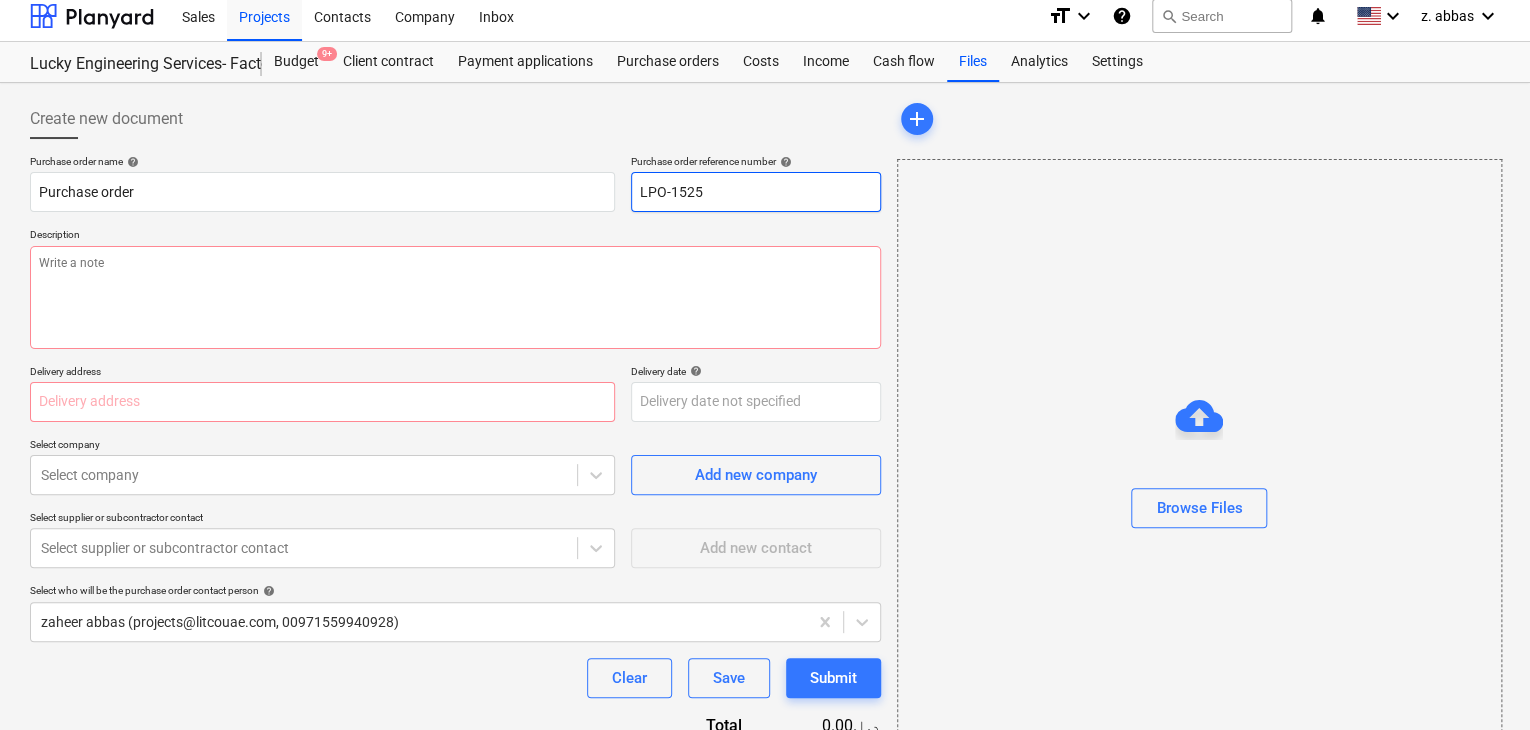 type on "x" 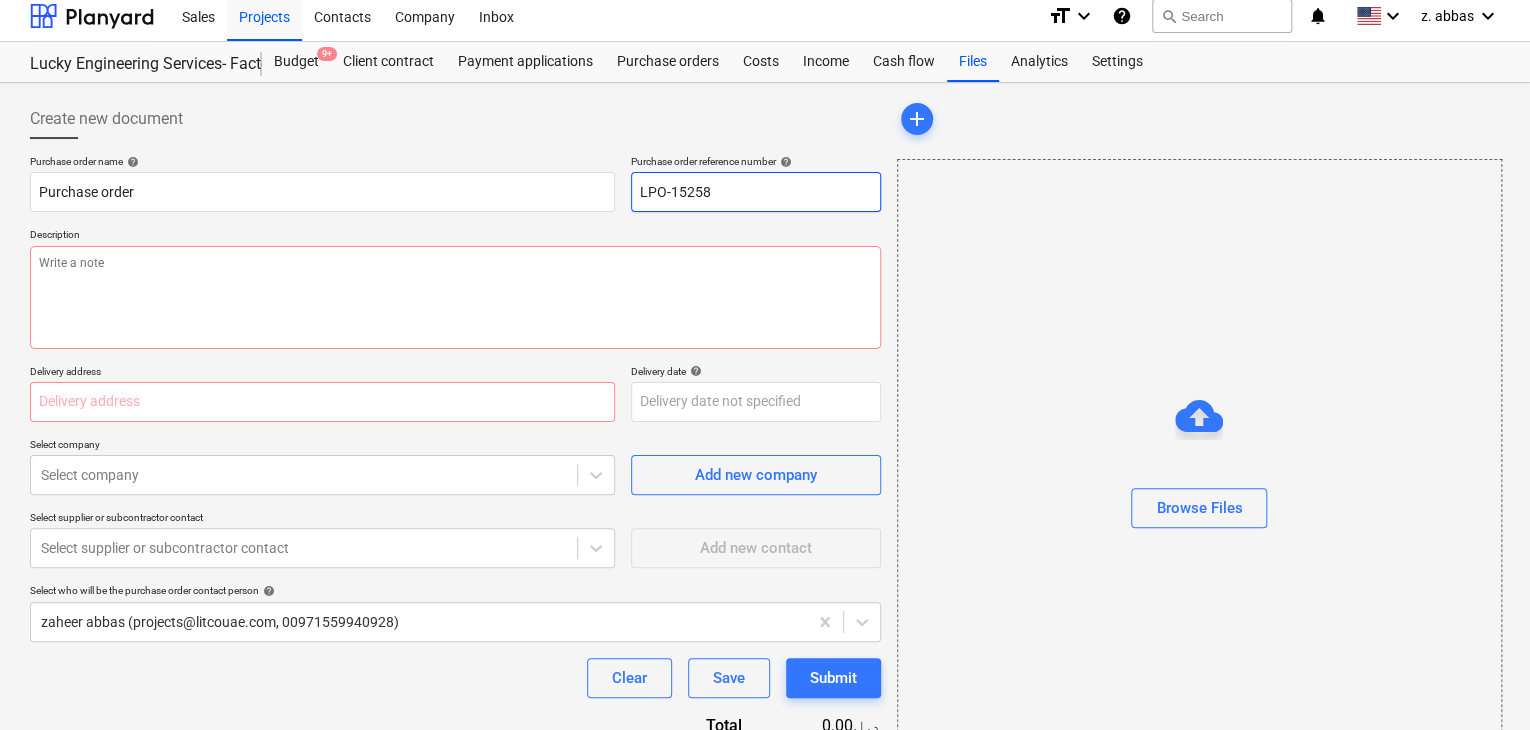 type on "x" 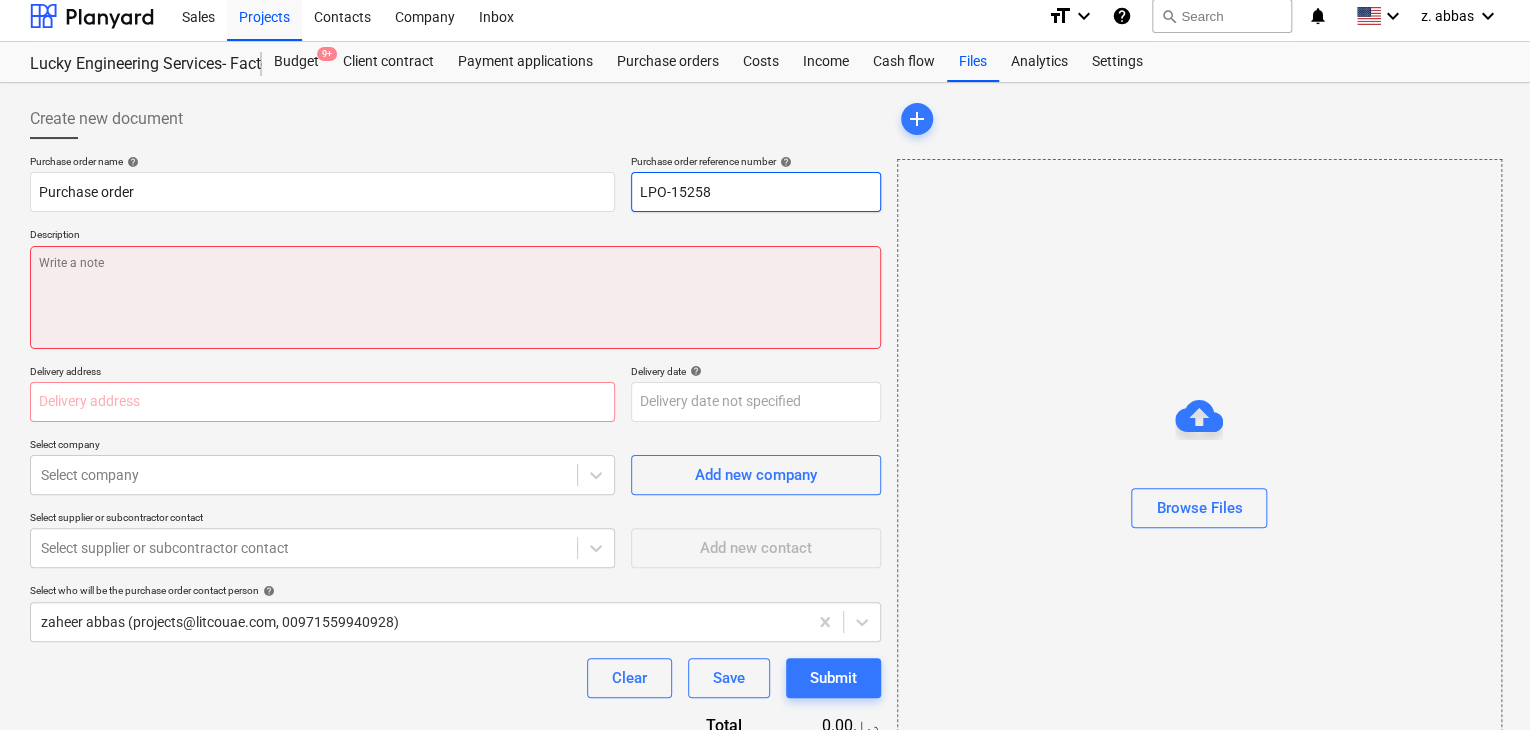 type on "LPO-15258" 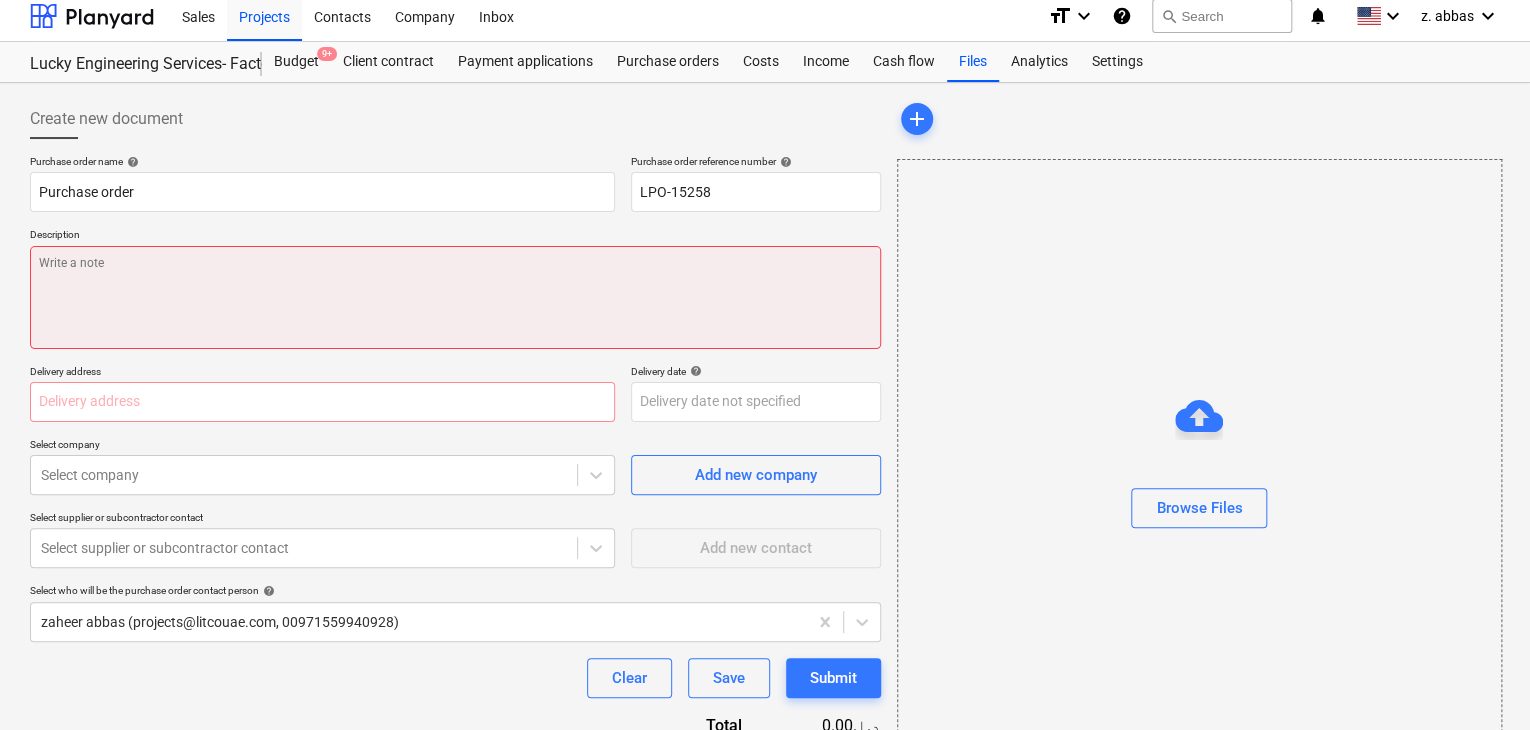 click at bounding box center (455, 297) 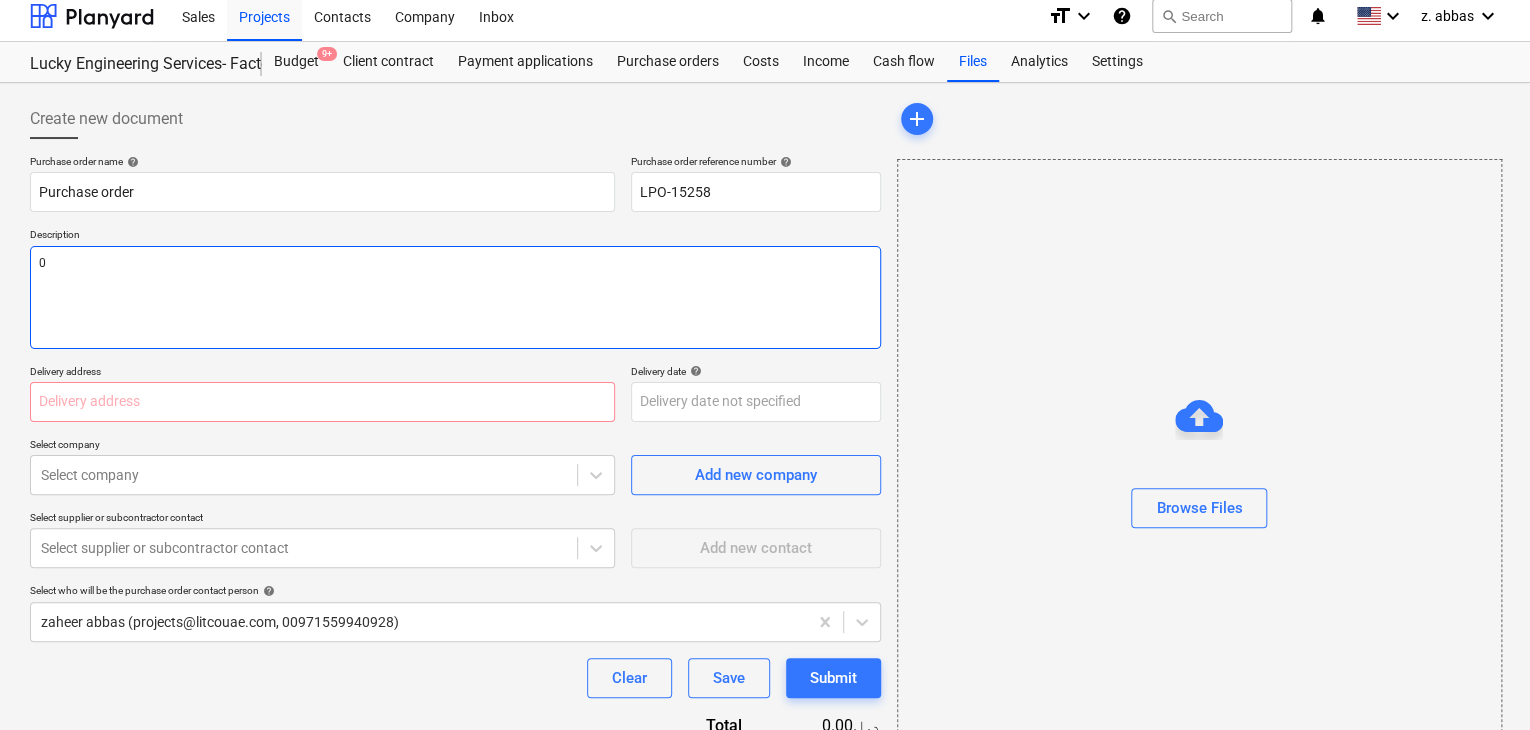 type on "x" 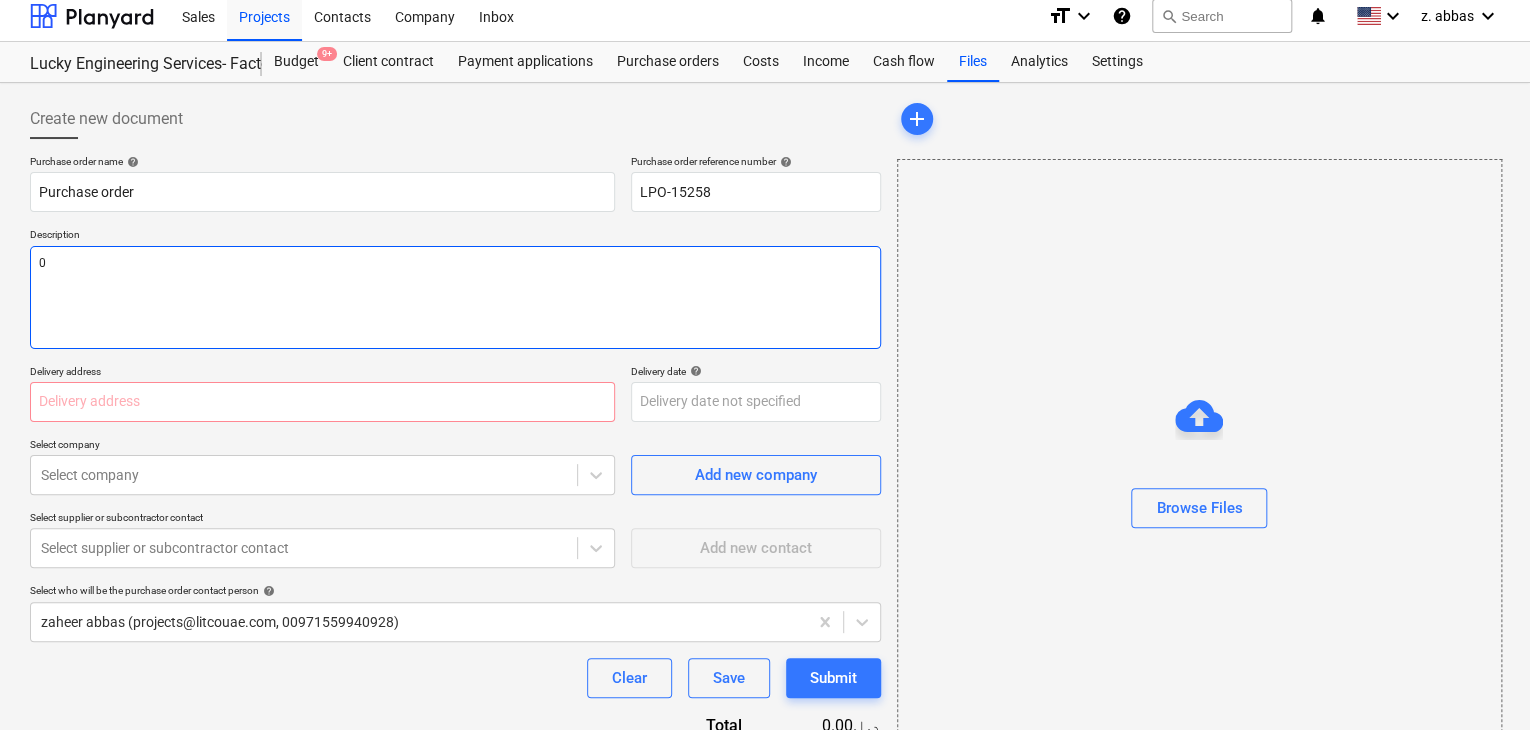 type on "06" 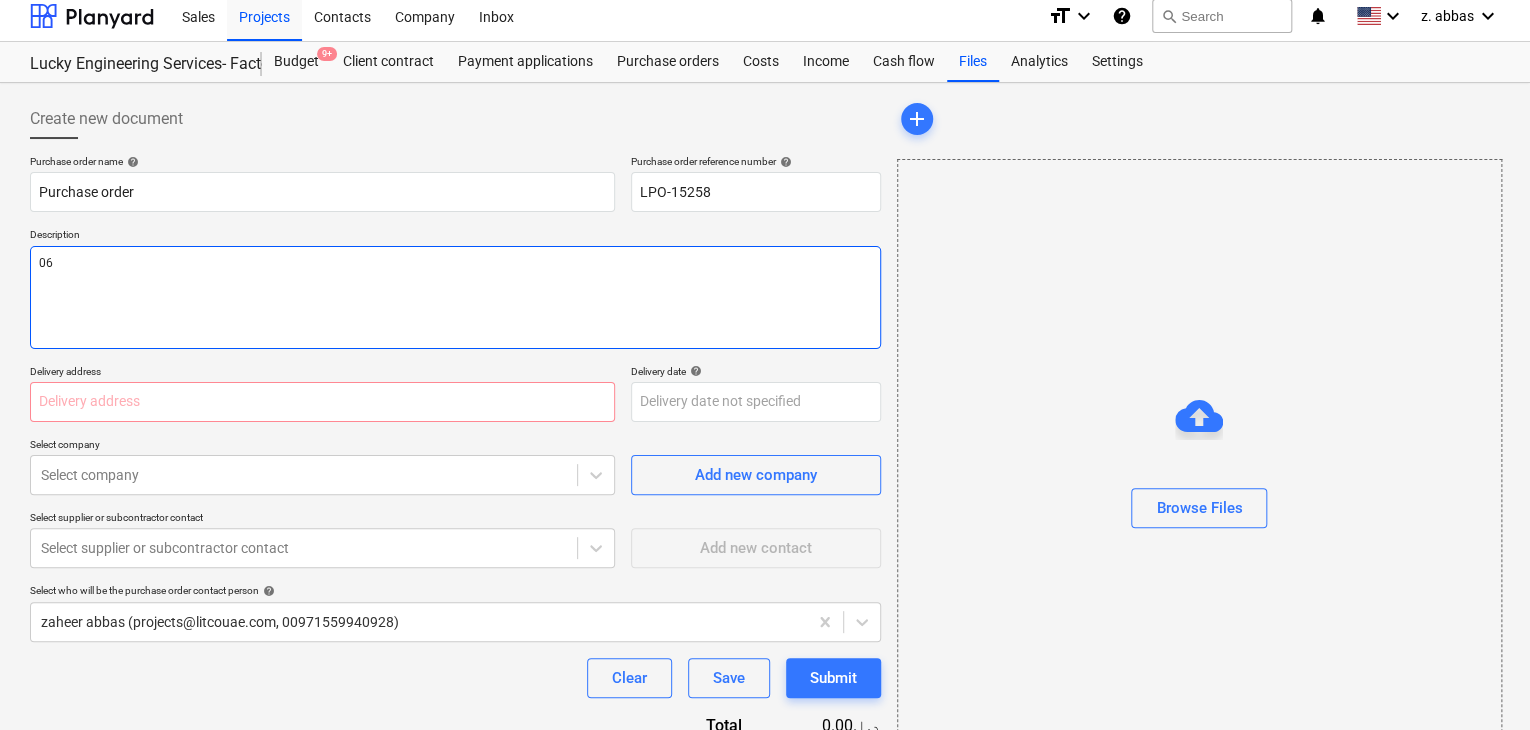 type on "x" 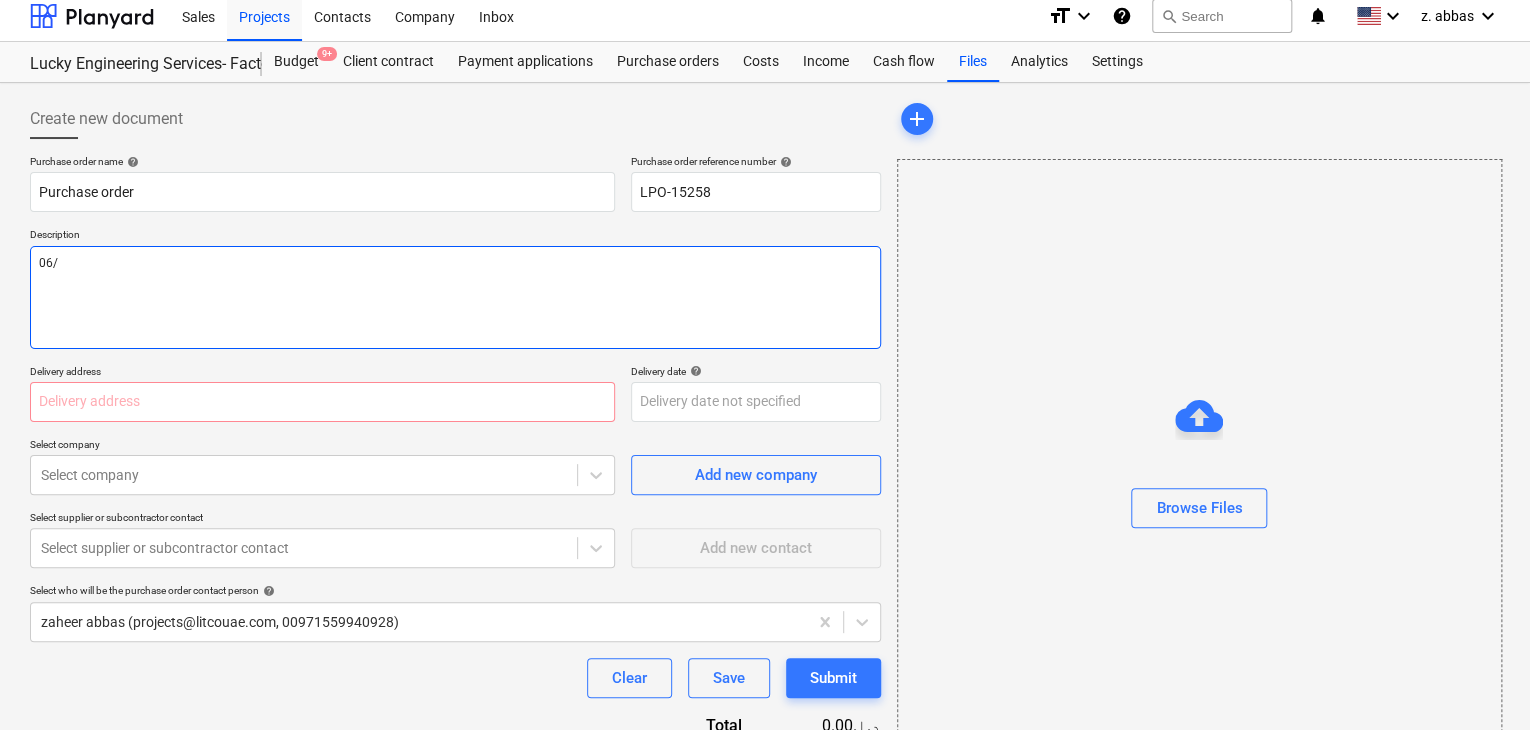 type on "x" 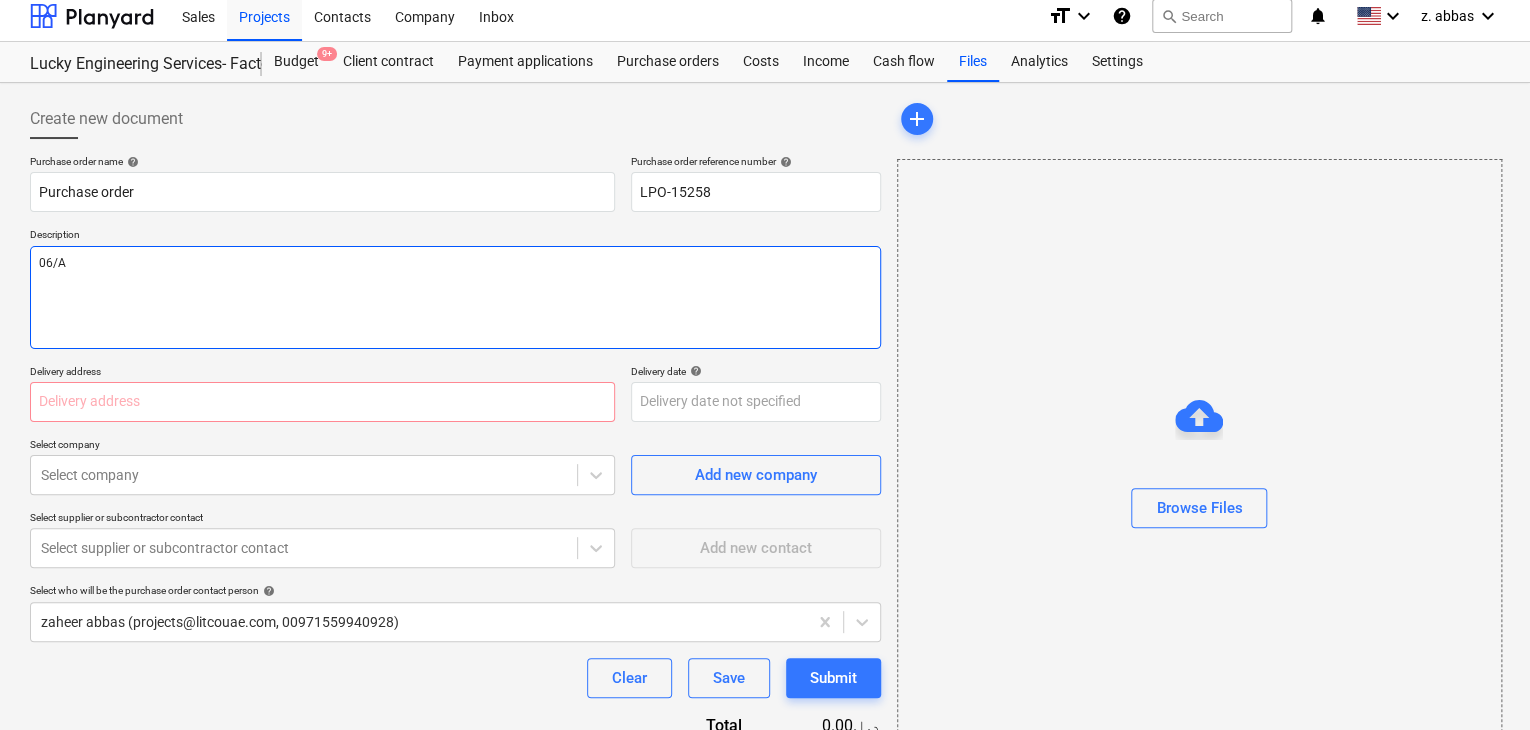 type on "x" 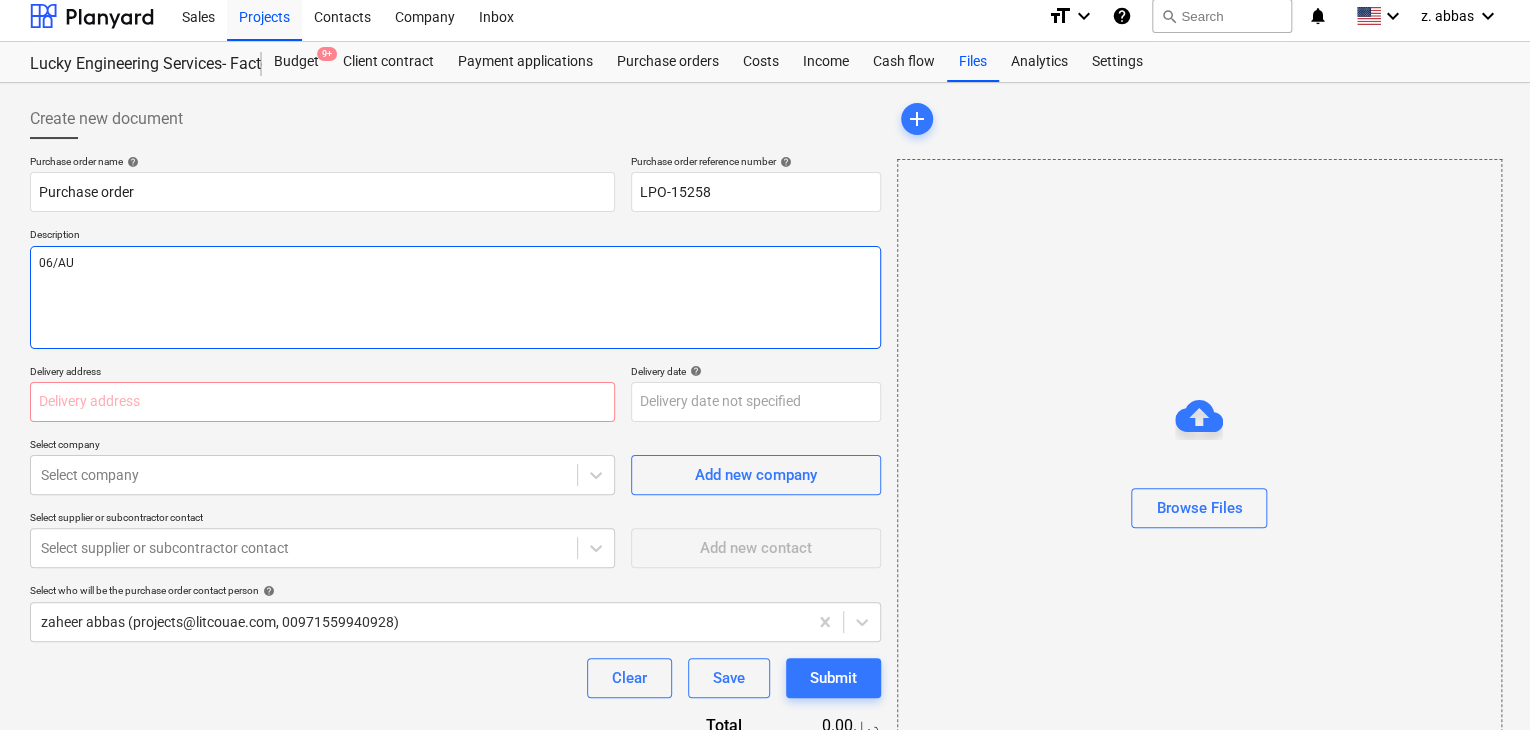 type on "x" 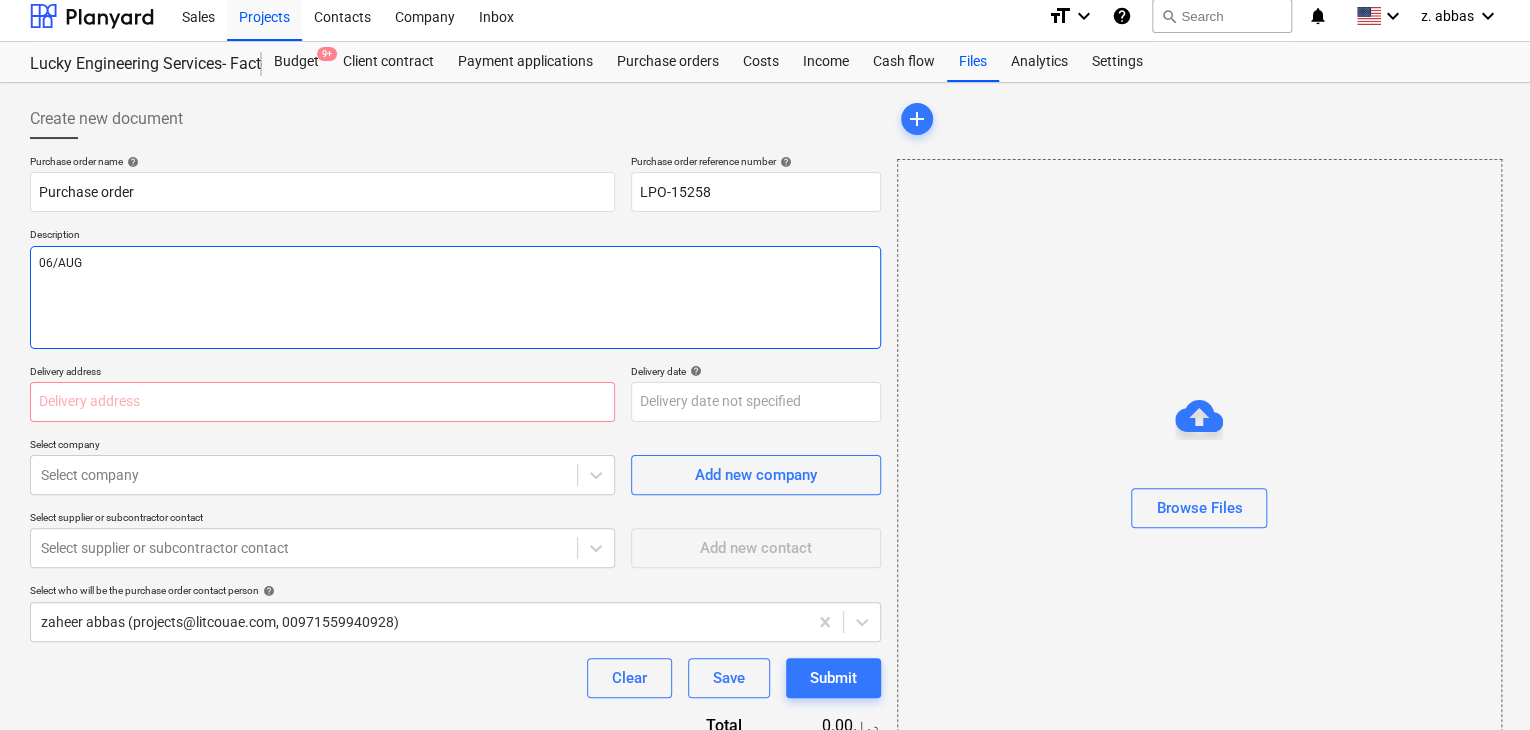 type on "x" 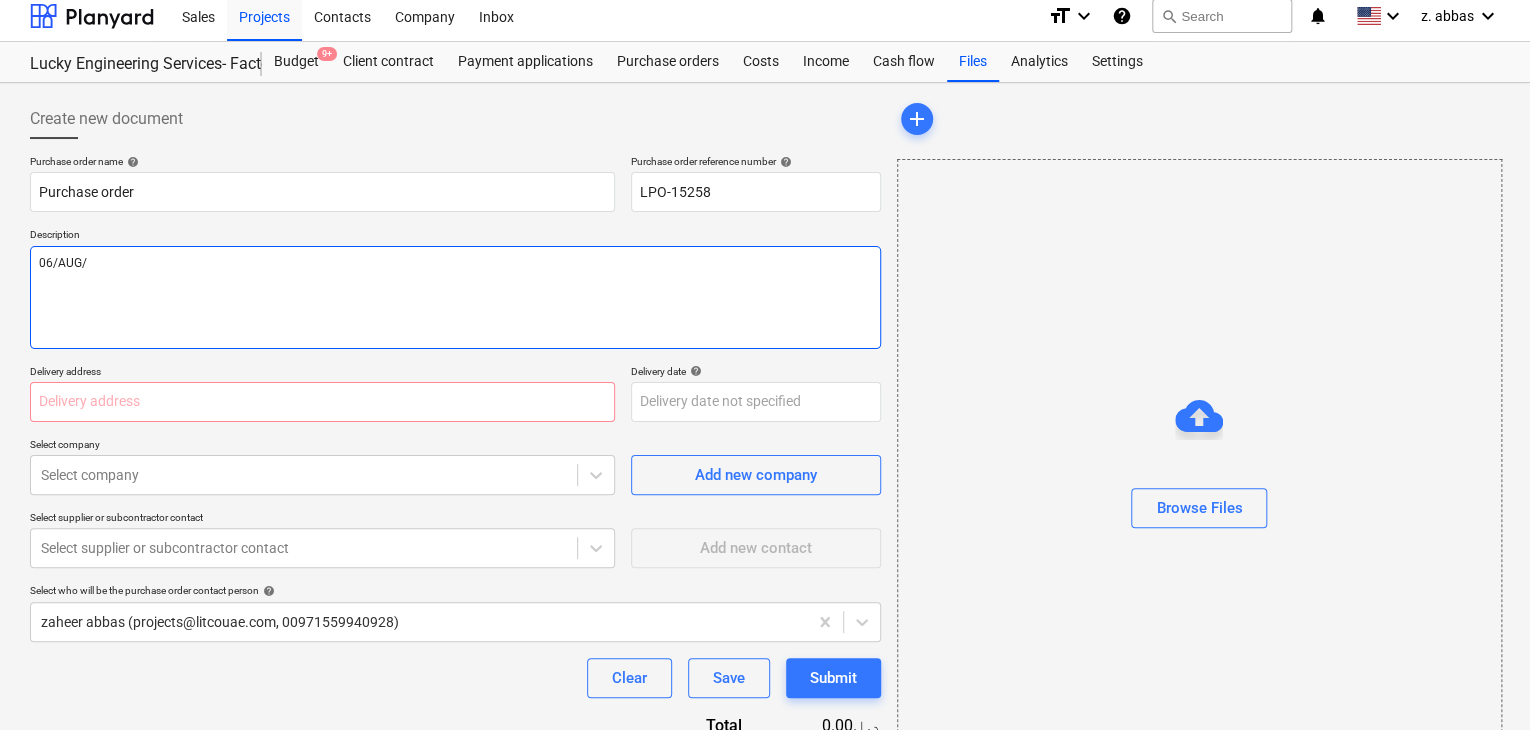 type on "x" 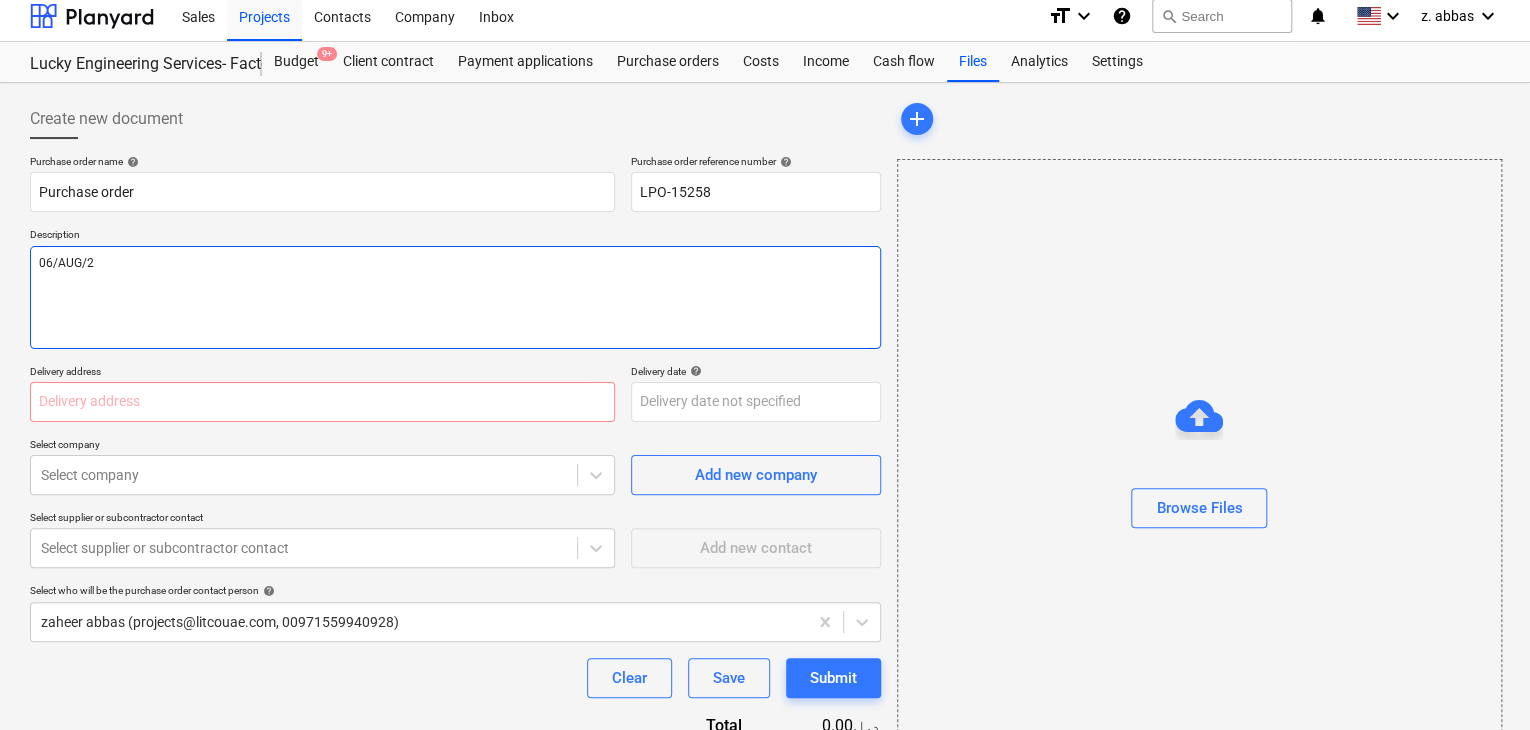 type on "x" 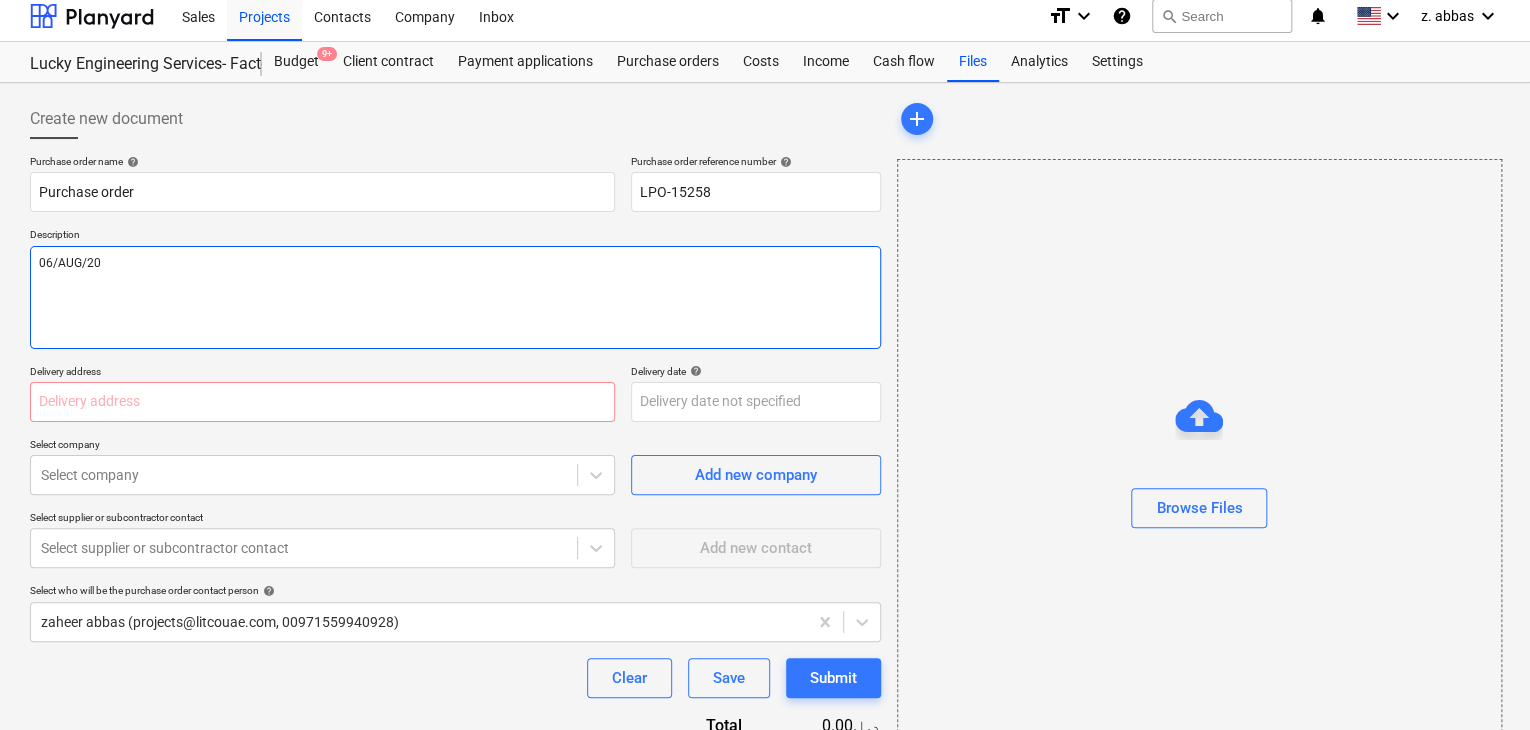 type on "x" 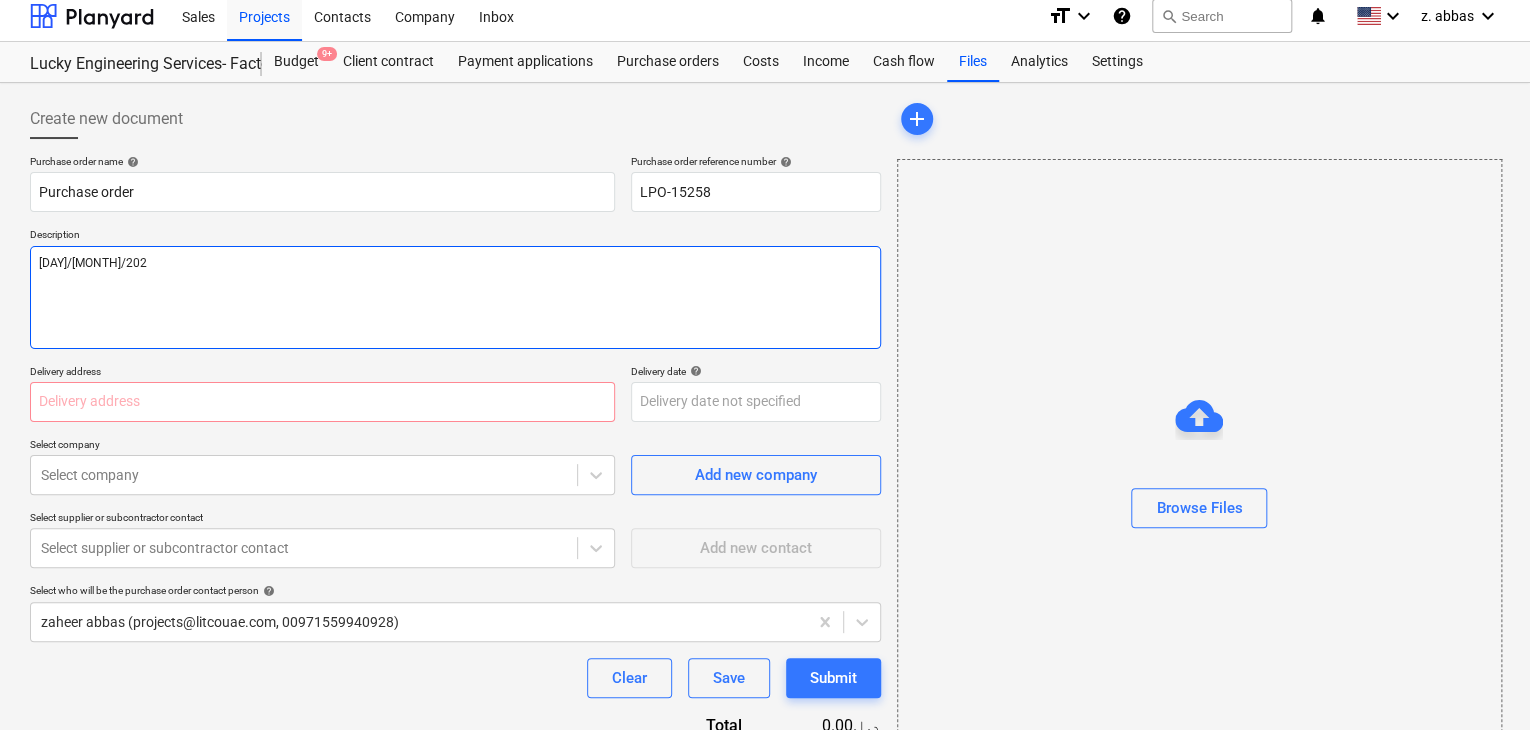 type on "x" 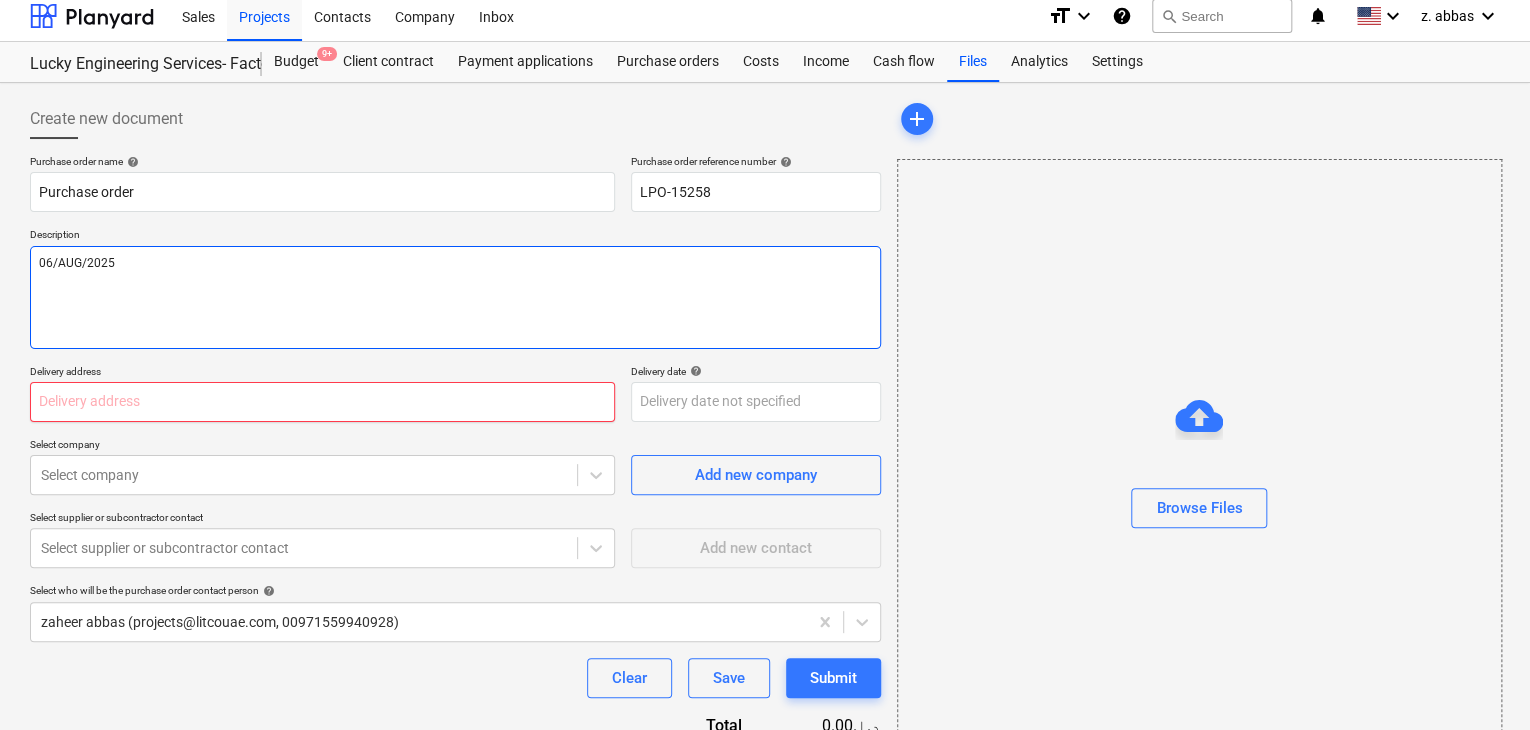 type on "06/AUG/2025" 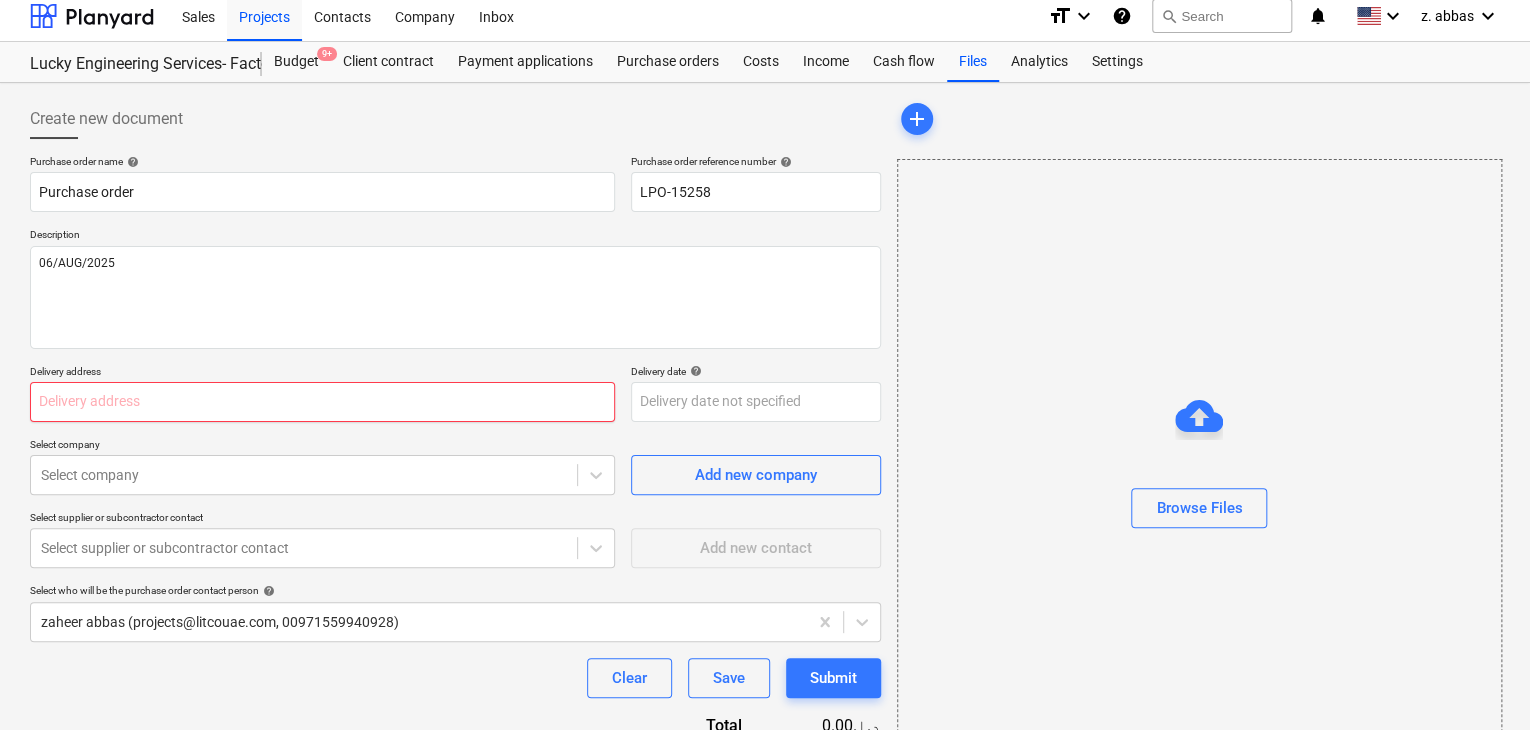 click at bounding box center [322, 402] 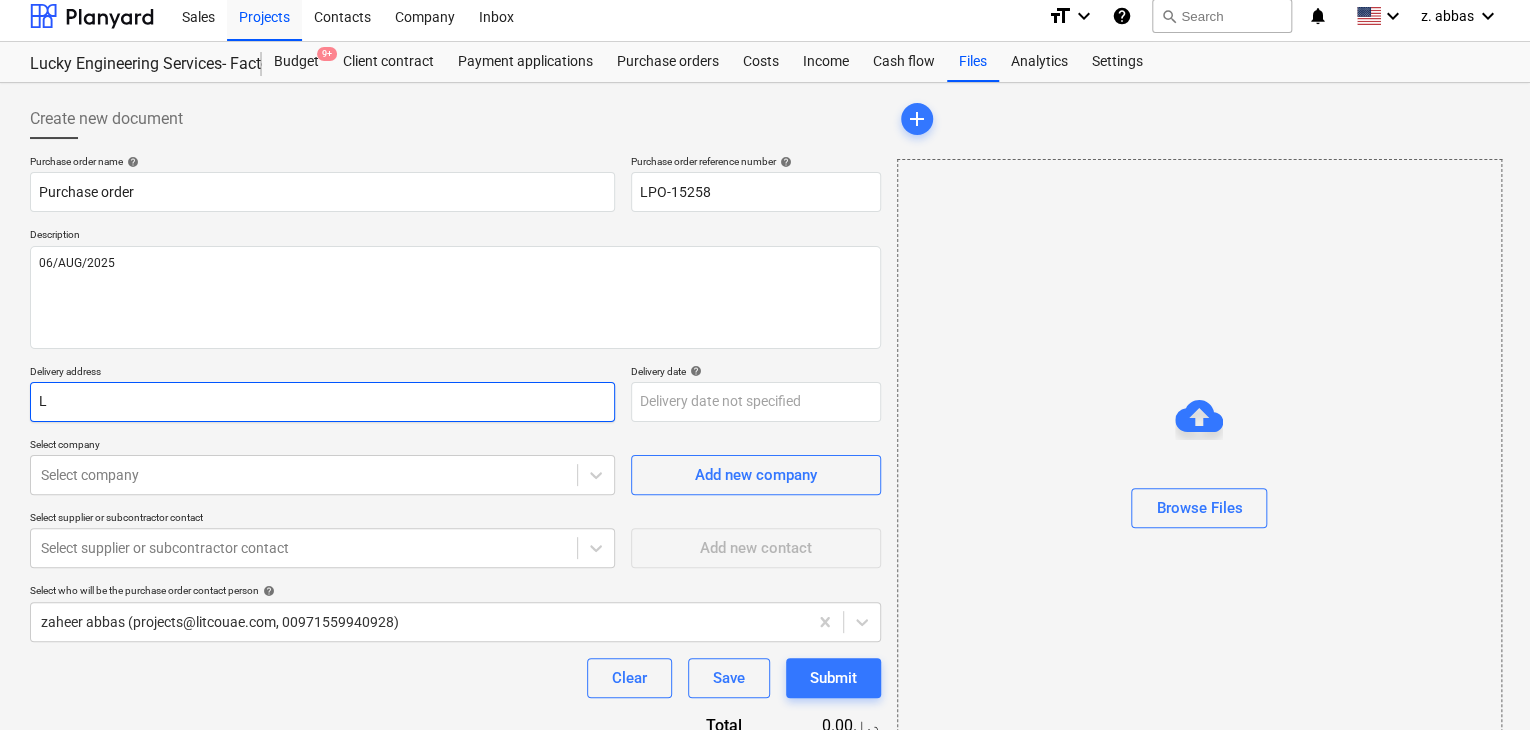 type on "x" 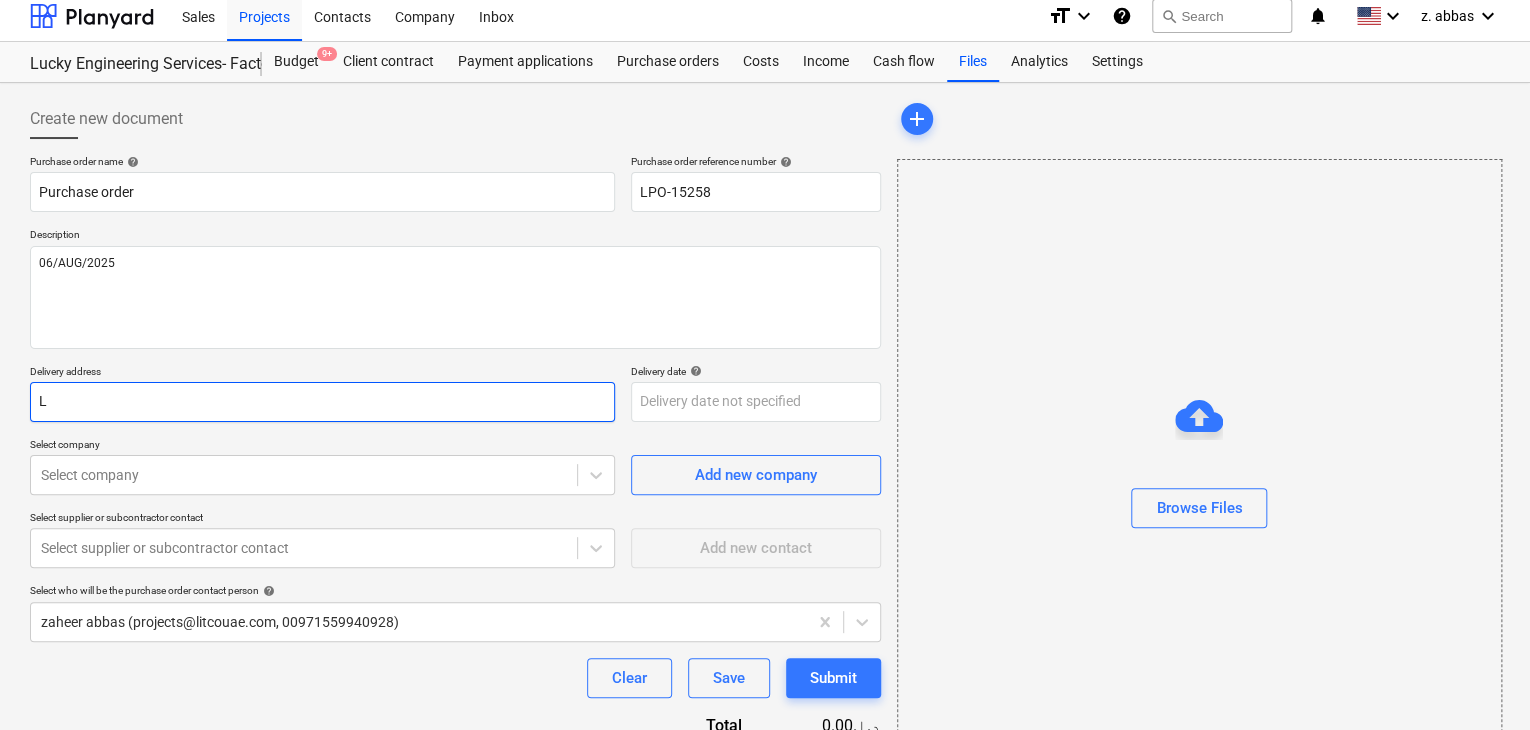 type on "LU" 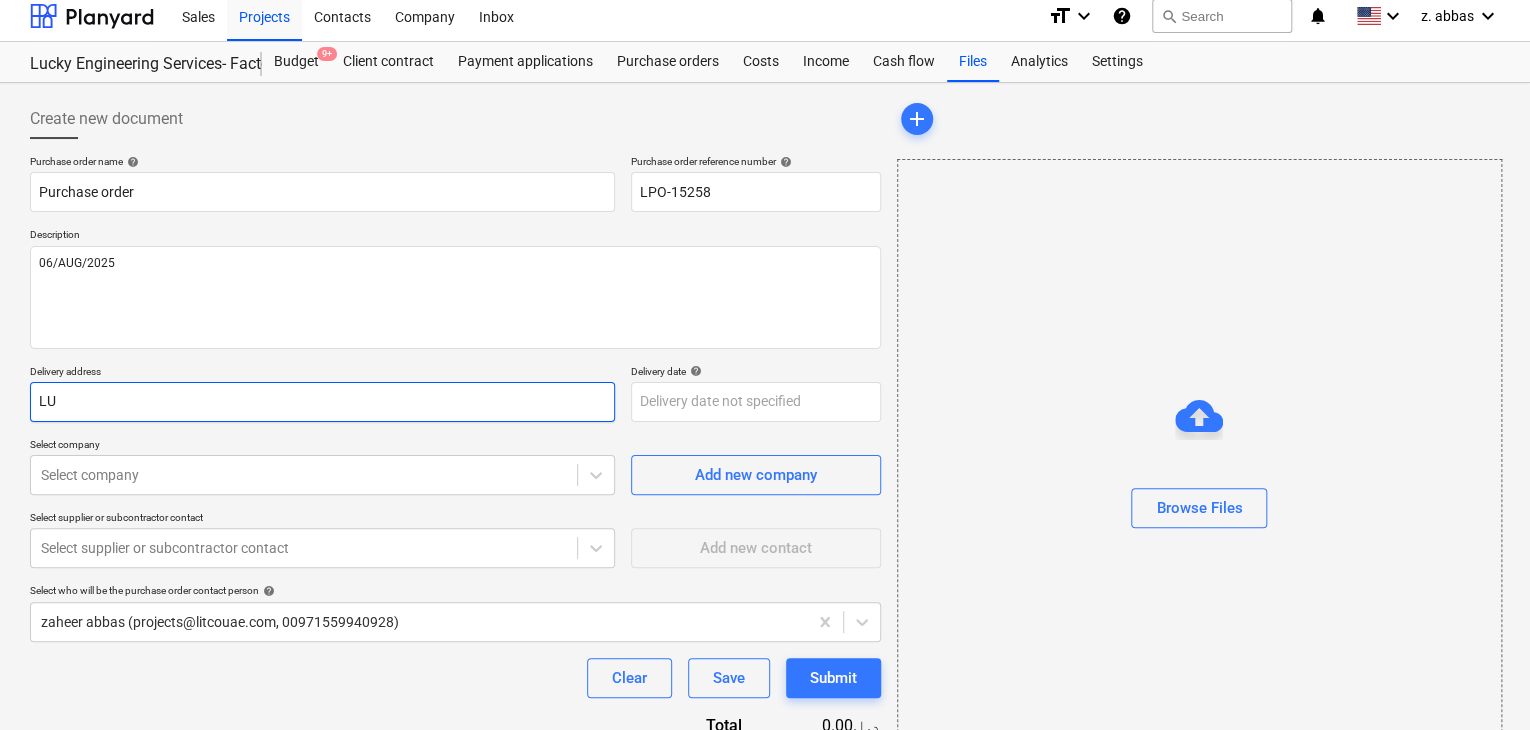 type on "x" 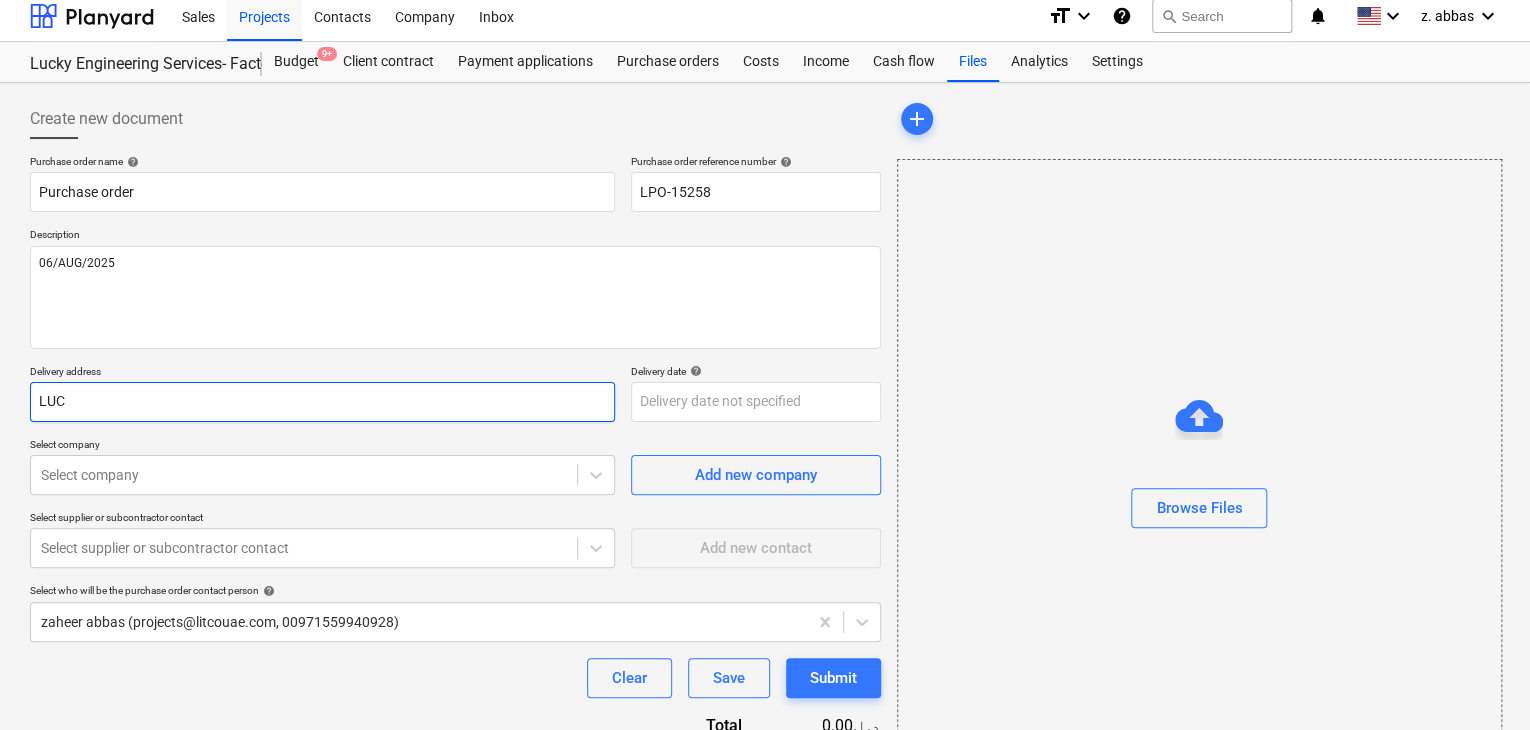 type on "x" 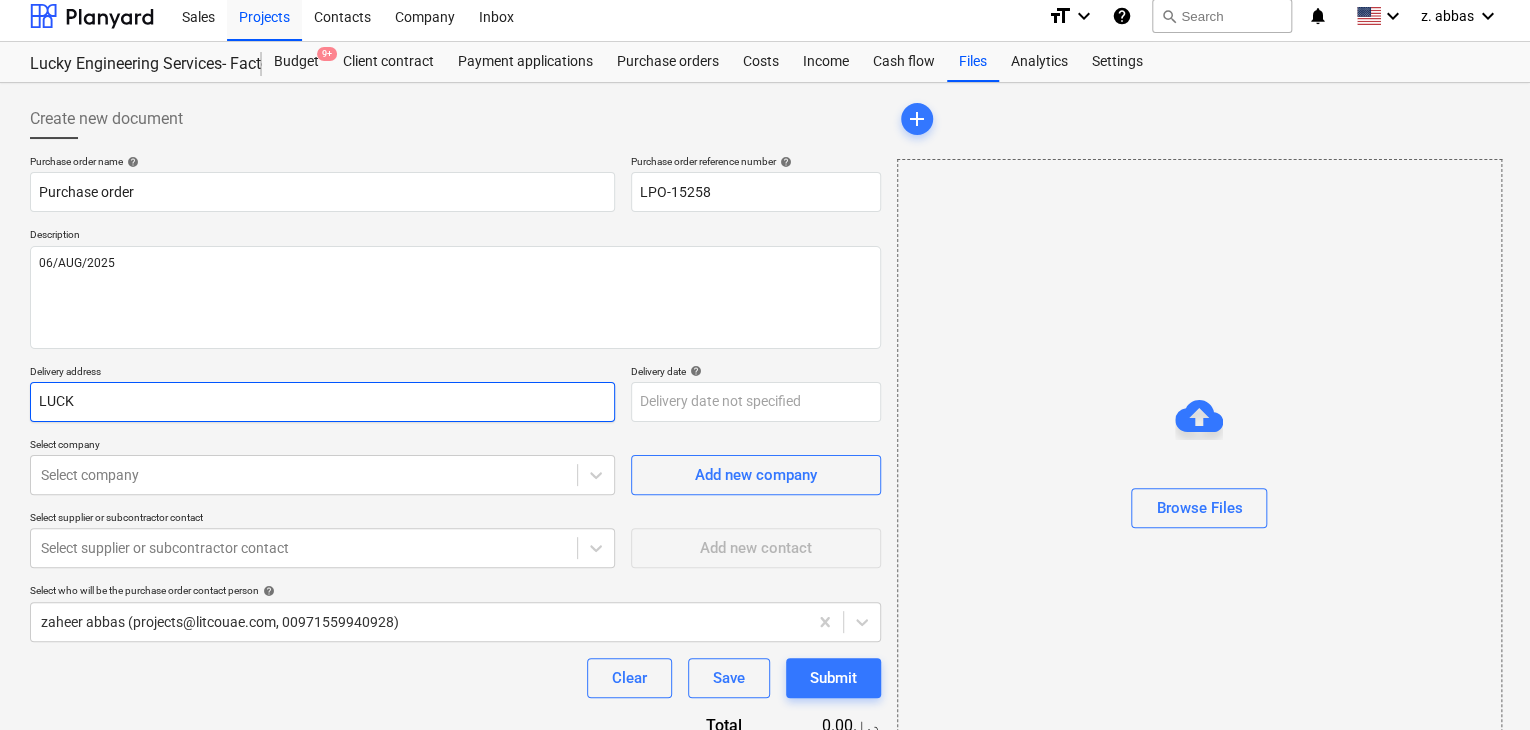 type on "x" 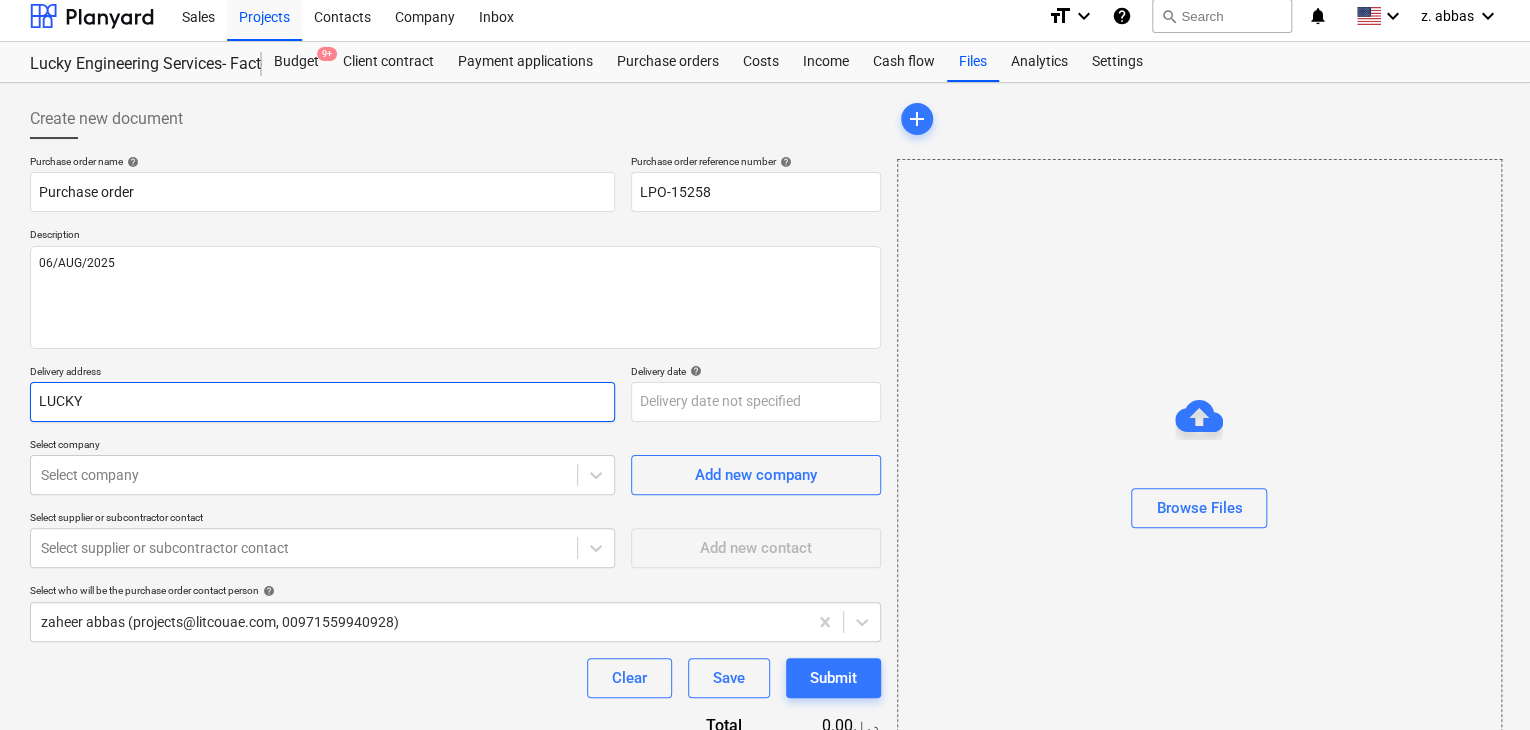 type on "x" 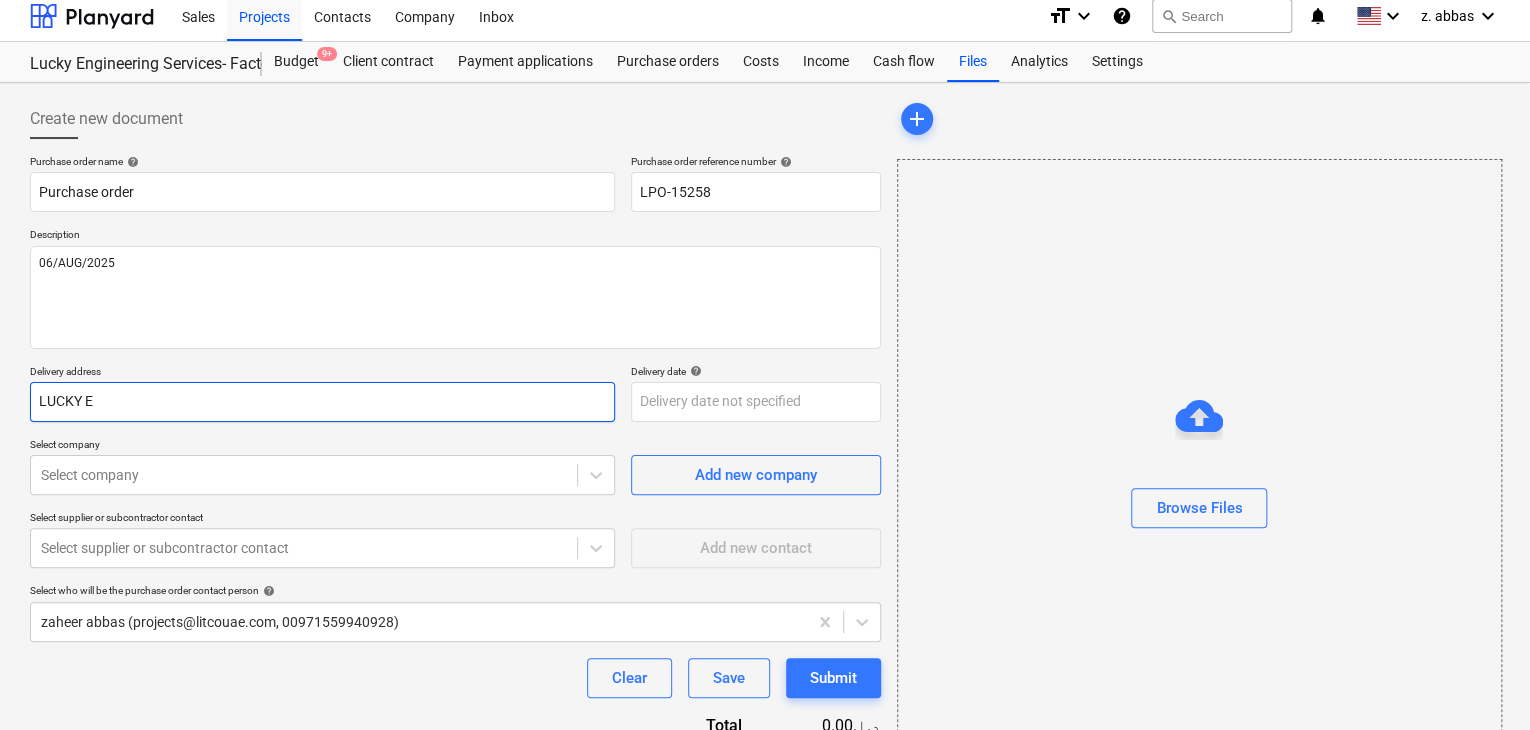 type on "x" 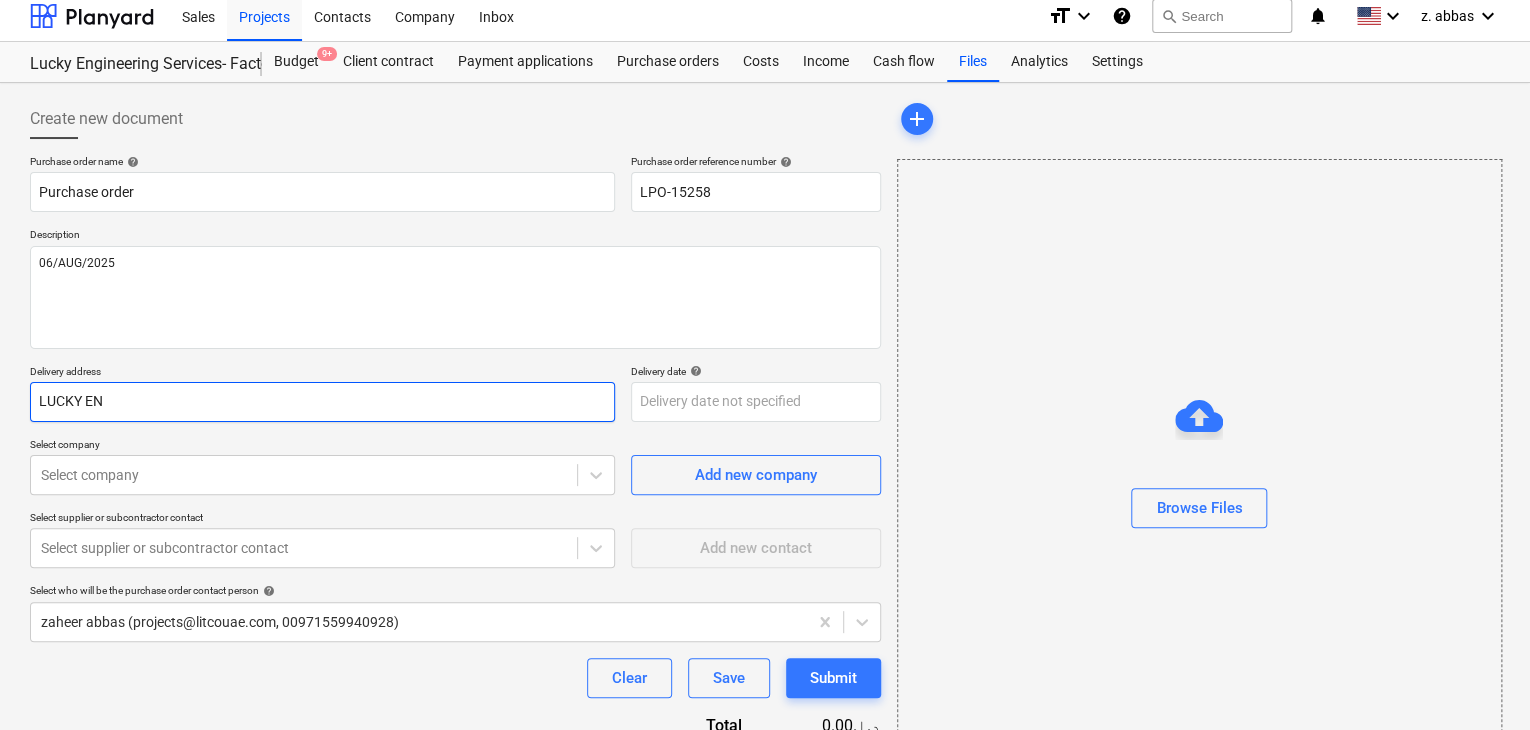 type on "LUCKY ENG" 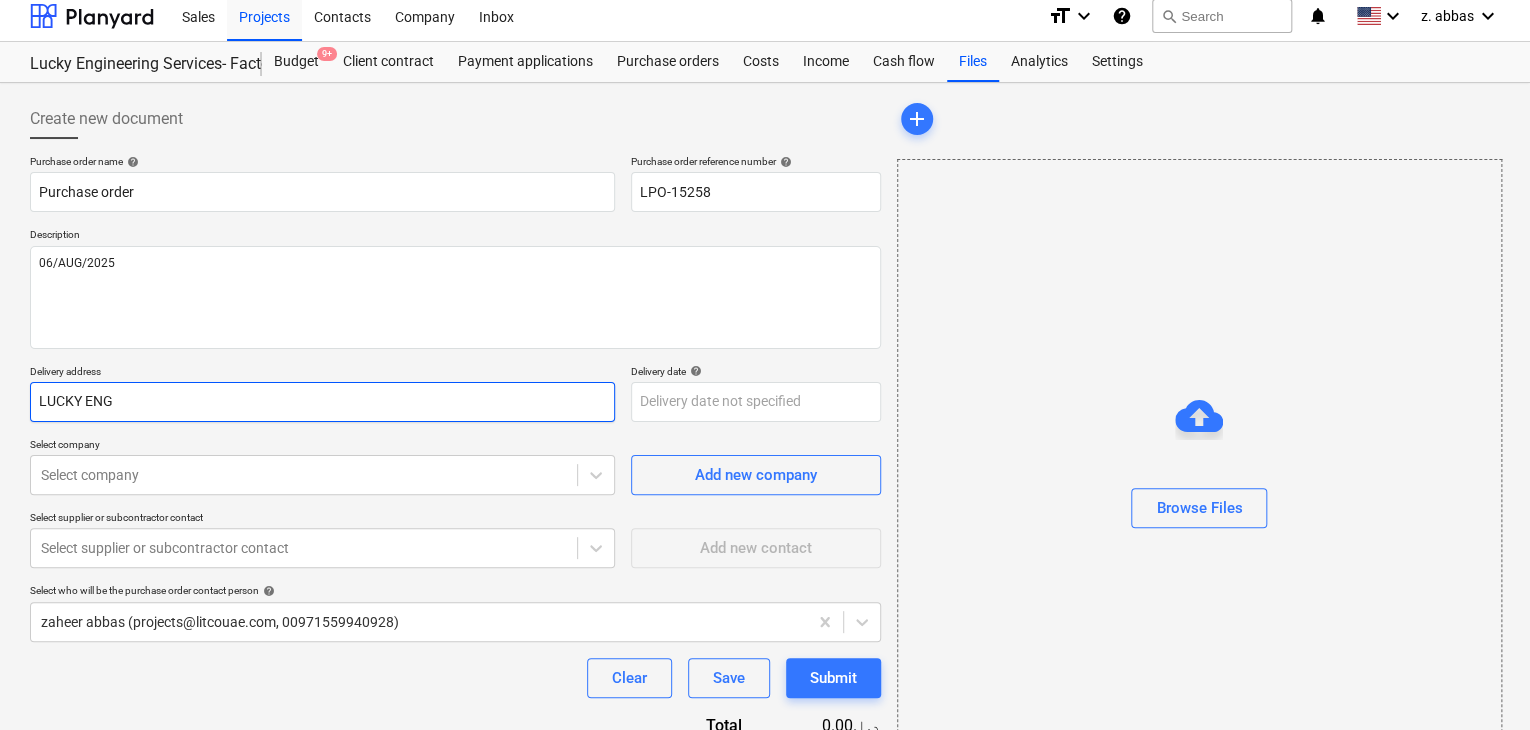 type on "x" 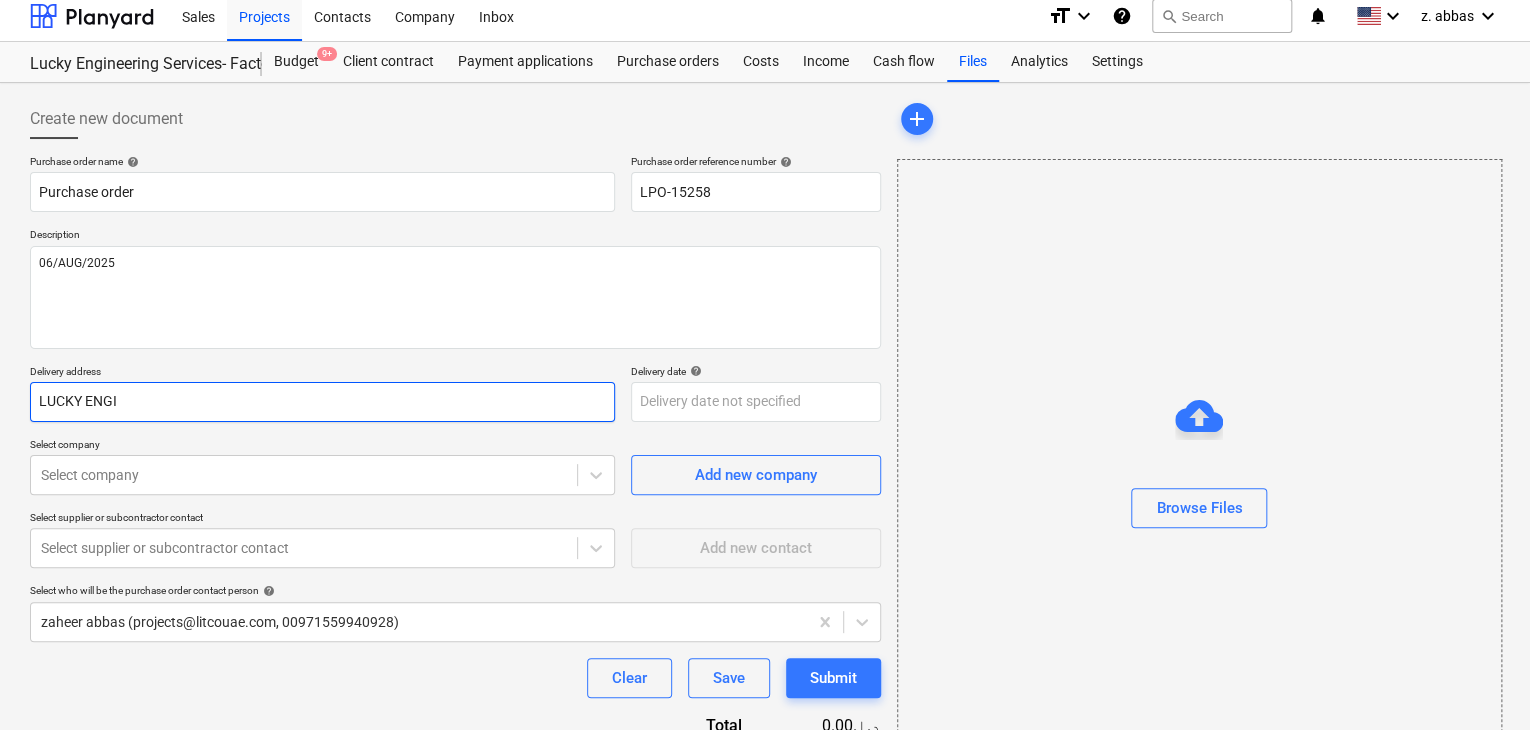 type on "x" 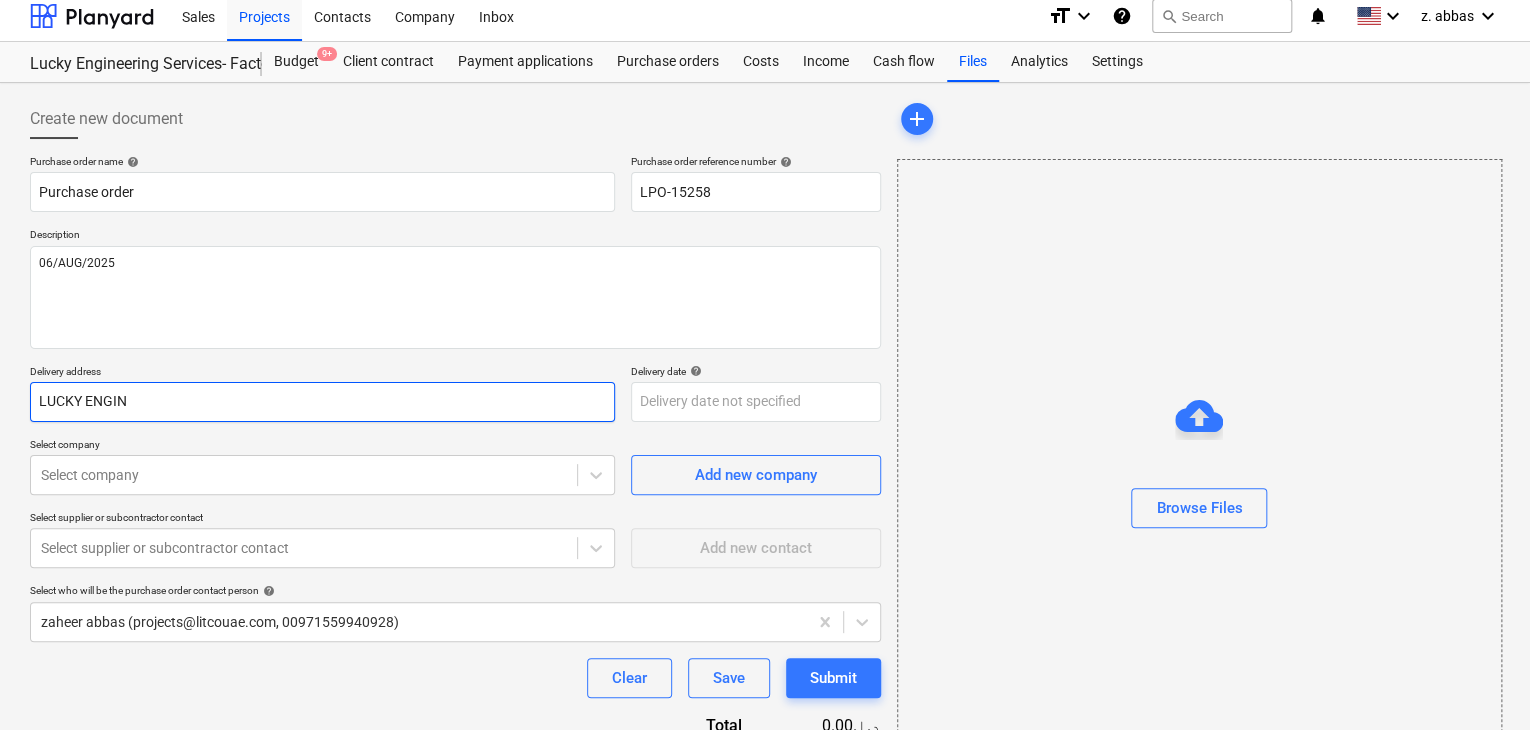 type on "x" 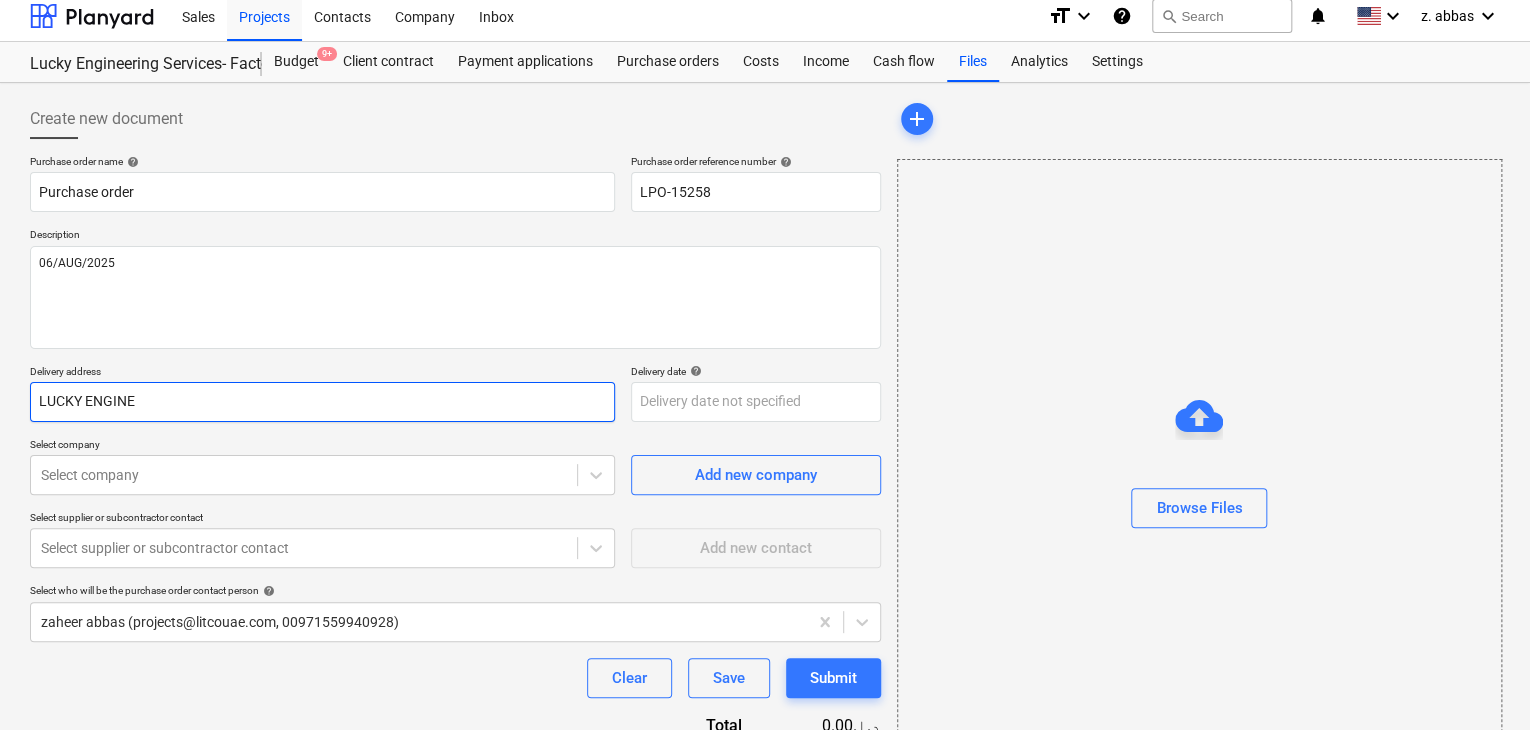 type on "x" 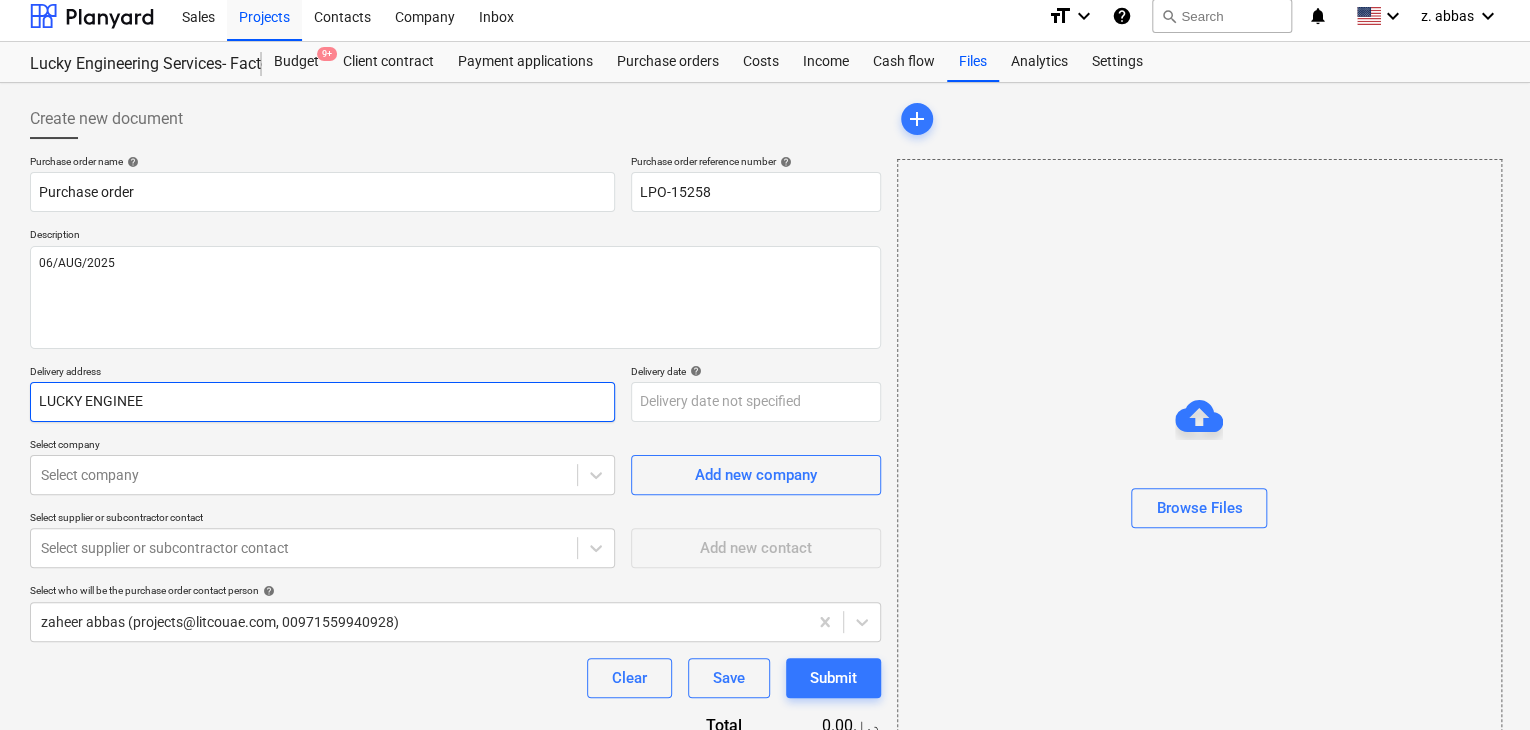 type on "x" 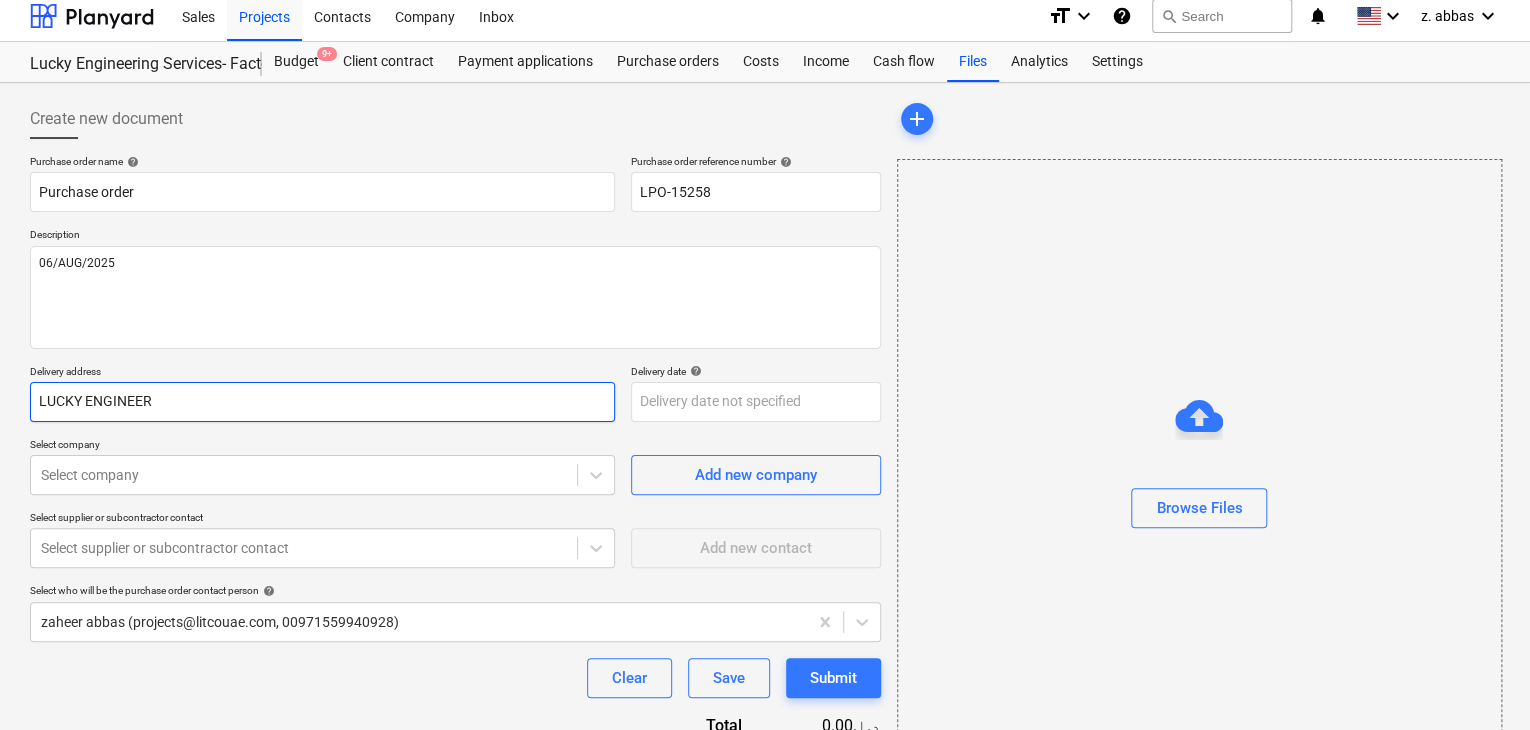 type on "x" 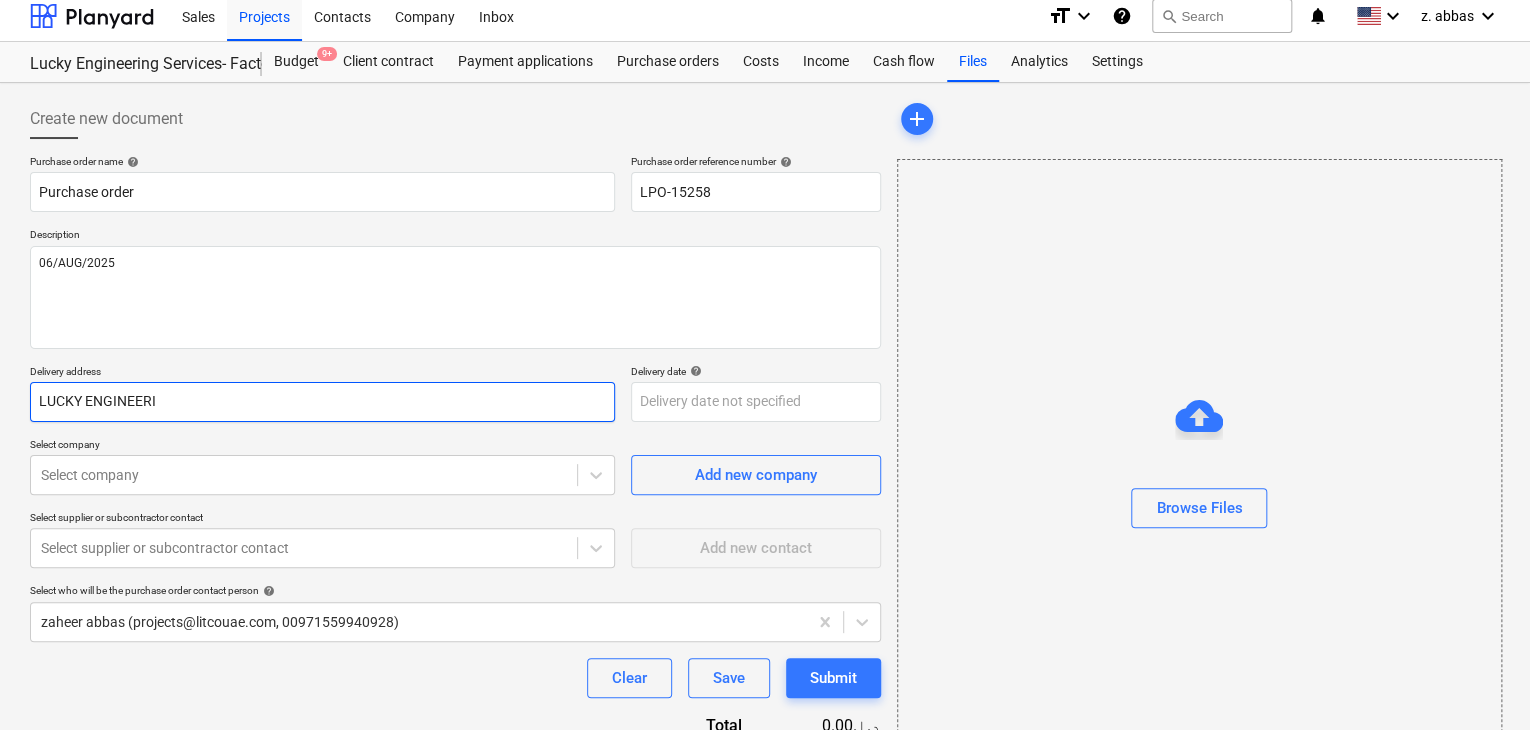 type on "x" 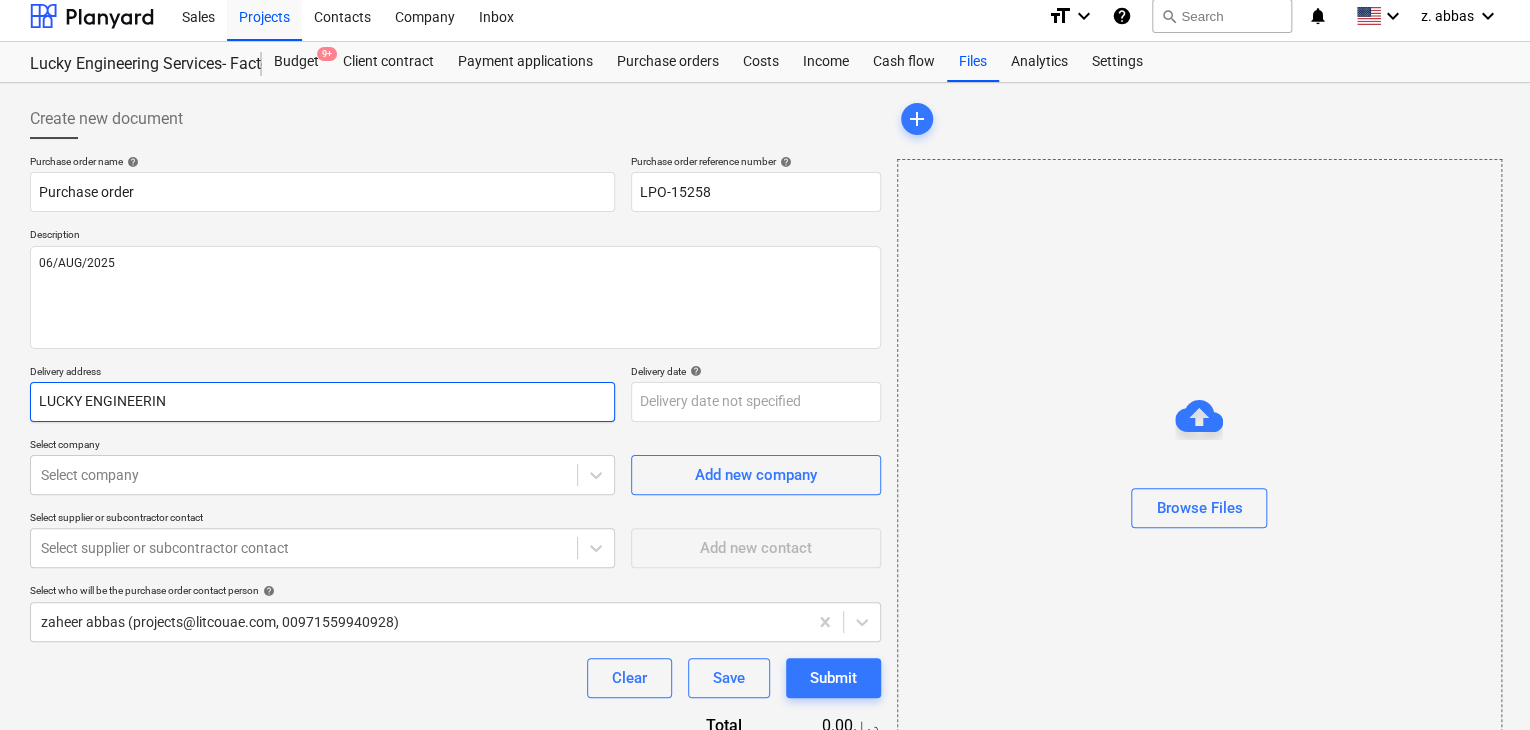 type on "x" 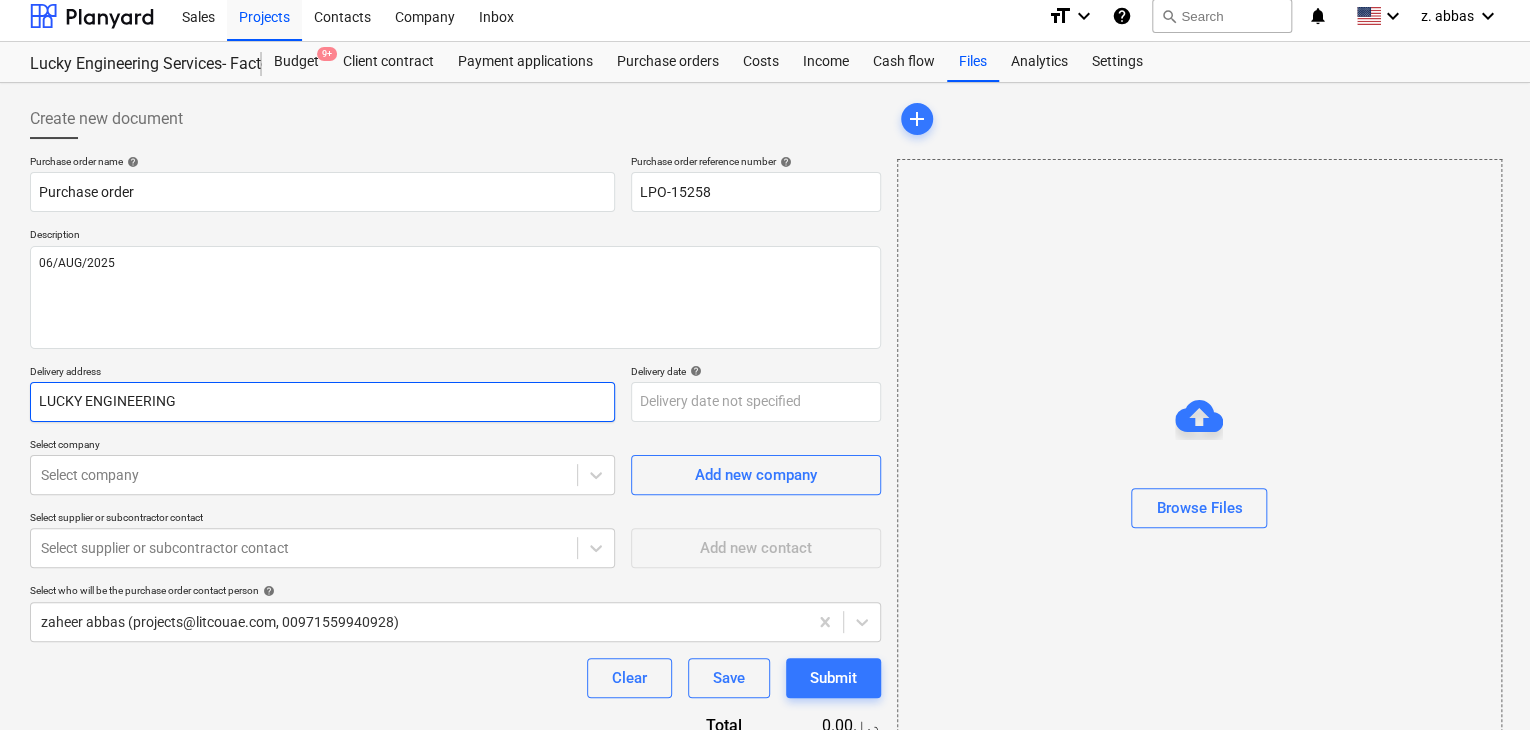 type on "x" 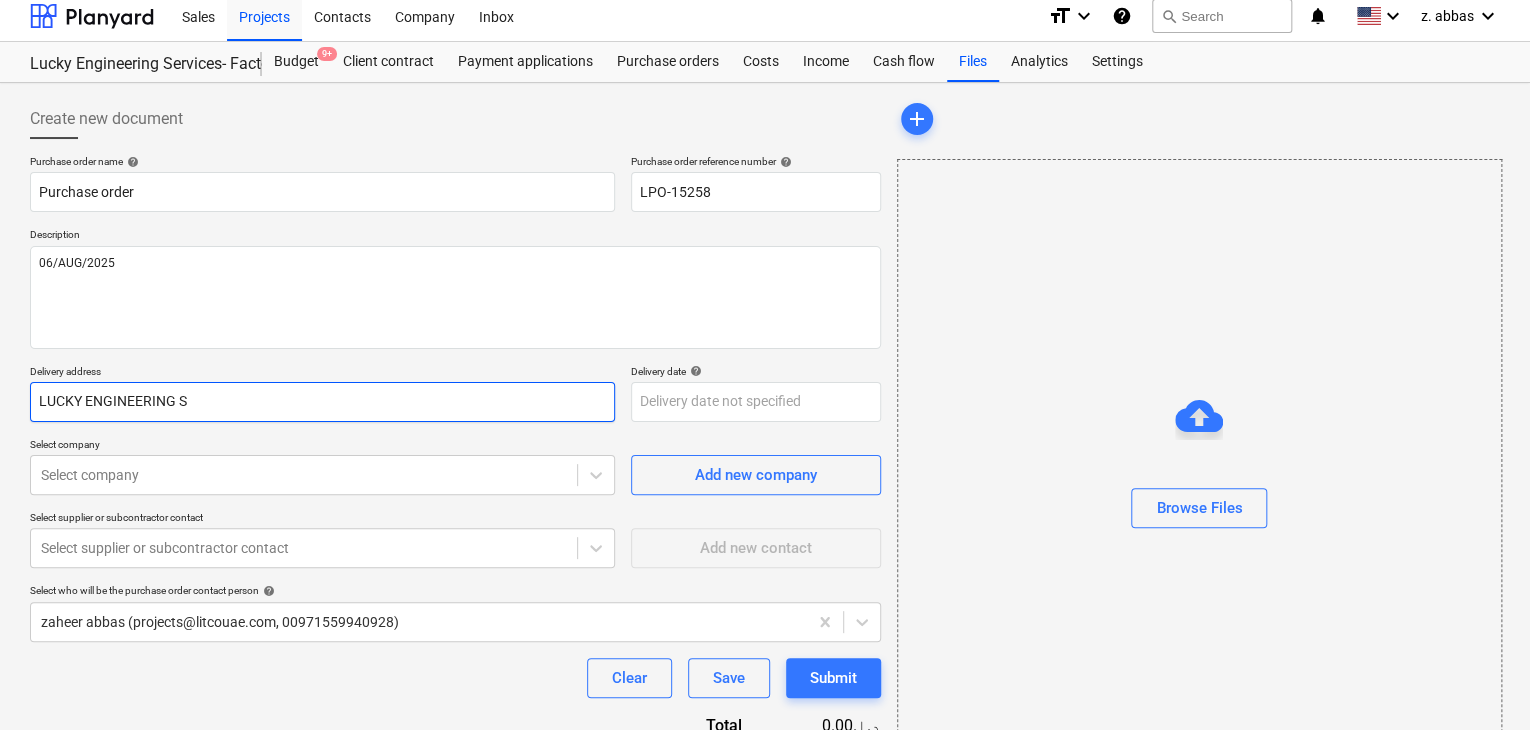 type on "x" 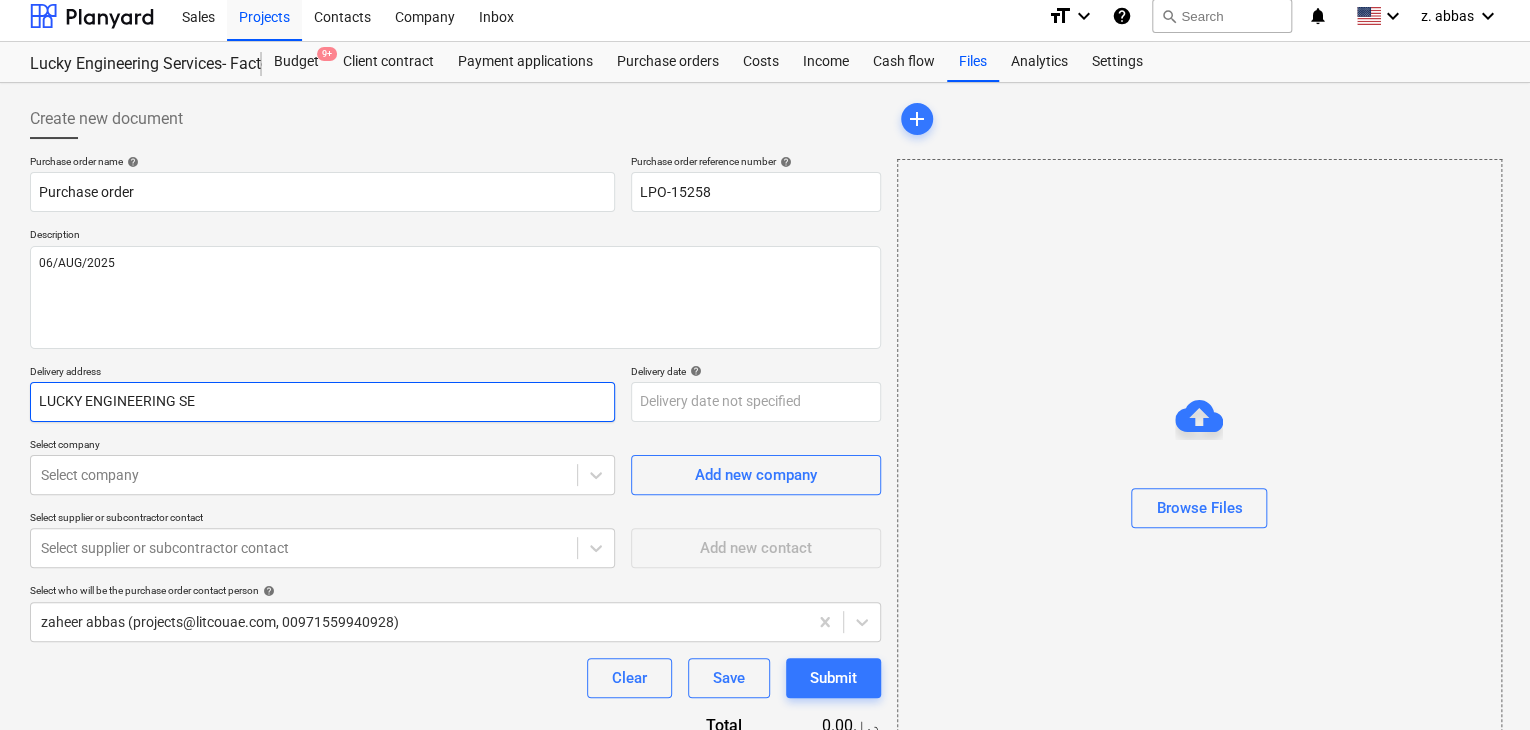 type on "x" 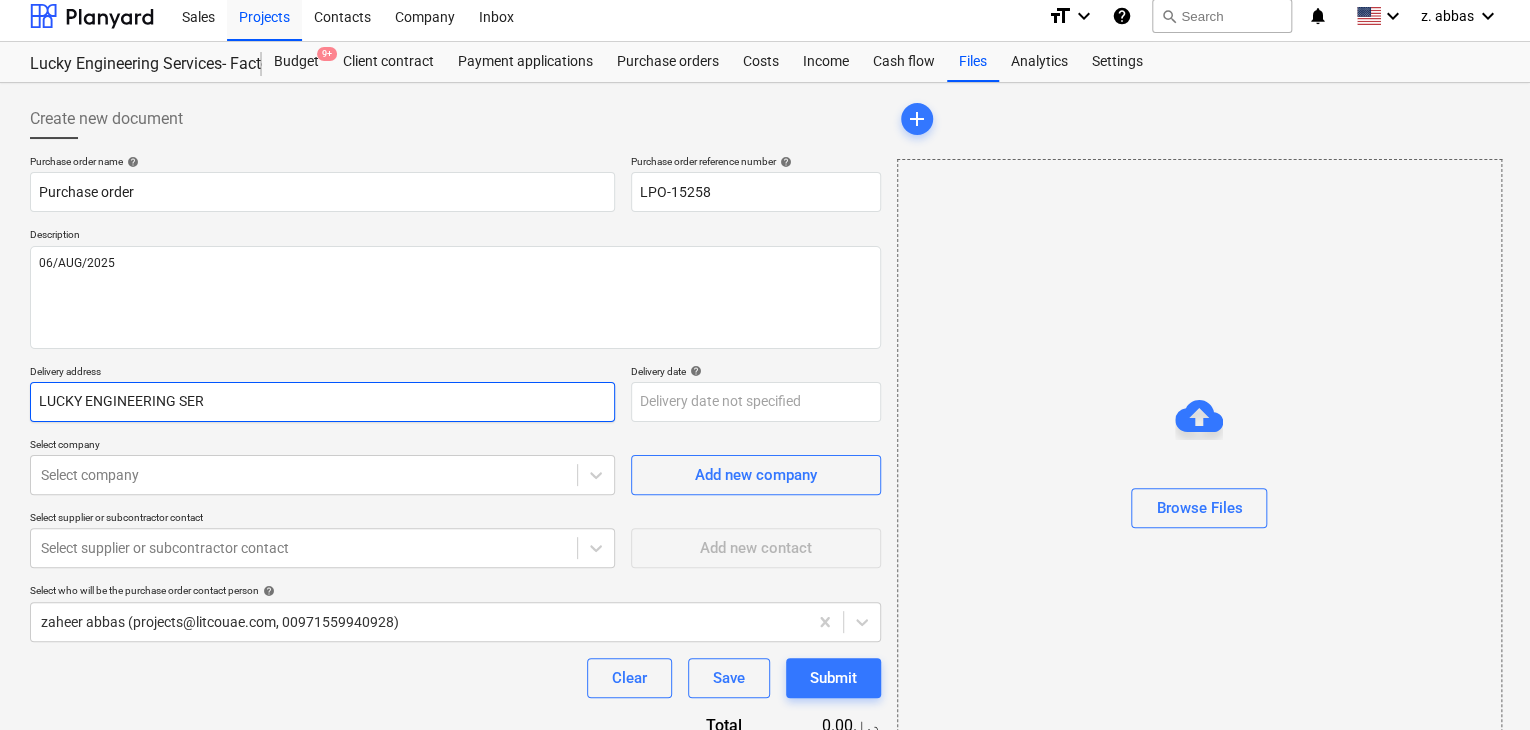 type on "x" 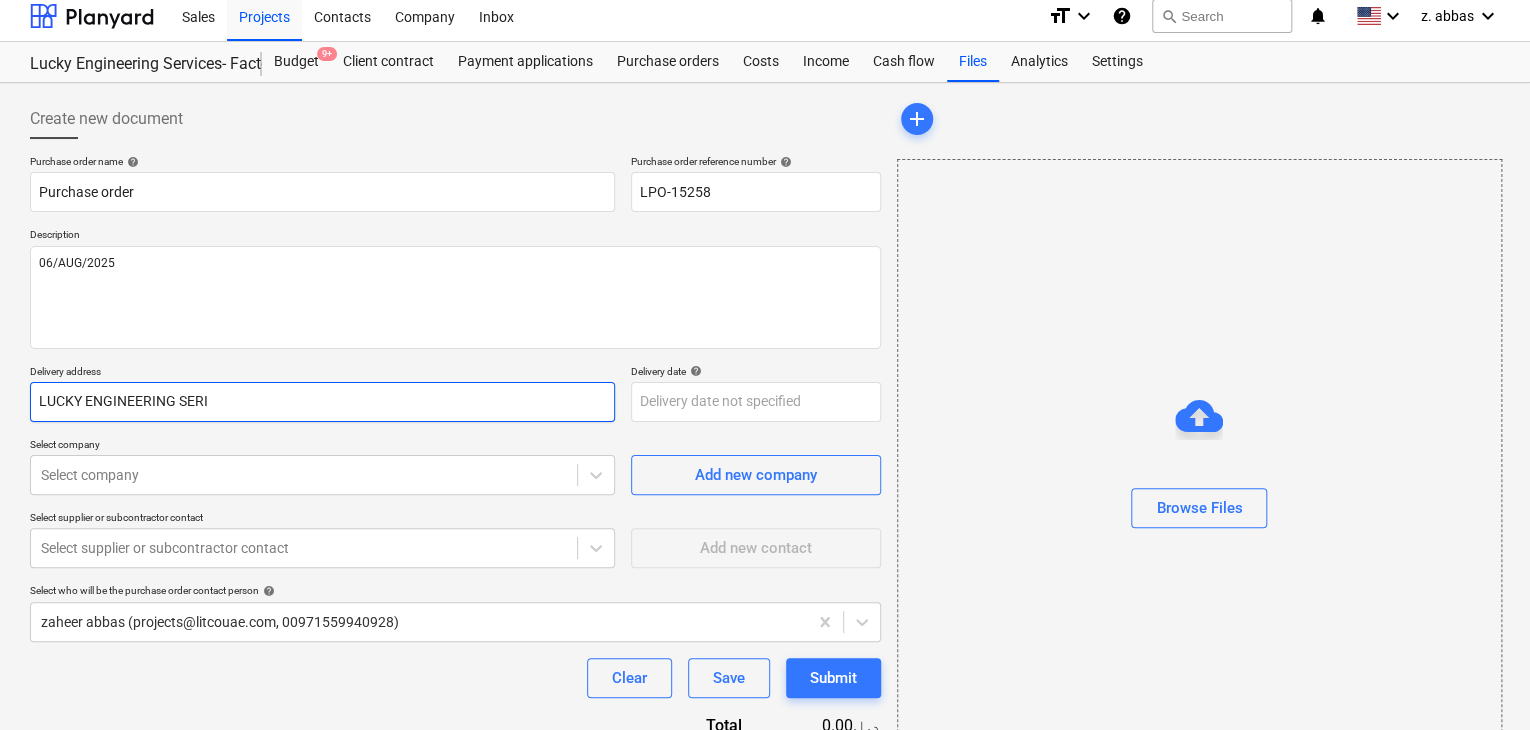type on "x" 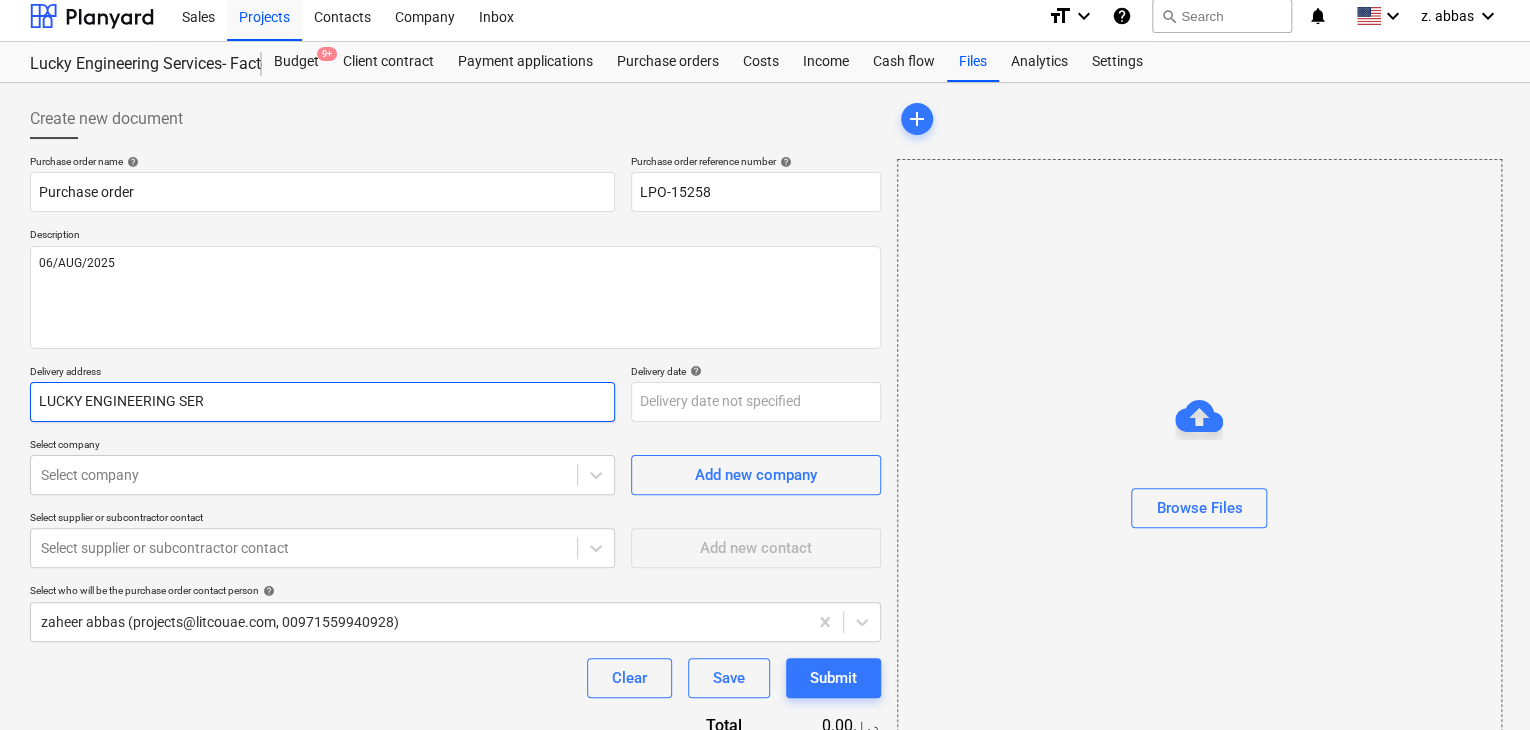 type on "x" 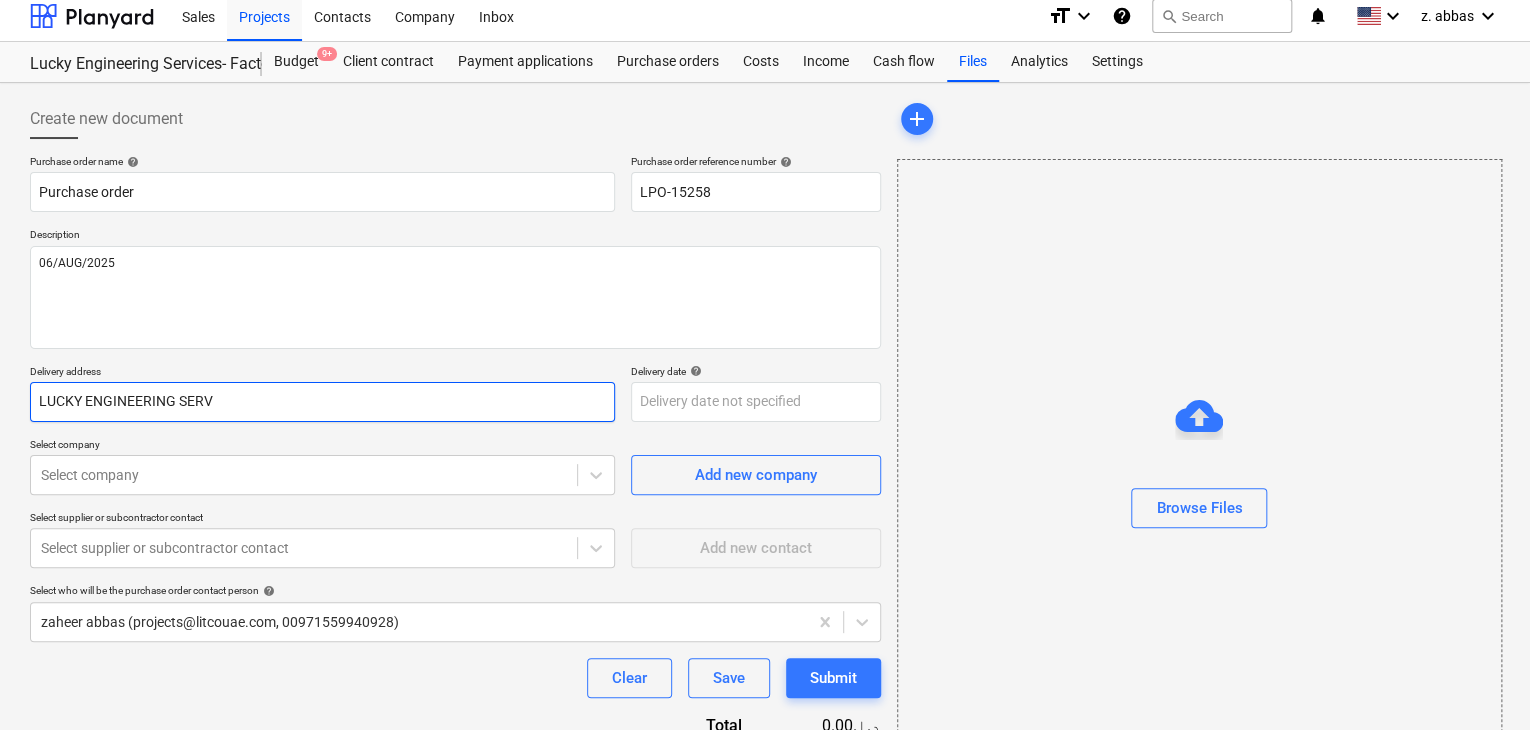 type on "x" 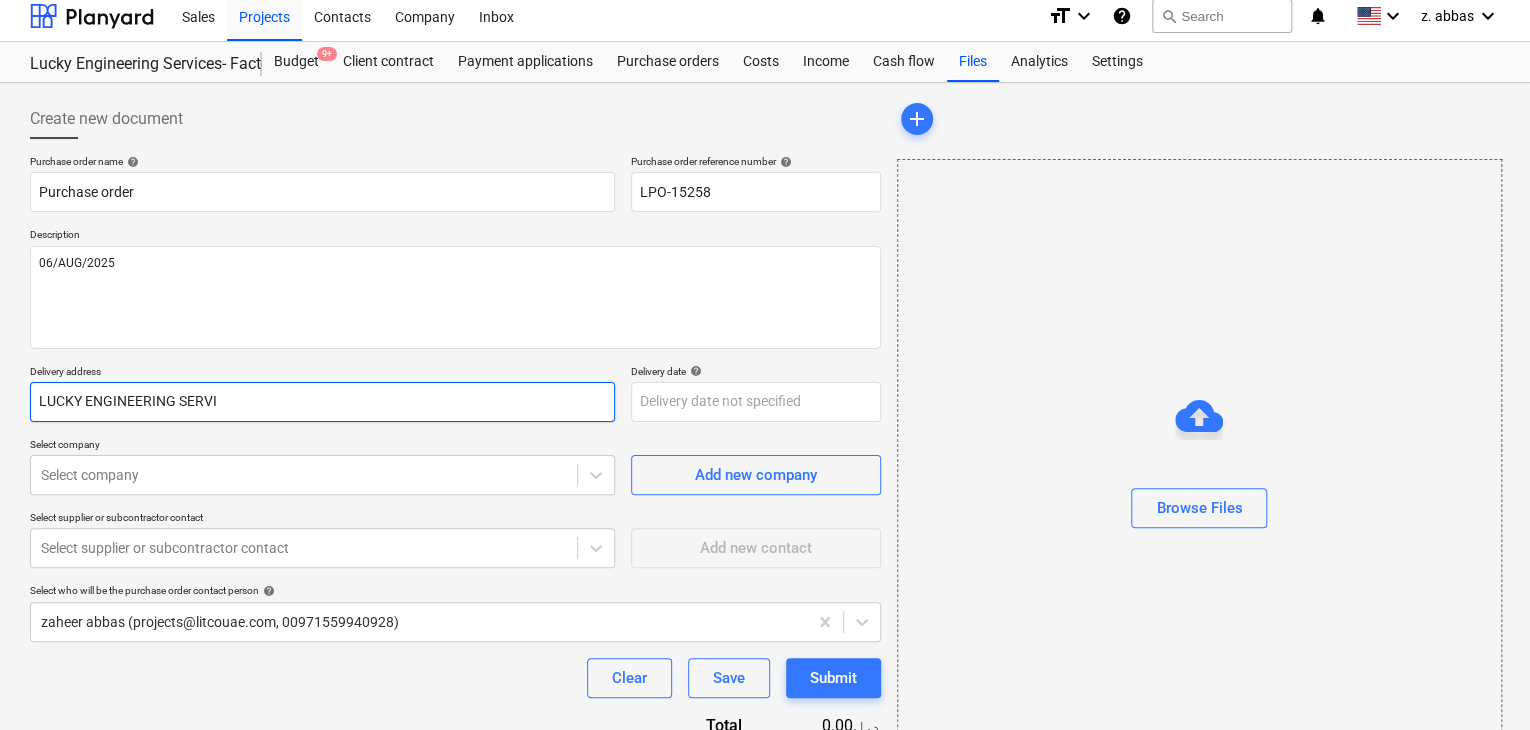 type on "x" 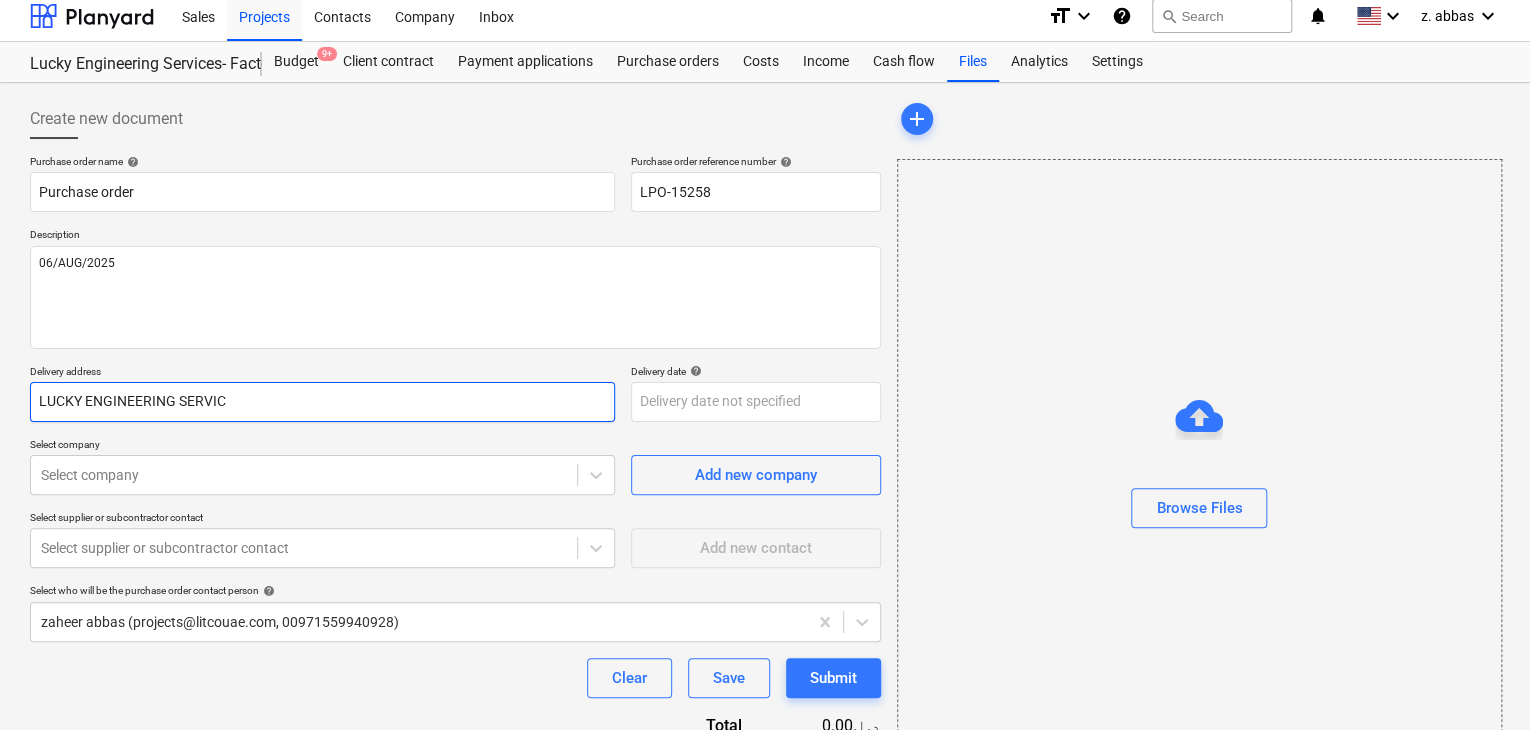 type on "x" 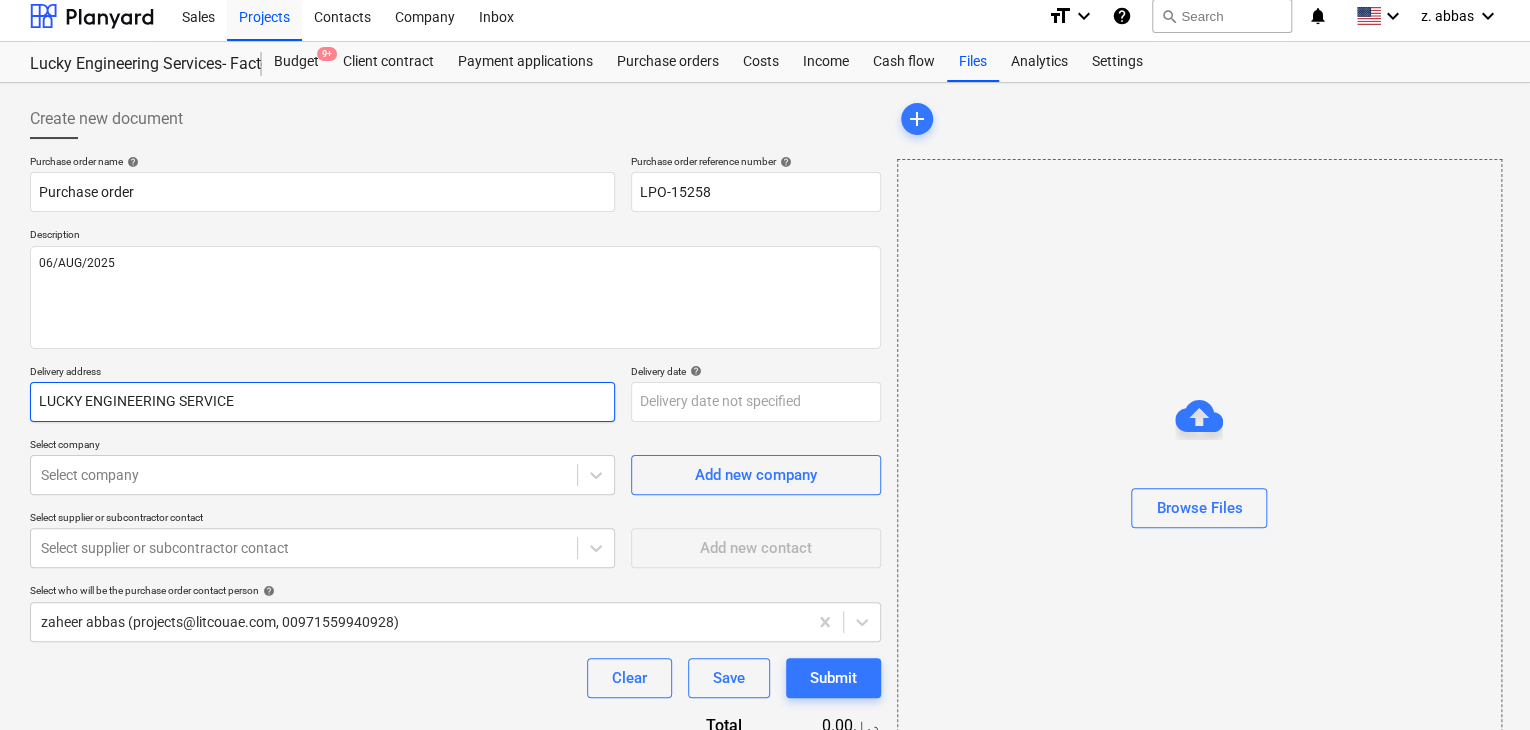 type on "x" 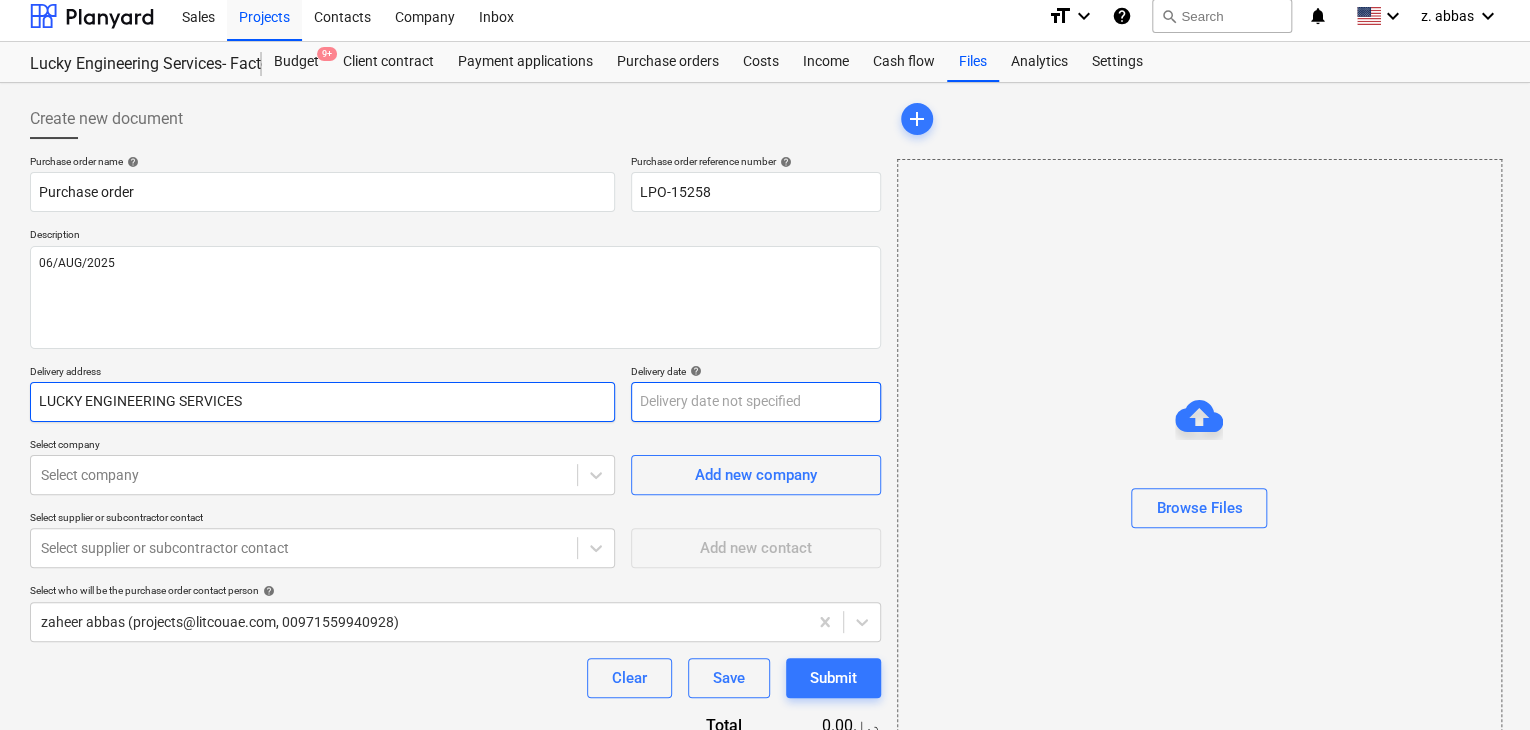 type on "LUCKY ENGINEERING SERVICES" 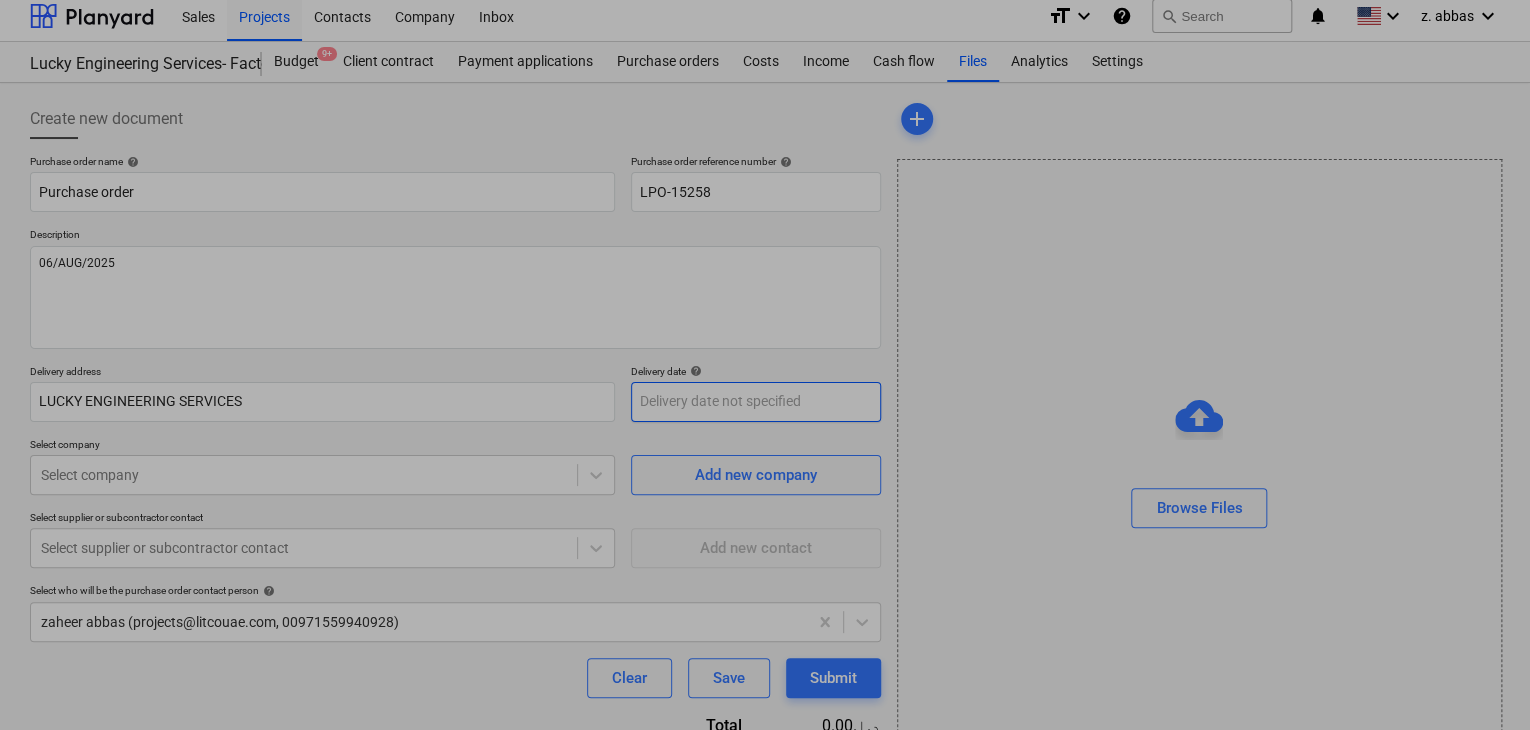 click on "Sales Projects Contacts Company Inbox format_size keyboard_arrow_down help search Search notifications 0 keyboard_arrow_down z. [LAST] keyboard_arrow_down Lucky Engineering Services- Factory/Office Budget 9+ Client contract Payment applications Purchase orders Costs Income Cash flow Files Analytics Settings Create new document Purchase order name help Purchase order Purchase order reference number help LPO-15258 Description 06/AUG/2025 Delivery address LUCKY ENGINEERING SERVICES Delivery date help Press the down arrow key to interact with the calendar and
select a date. Press the question mark key to get the keyboard shortcuts for changing dates. Select company Select company Add new company Select supplier or subcontractor contact Select supplier or subcontractor contact Add new contact Select who will be the purchase order contact person help zaheer [LAST] ([EMAIL], [PHONE]) Clear Save Submit Total 0.00د.إ.‏ Select line-items to add help Search or select a line-item add" at bounding box center (765, 356) 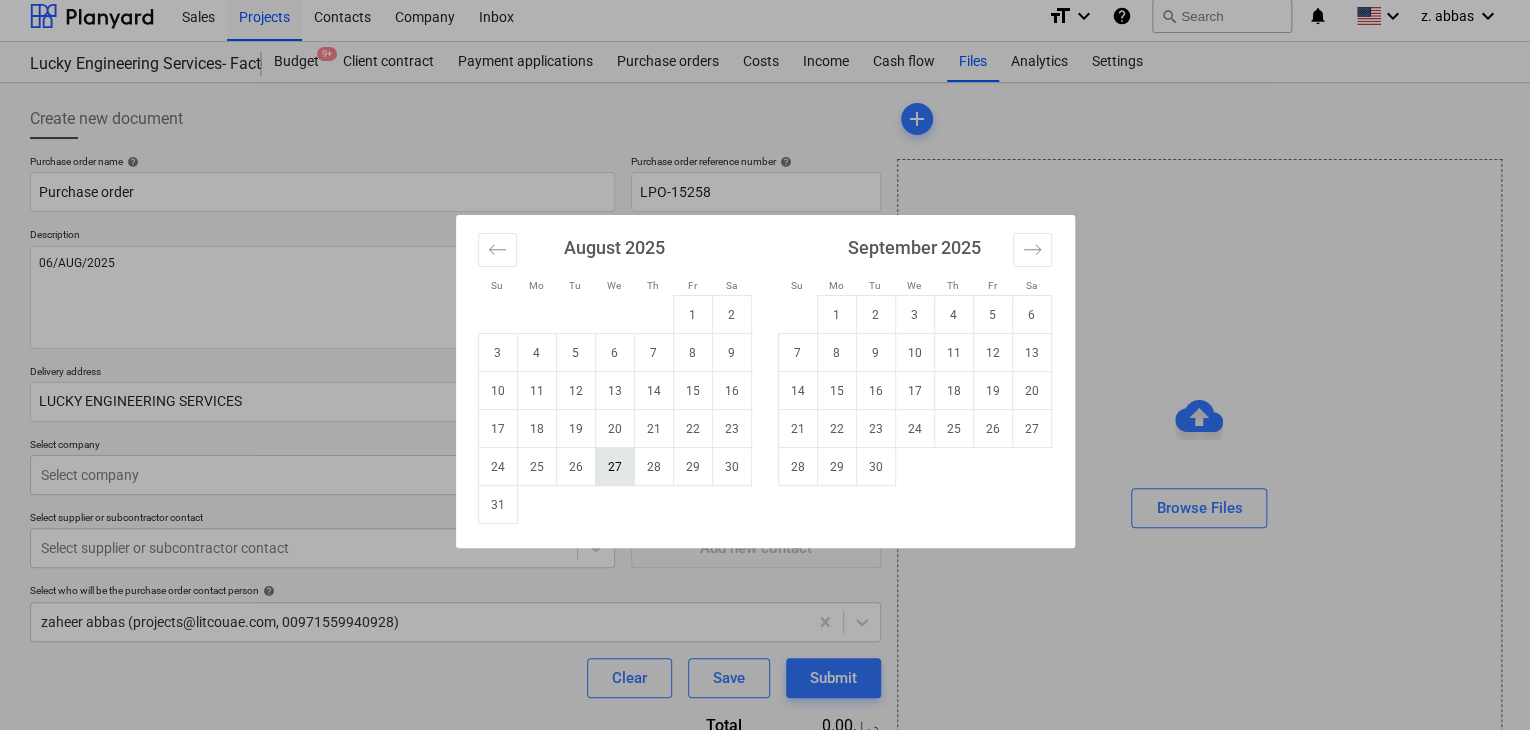 click on "27" at bounding box center (614, 467) 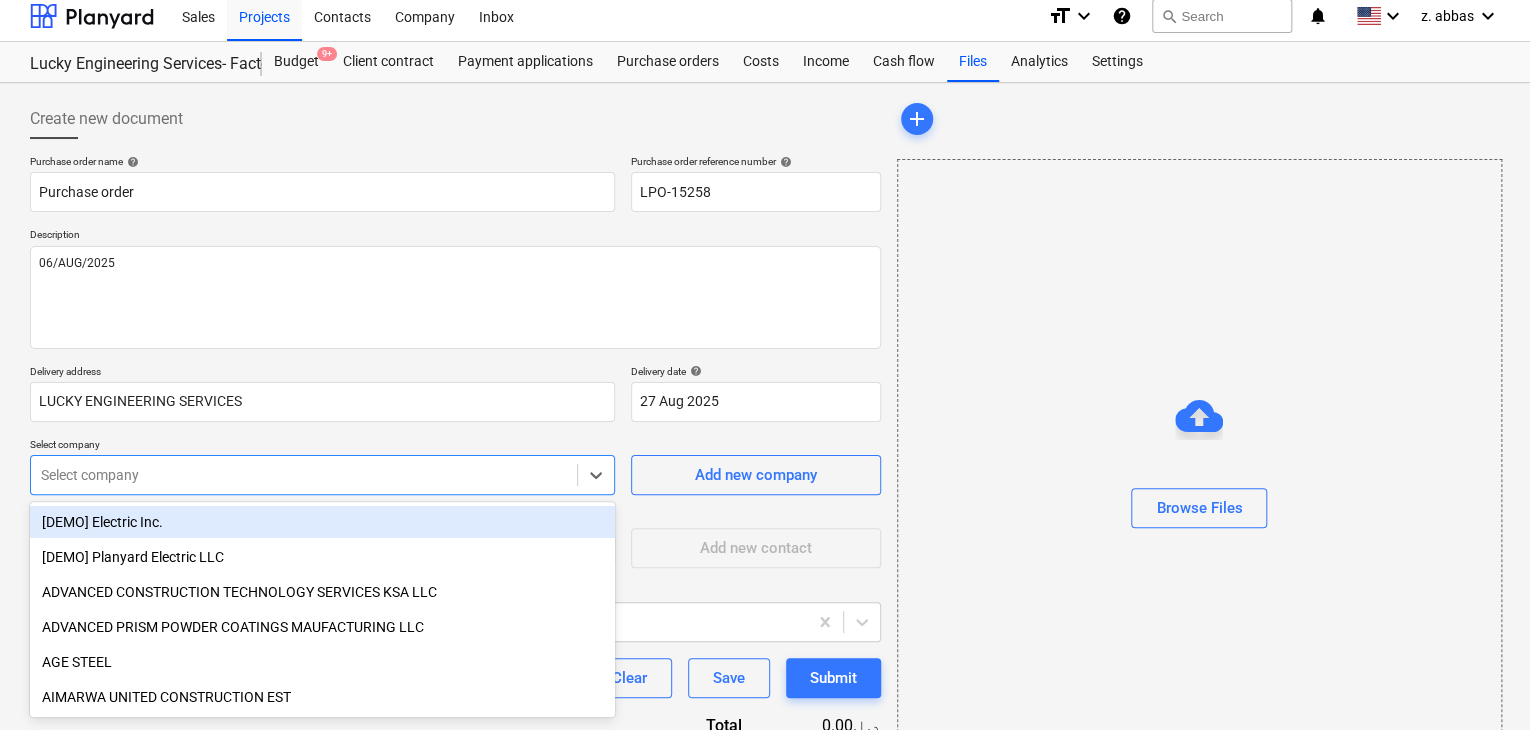scroll, scrollTop: 93, scrollLeft: 0, axis: vertical 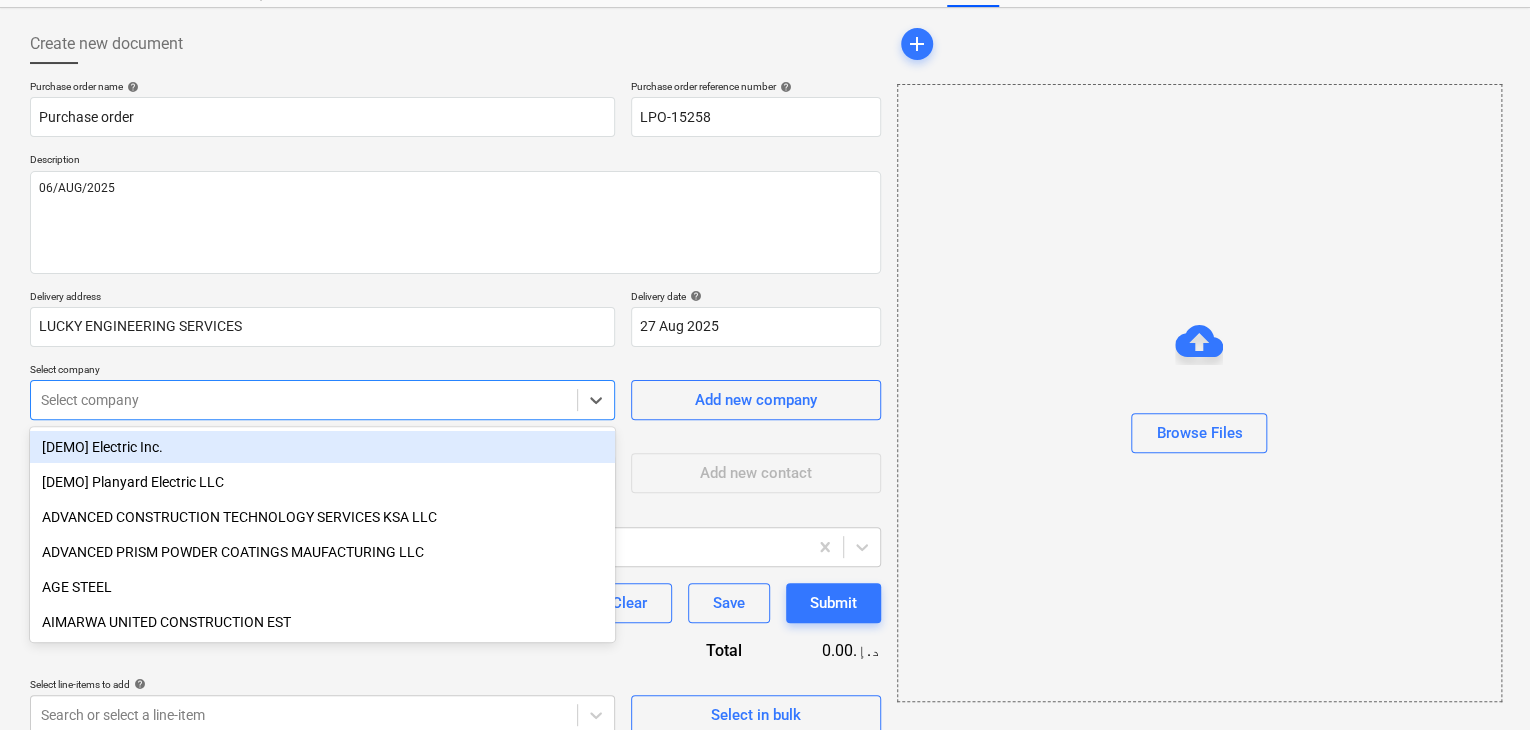 click on "Sales Projects Contacts Company Inbox format_size keyboard_arrow_down help search Search notifications 0 keyboard_arrow_down z. [LAST] keyboard_arrow_down Lucky Engineering Services- Factory/Office Budget 9+ Client contract Payment applications Purchase orders Costs Income Cash flow Files Analytics Settings Create new document Purchase order name help Purchase order Purchase order reference number help LPO-15258 Description 06/AUG/2025 Delivery address LUCKY ENGINEERING SERVICES Delivery date help 27 Aug 2025 27.08.2025 Press the down arrow key to interact with the calendar and
select a date. Press the question mark key to get the keyboard shortcuts for changing dates. Select company option [DEMO] Electric Inc.   focused, 1 of 211. 211 results available. Use Up and Down to choose options, press Enter to select the currently focused option, press Escape to exit the menu, press Tab to select the option and exit the menu. Select company Add new company Select supplier or subcontractor contact help Clear x" at bounding box center (765, 281) 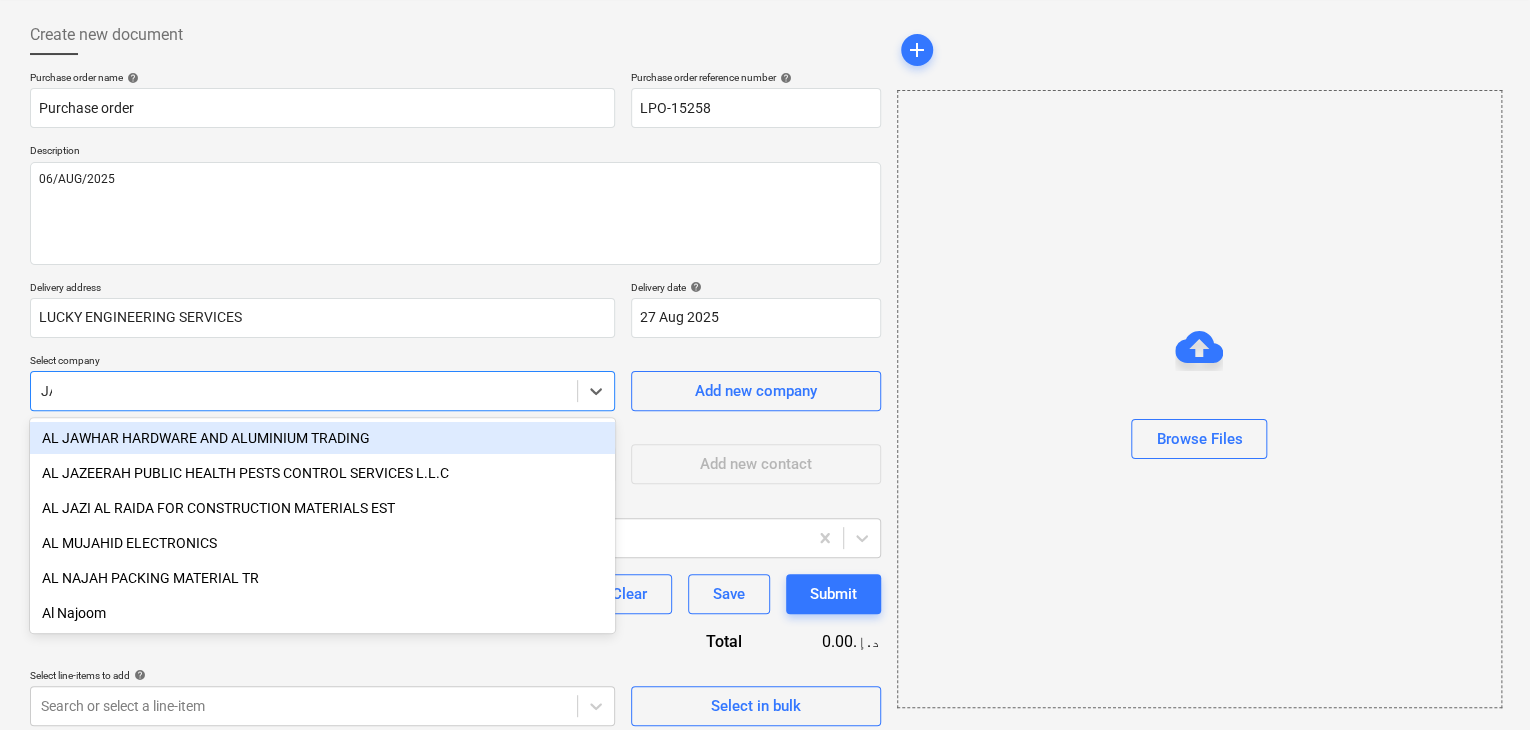 type on "JAB" 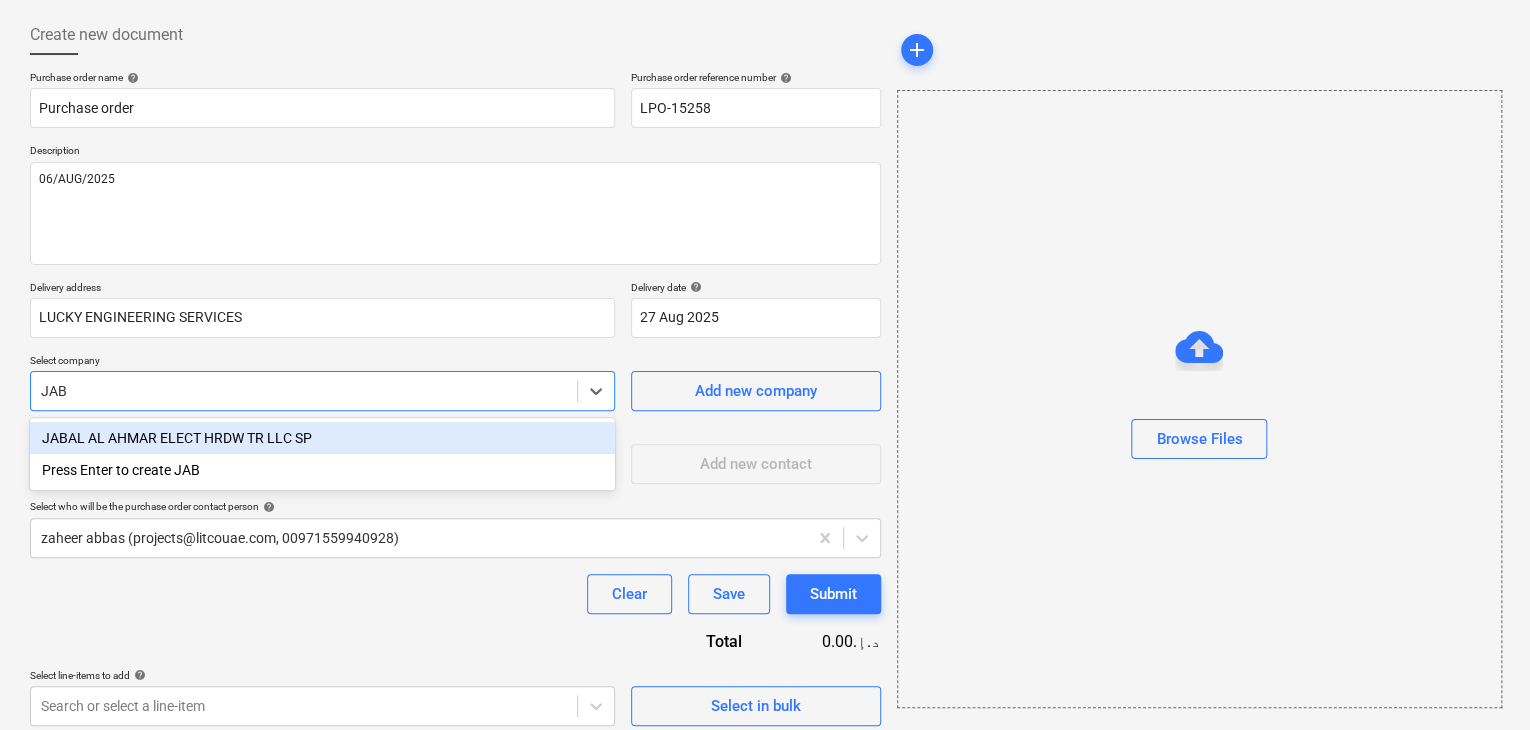 click on "JABAL AL AHMAR ELECT HRDW TR LLC SP" at bounding box center (322, 438) 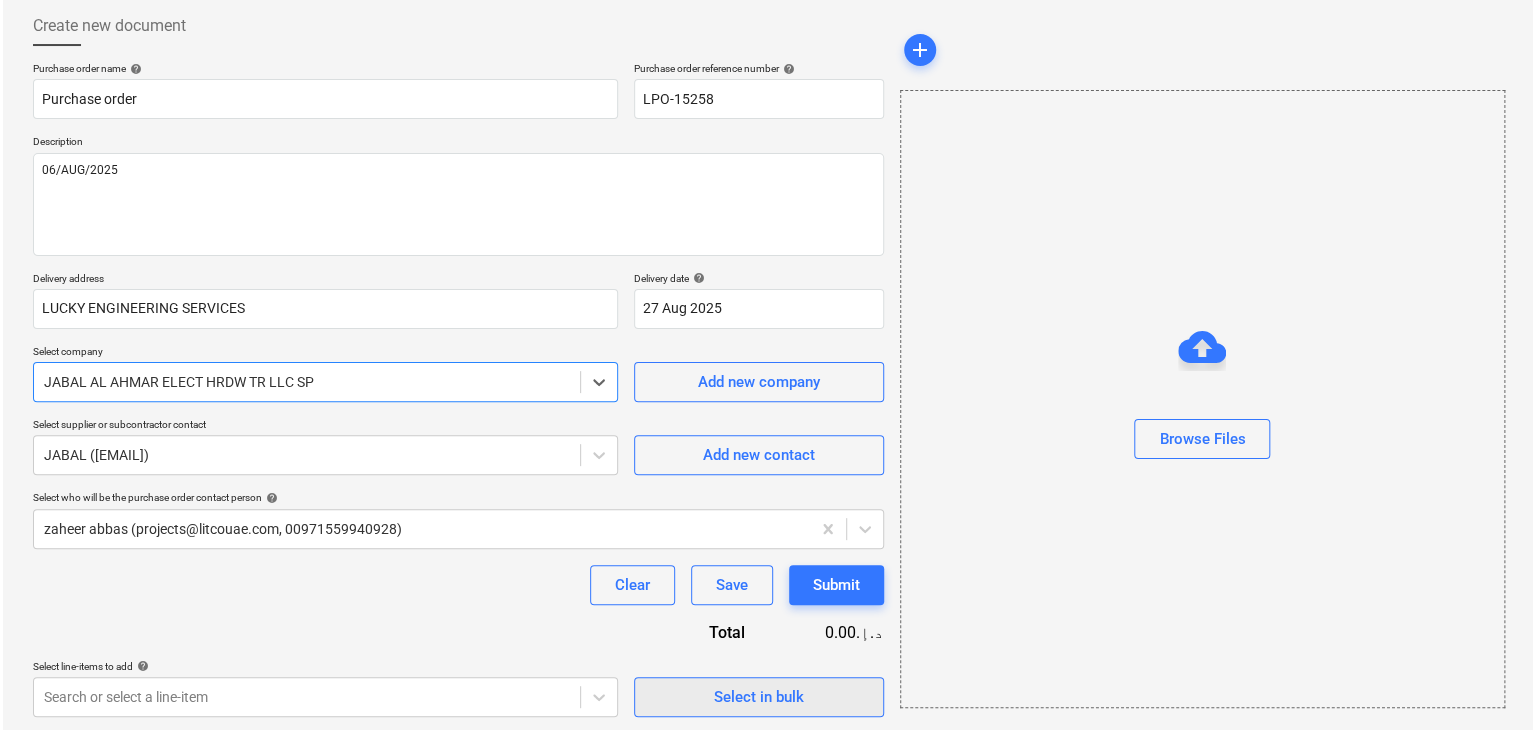 scroll, scrollTop: 104, scrollLeft: 0, axis: vertical 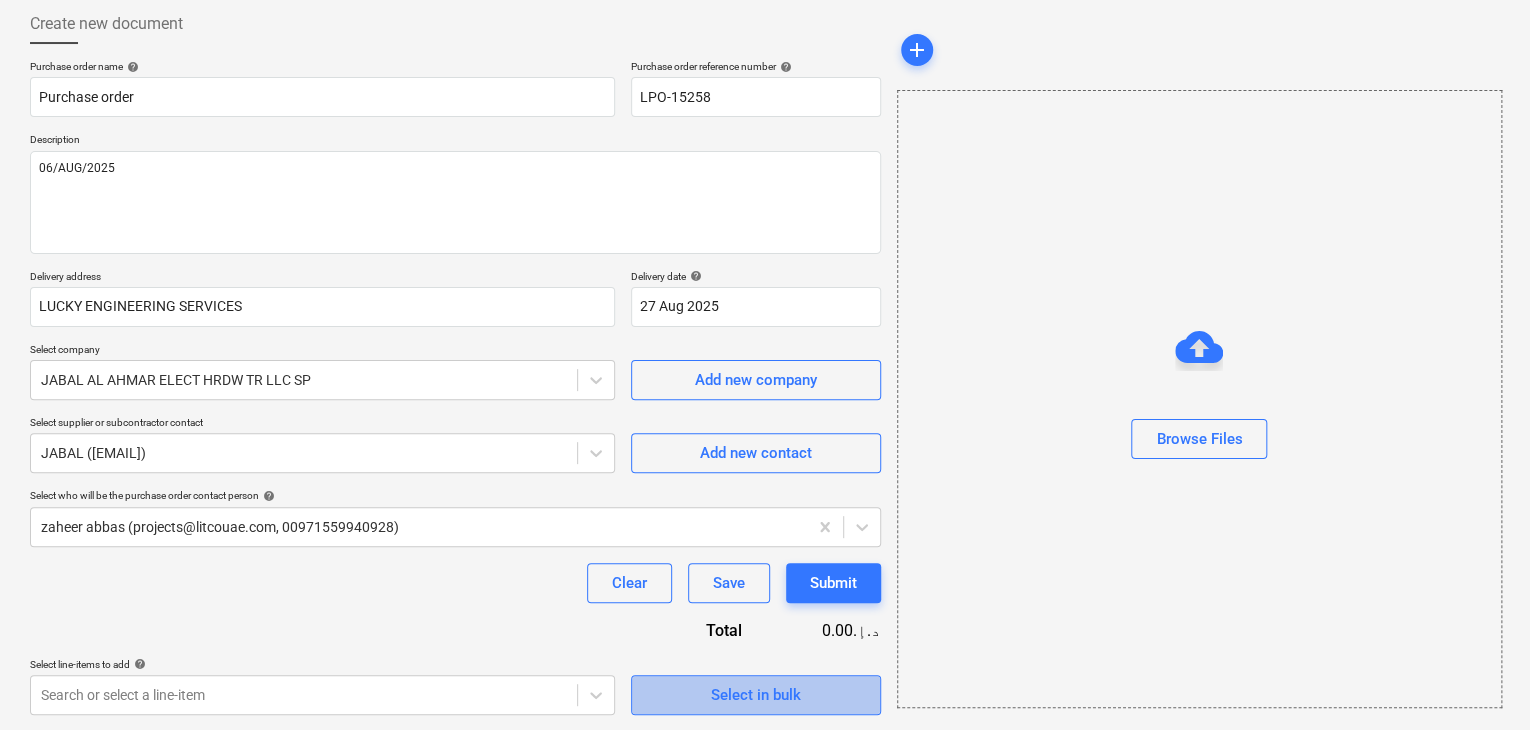 click on "Select in bulk" at bounding box center [756, 695] 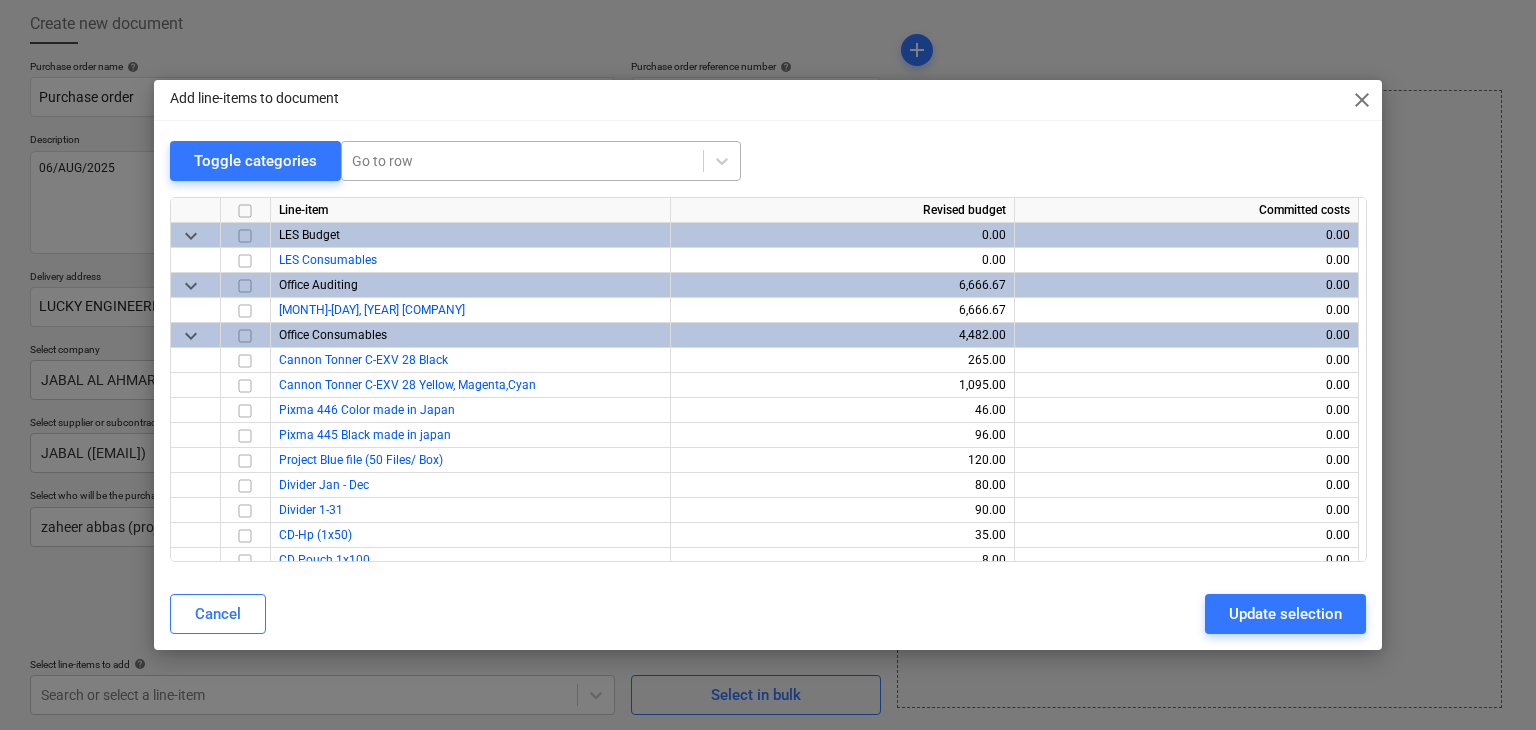 click at bounding box center [522, 161] 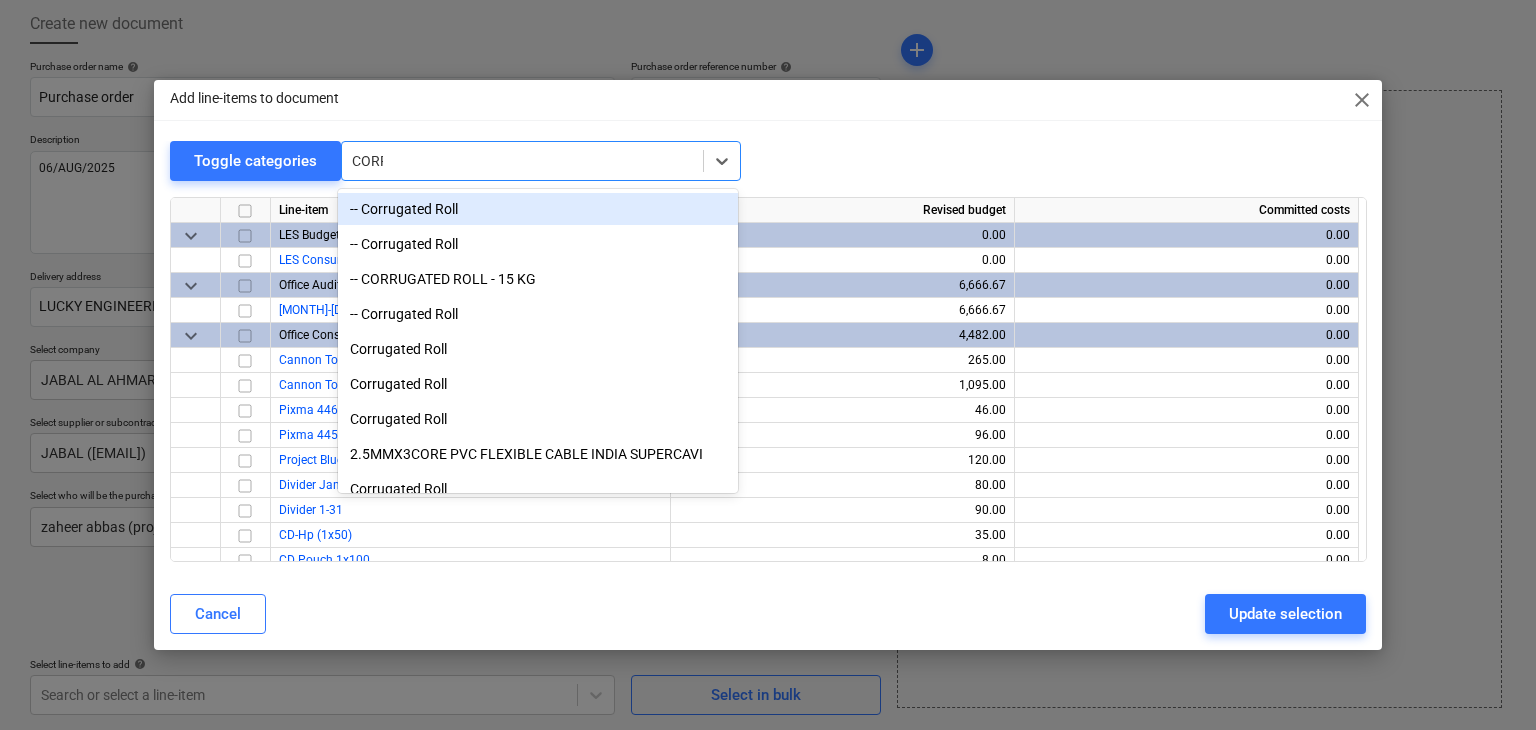 type on "CORRU" 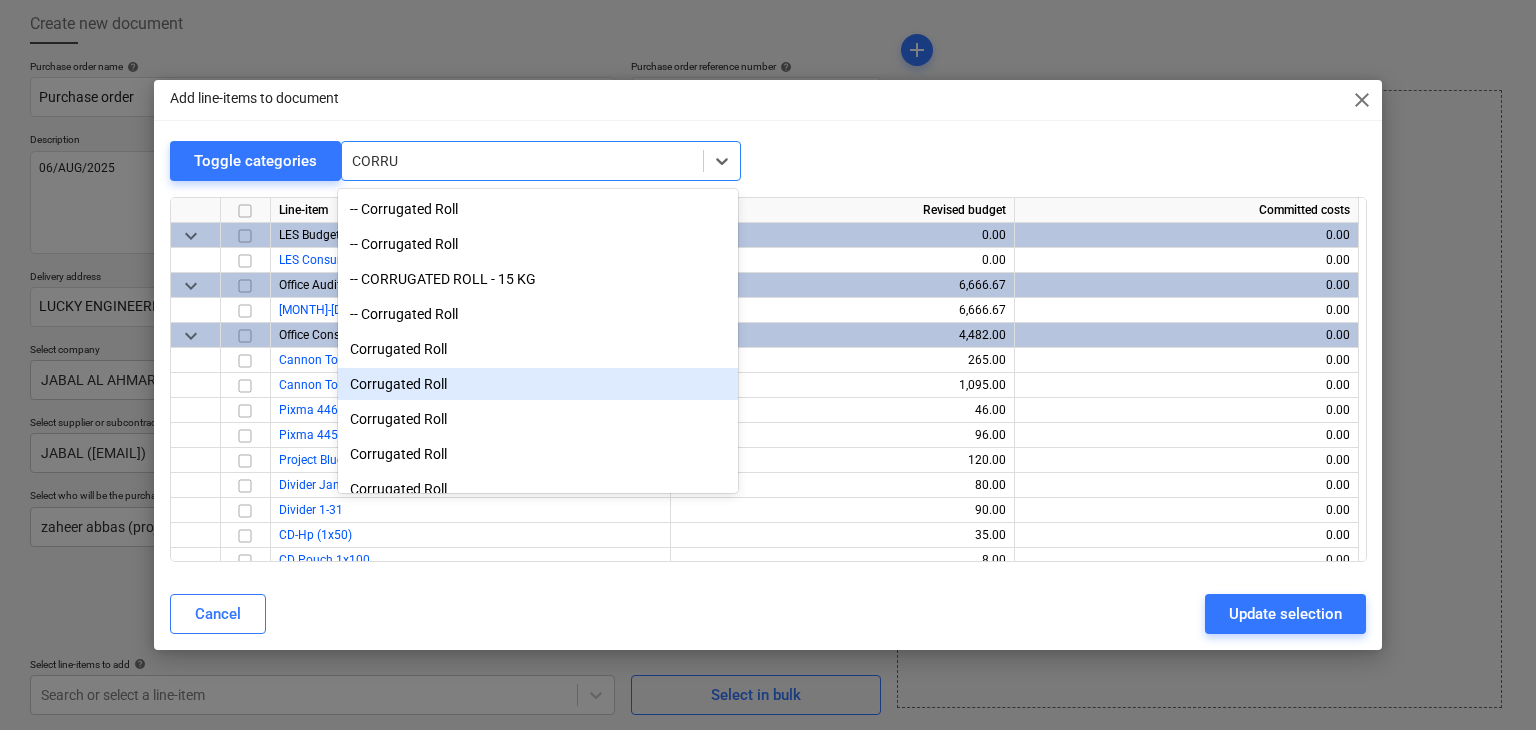 scroll, scrollTop: 435, scrollLeft: 0, axis: vertical 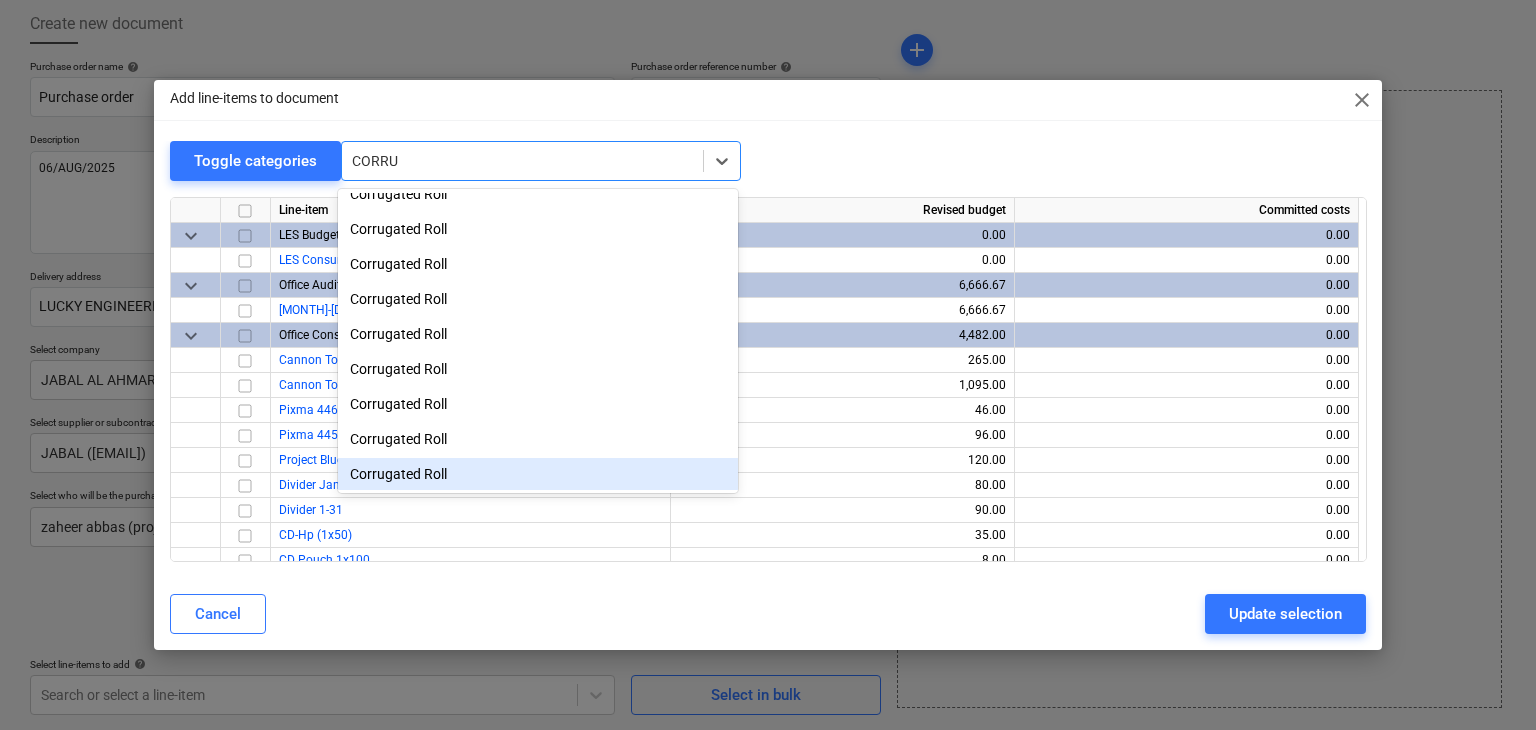 click on "Corrugated Roll" at bounding box center [538, 474] 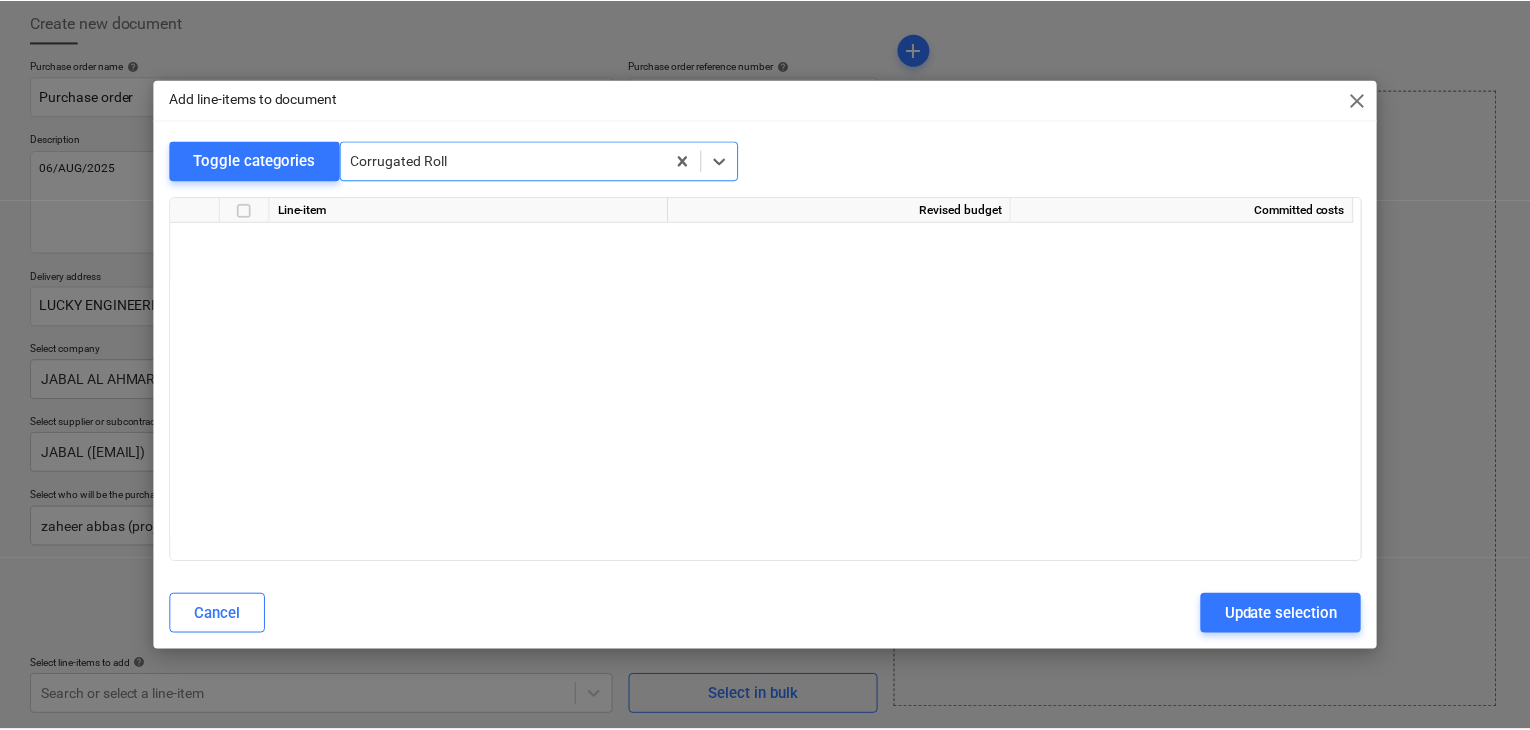 scroll, scrollTop: 36800, scrollLeft: 0, axis: vertical 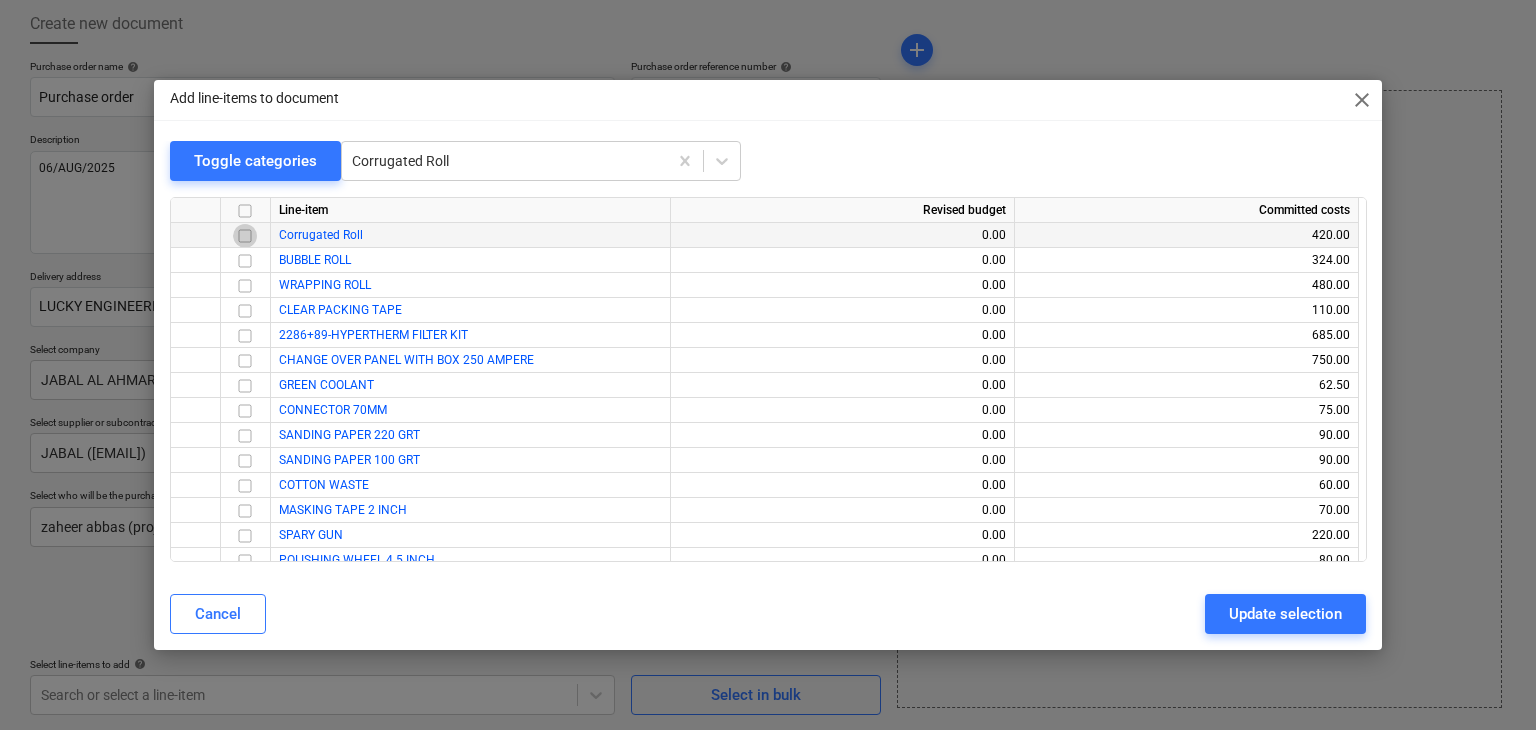 click at bounding box center (245, 236) 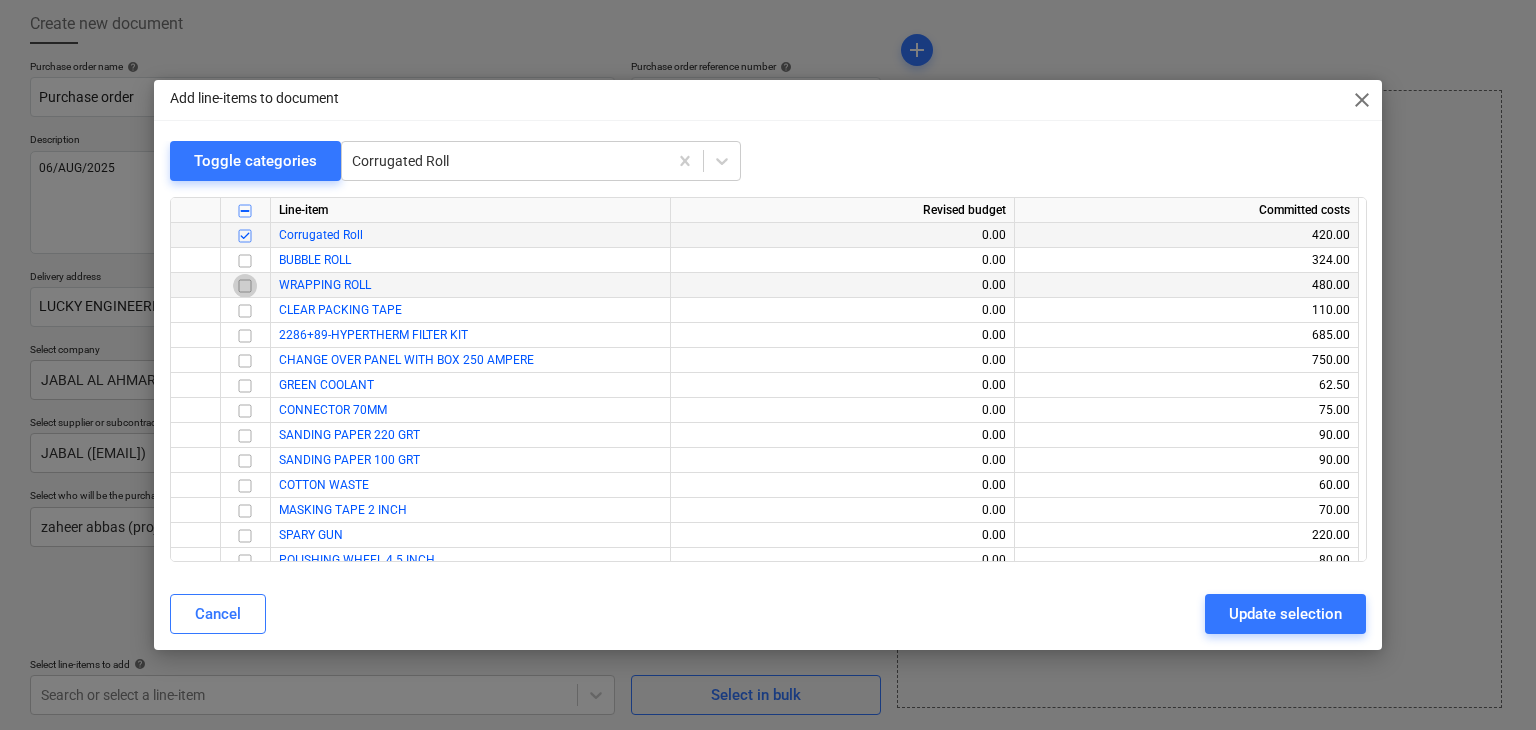 click at bounding box center [245, 286] 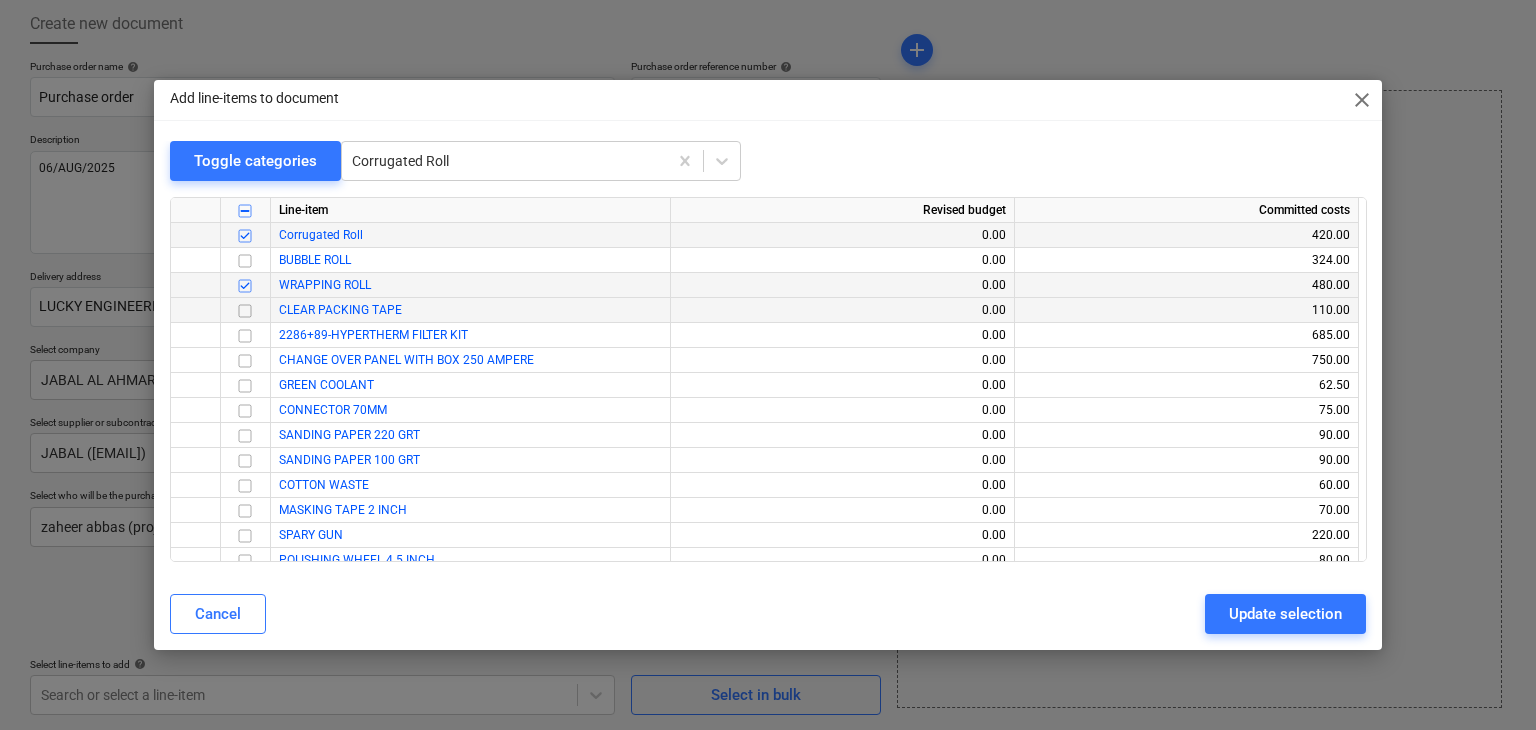 click at bounding box center (245, 311) 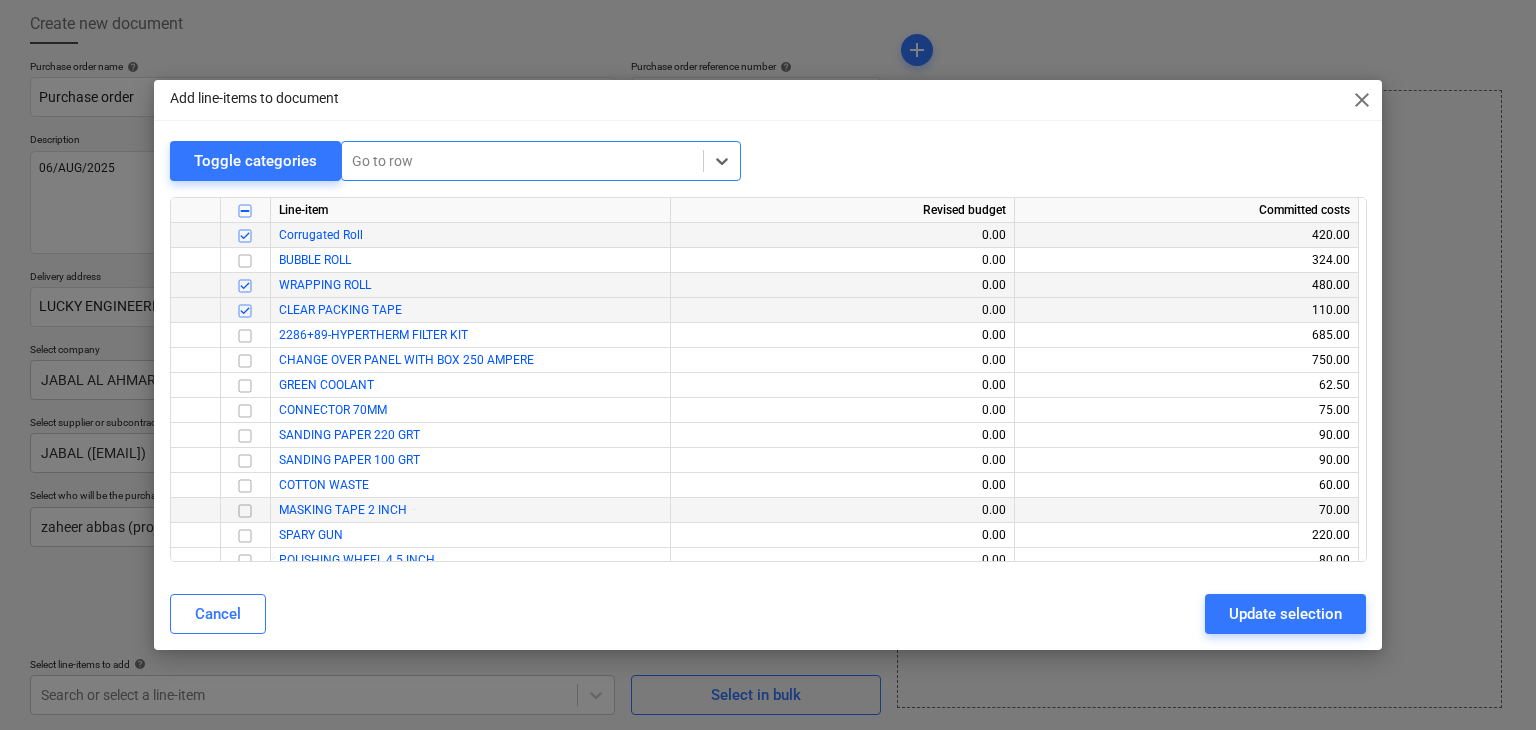 click at bounding box center [245, 511] 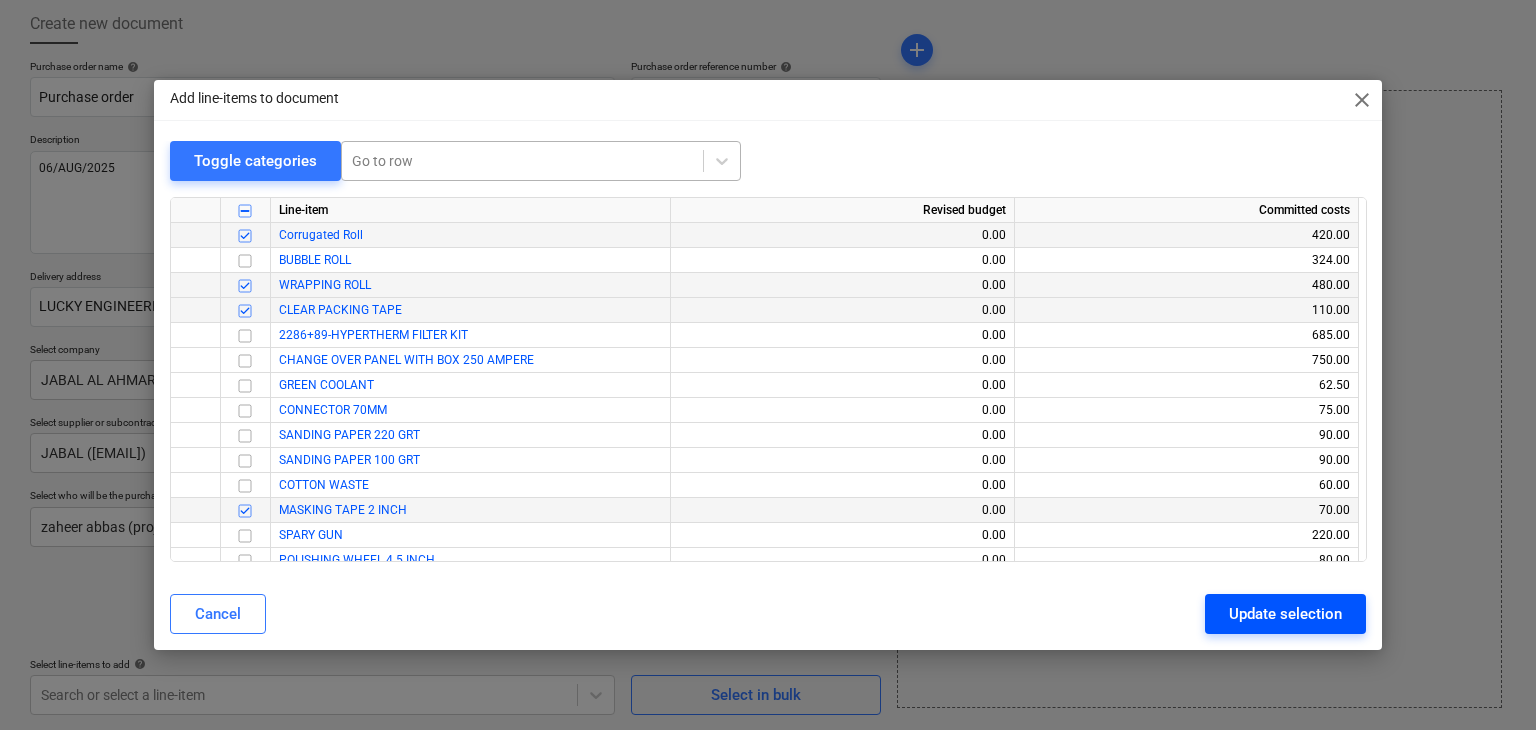 click on "Update selection" at bounding box center (1285, 614) 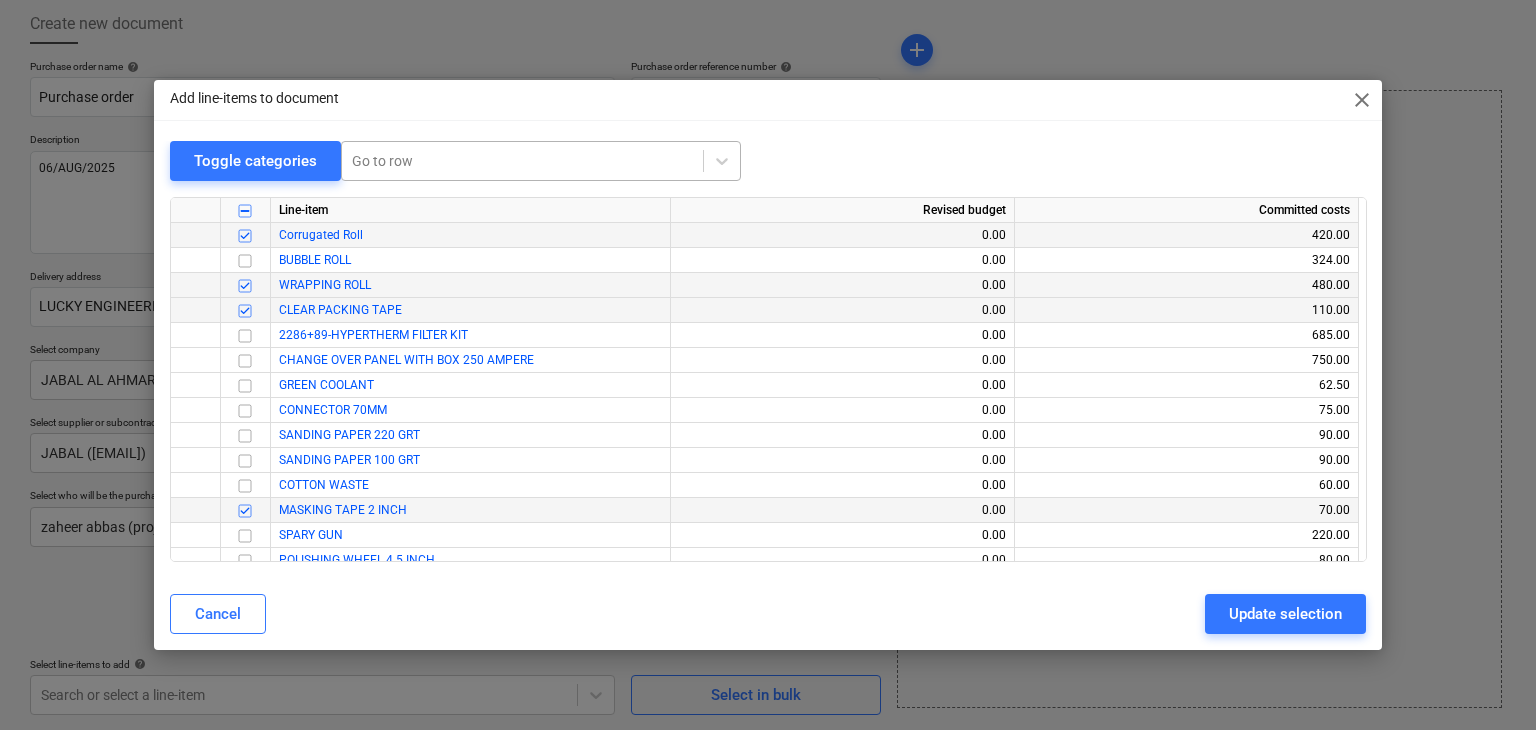 type on "x" 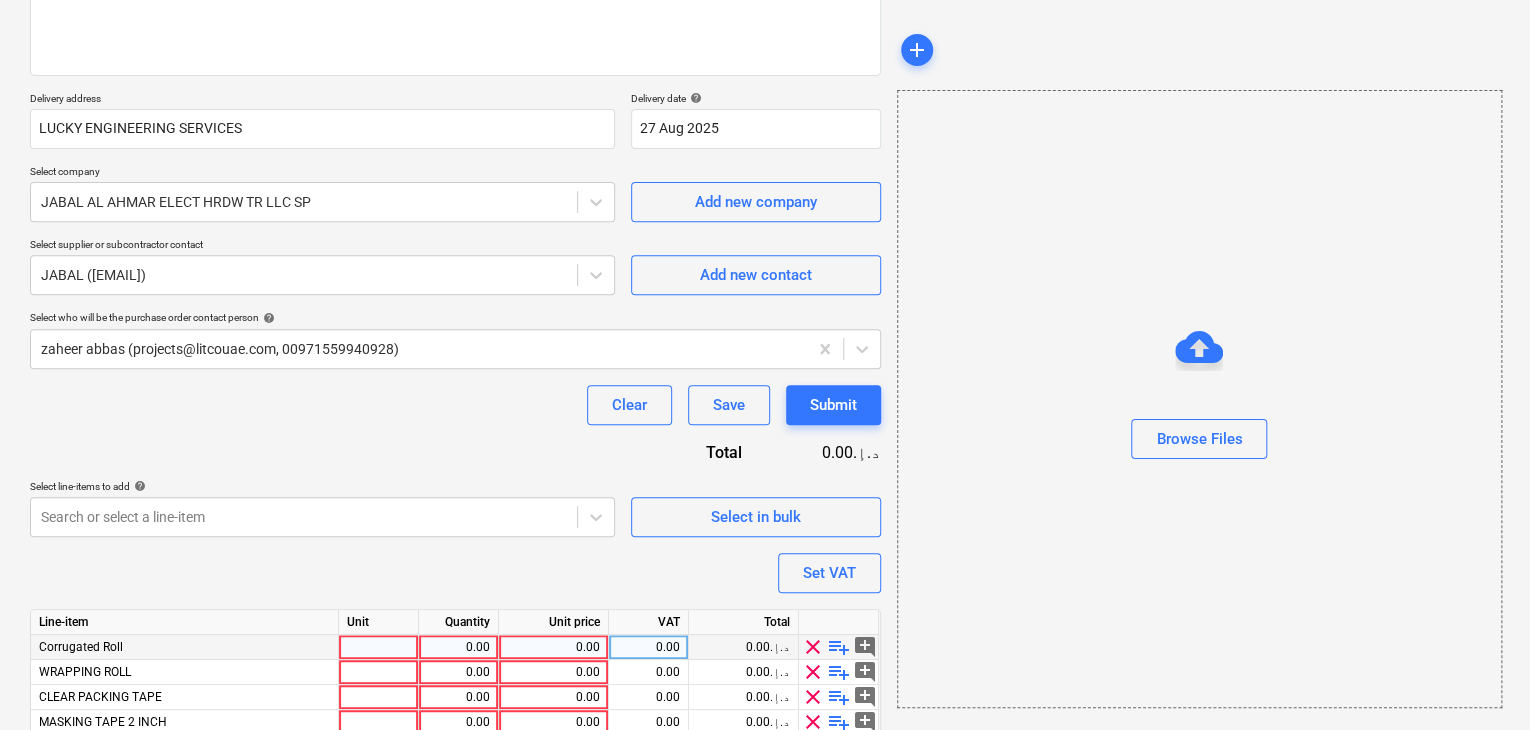 scroll, scrollTop: 368, scrollLeft: 0, axis: vertical 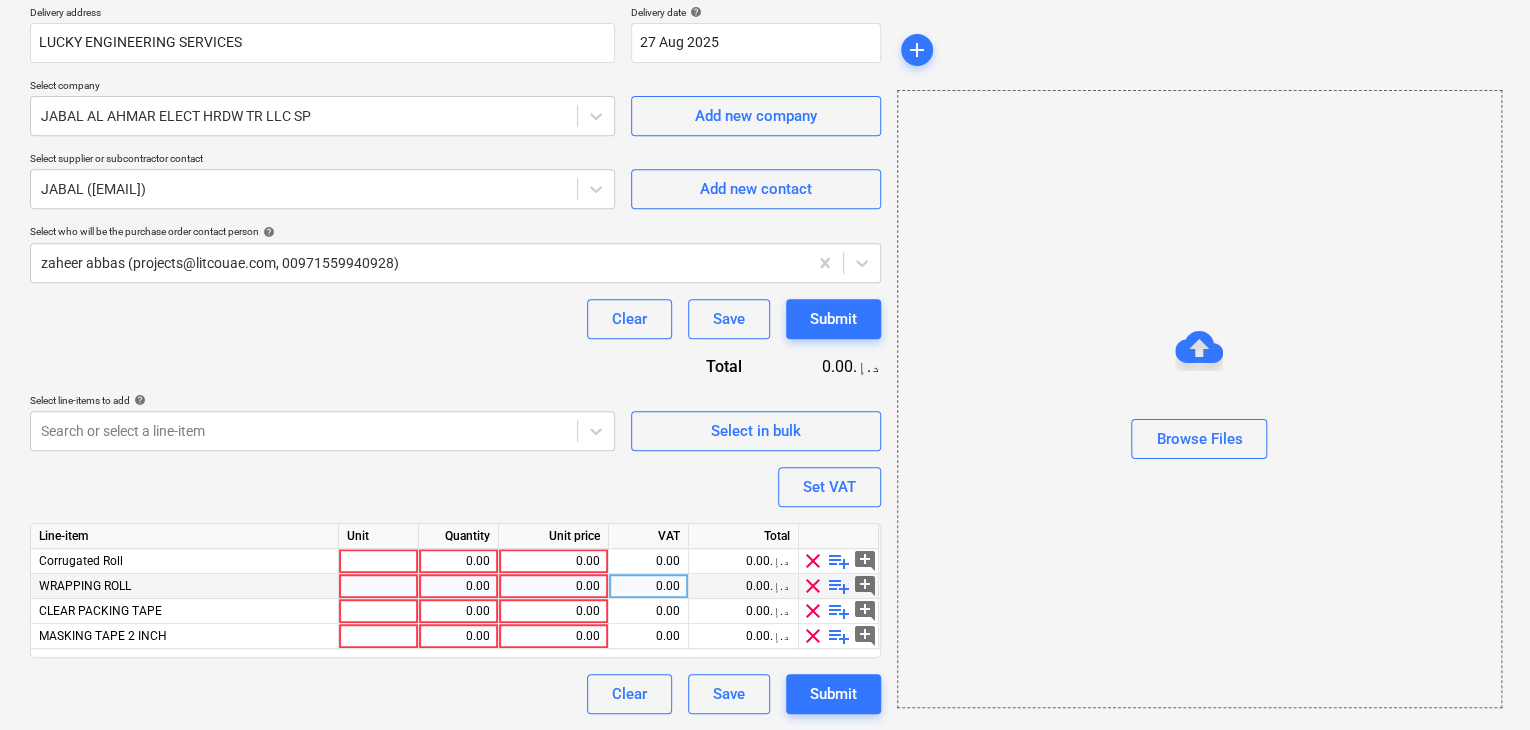 click at bounding box center [379, 586] 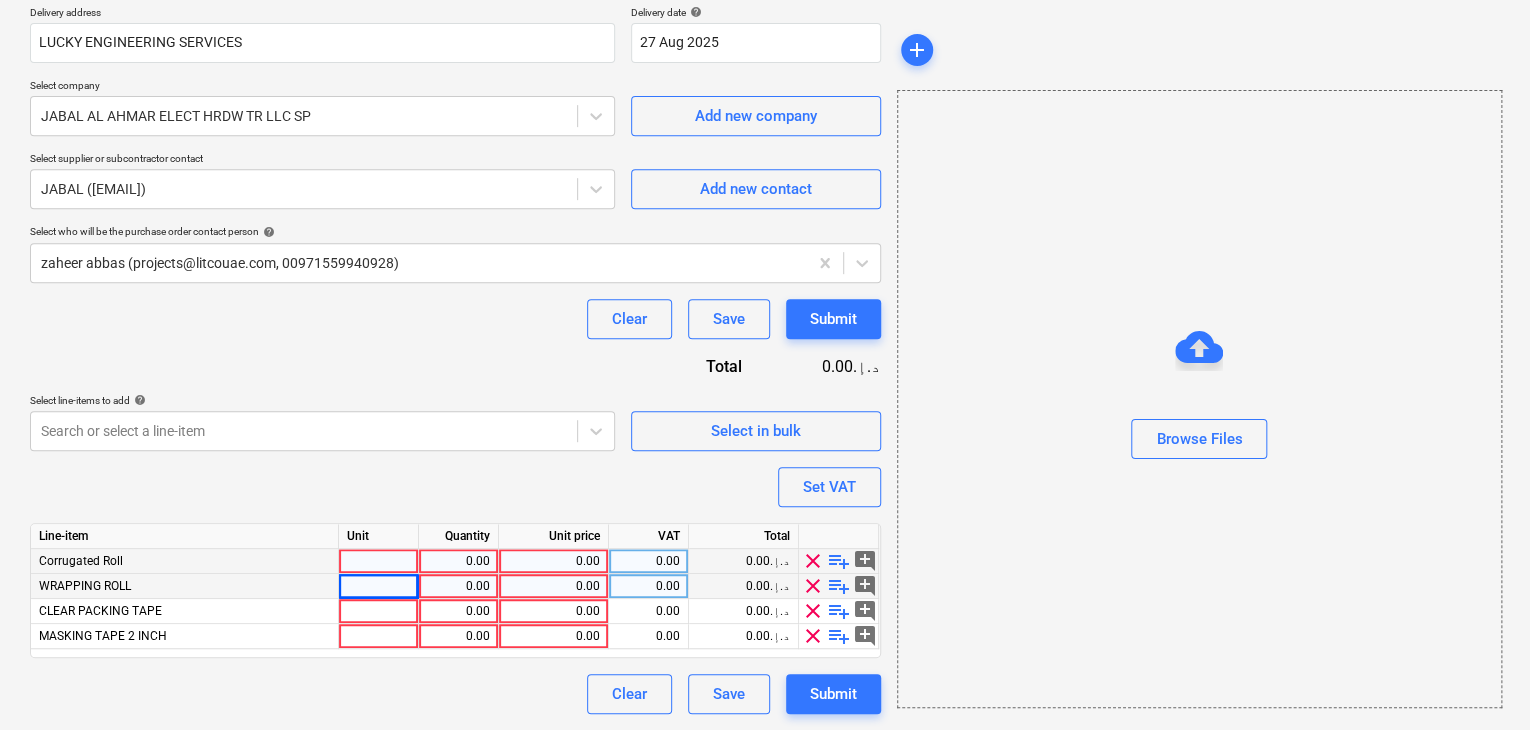 click at bounding box center [379, 561] 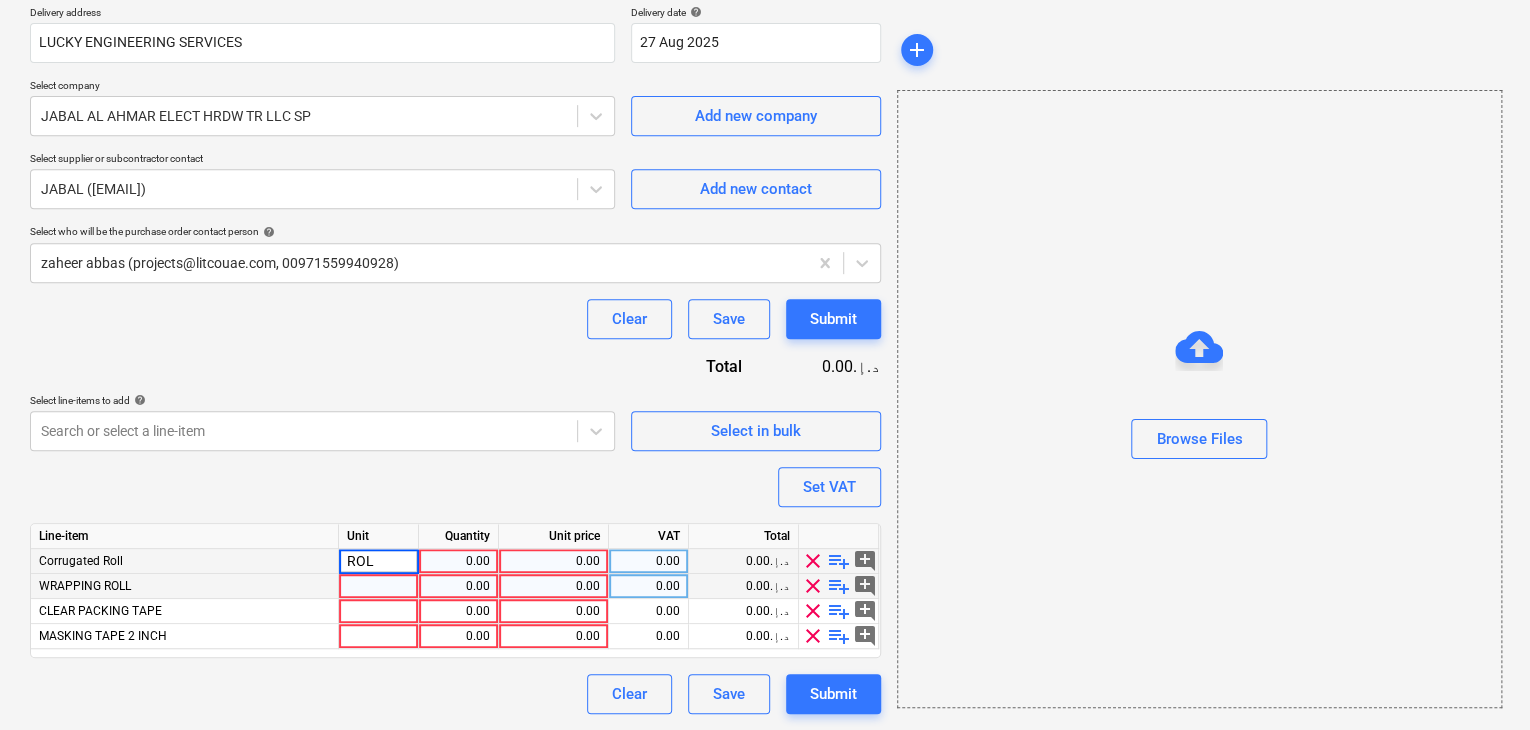 type on "ROLL" 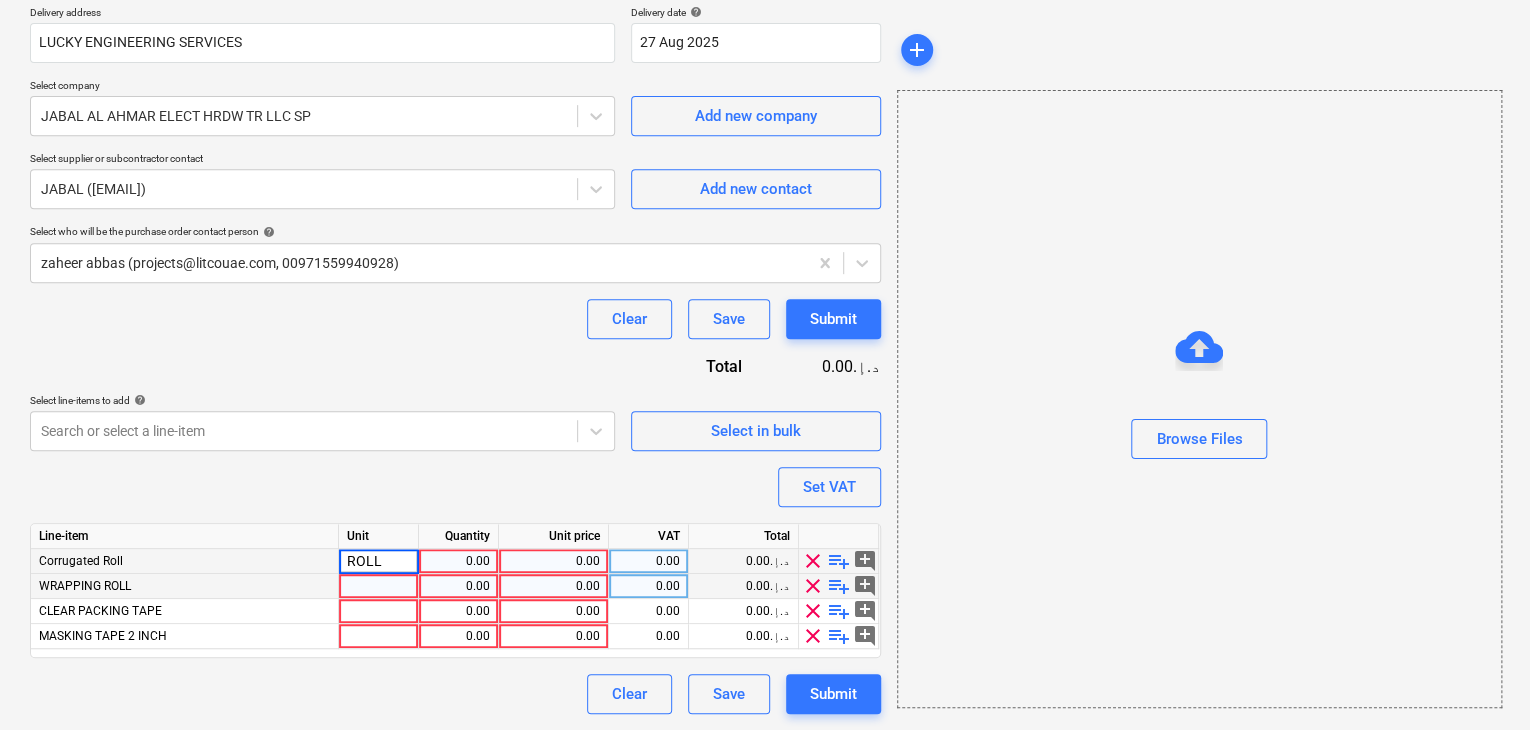 type on "x" 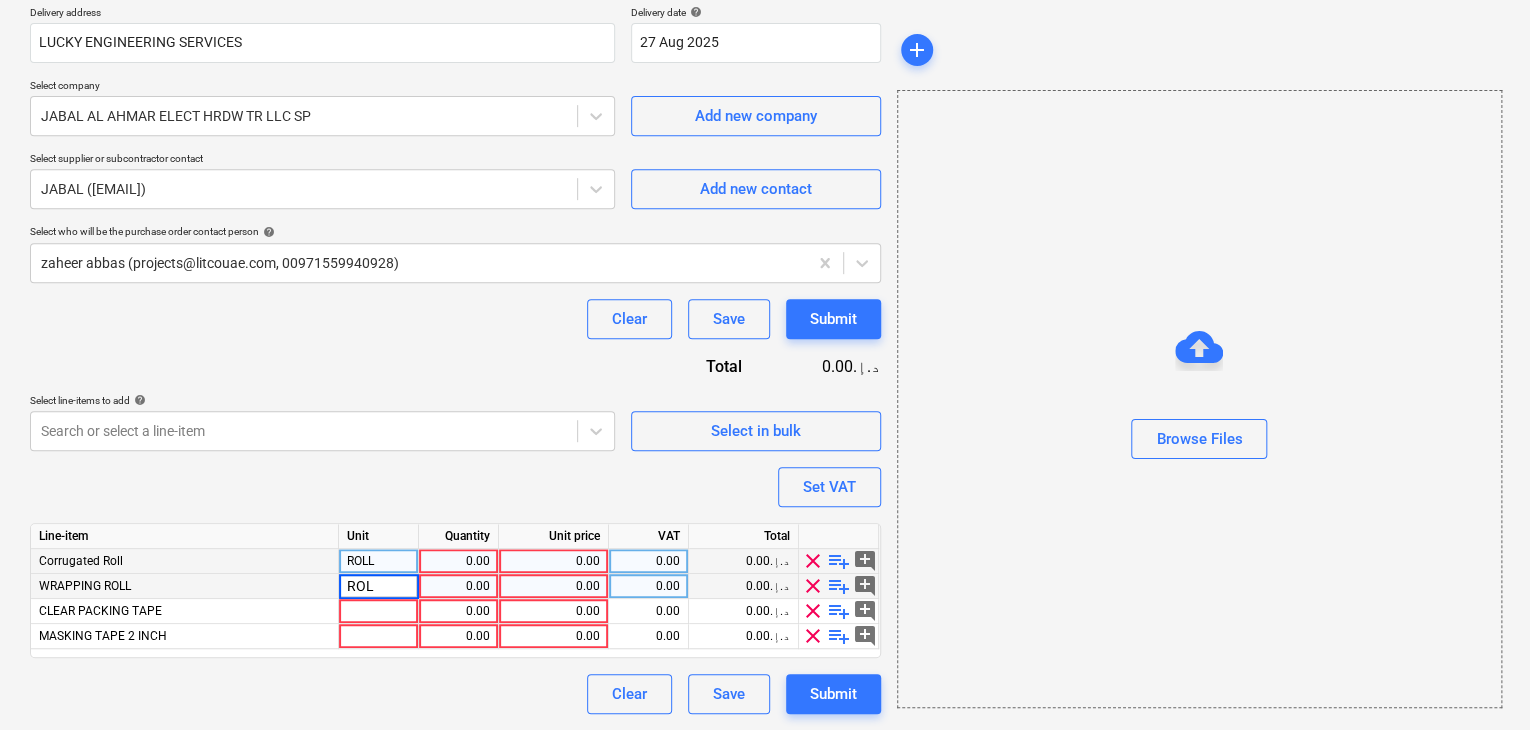 type on "ROLL" 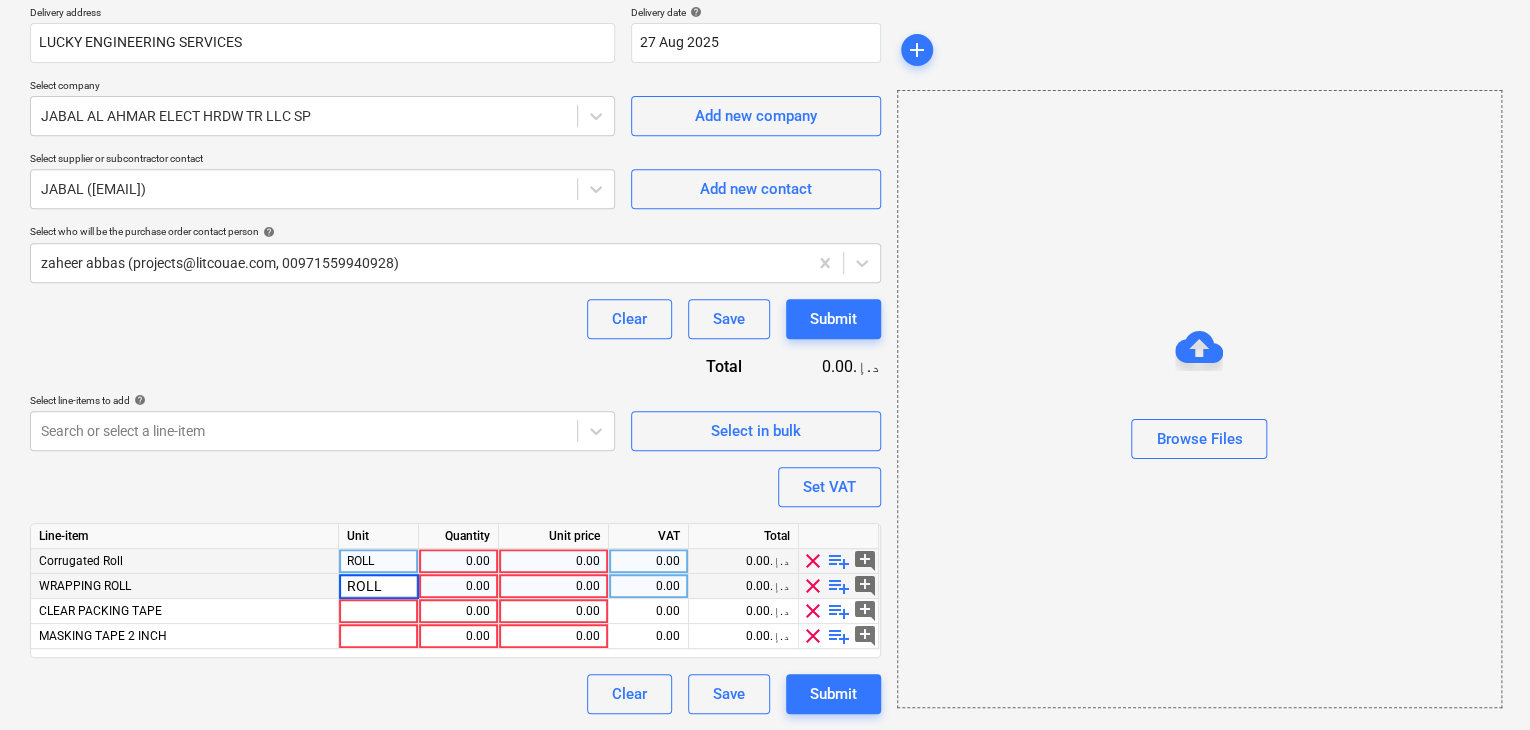 type on "x" 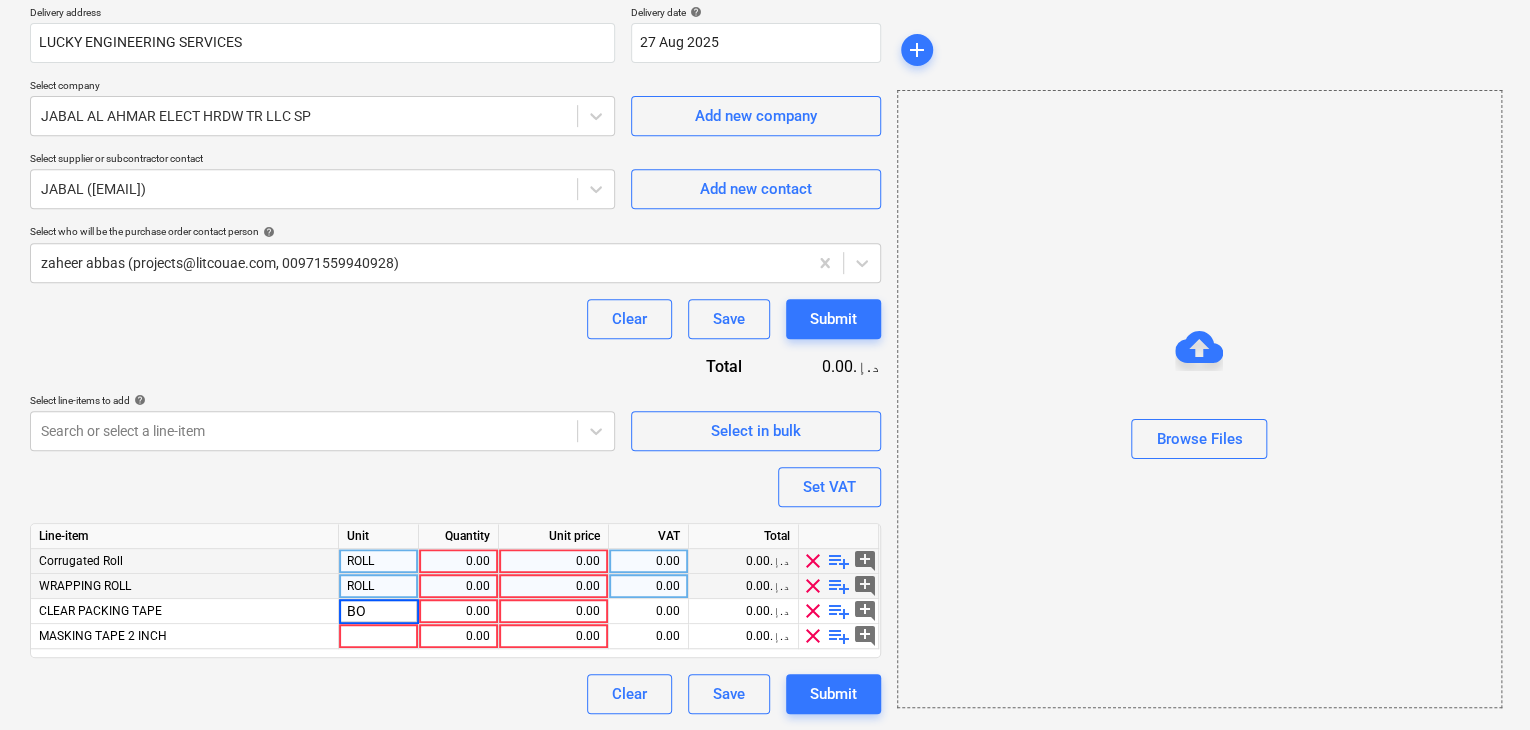 type on "BOX" 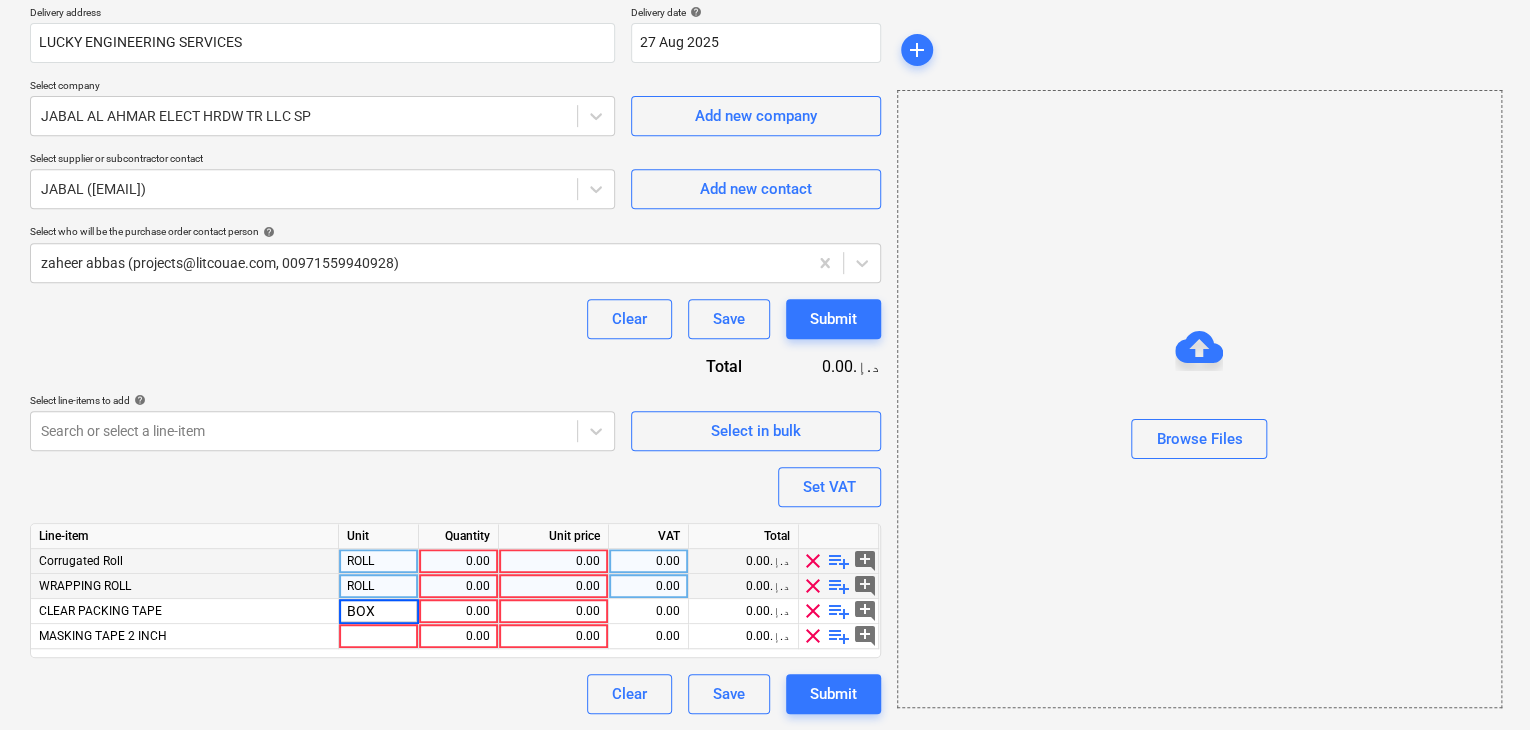 type on "x" 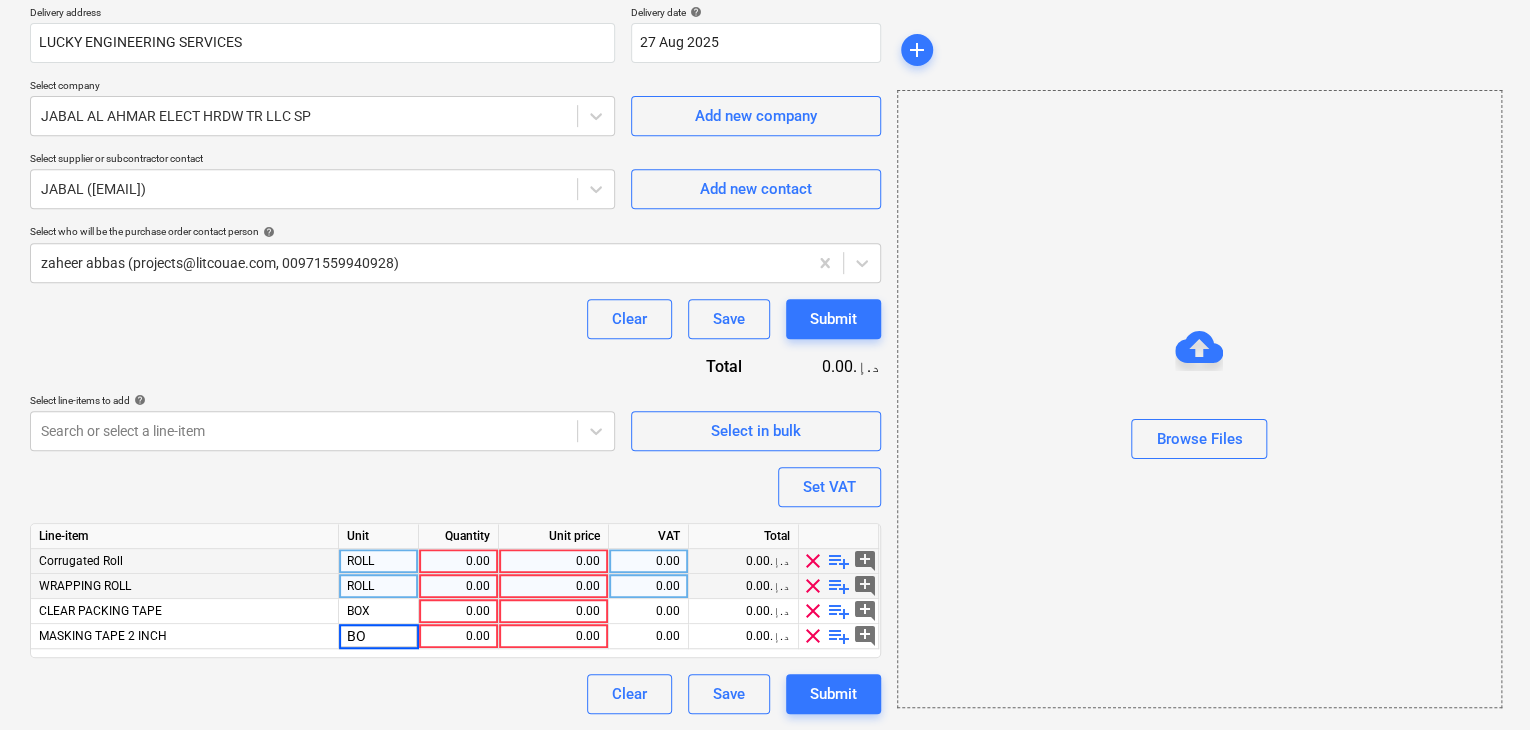 type on "BOX" 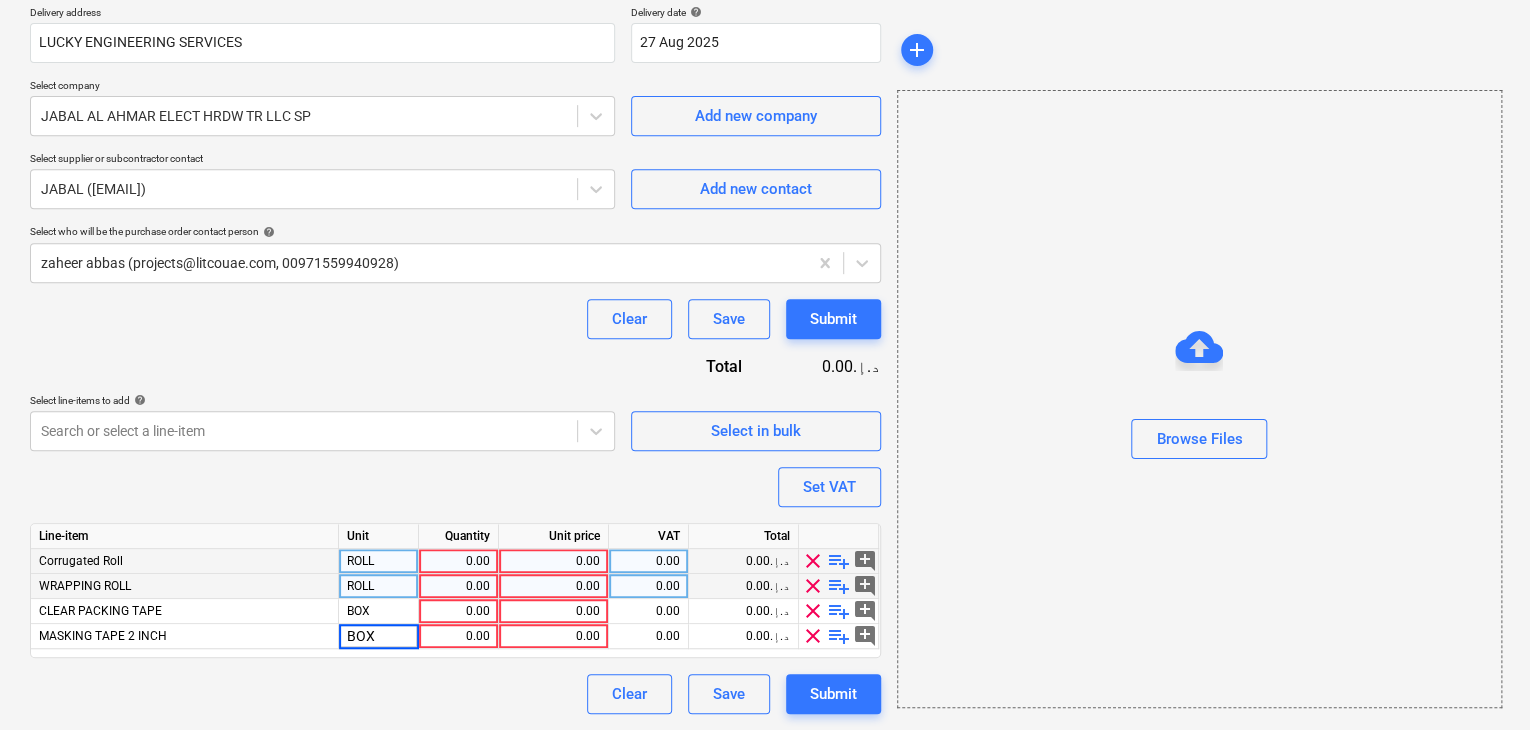 type on "x" 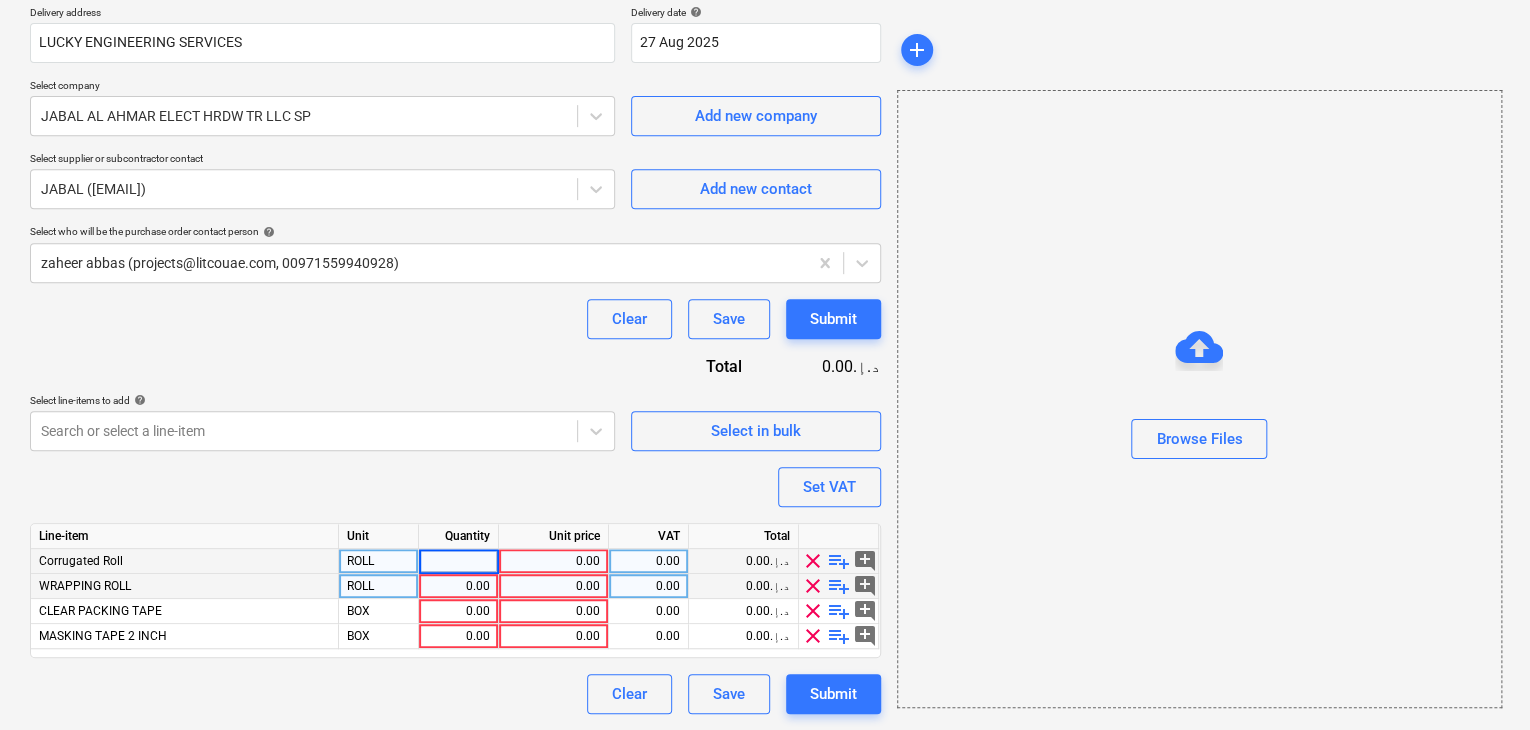 type on "6" 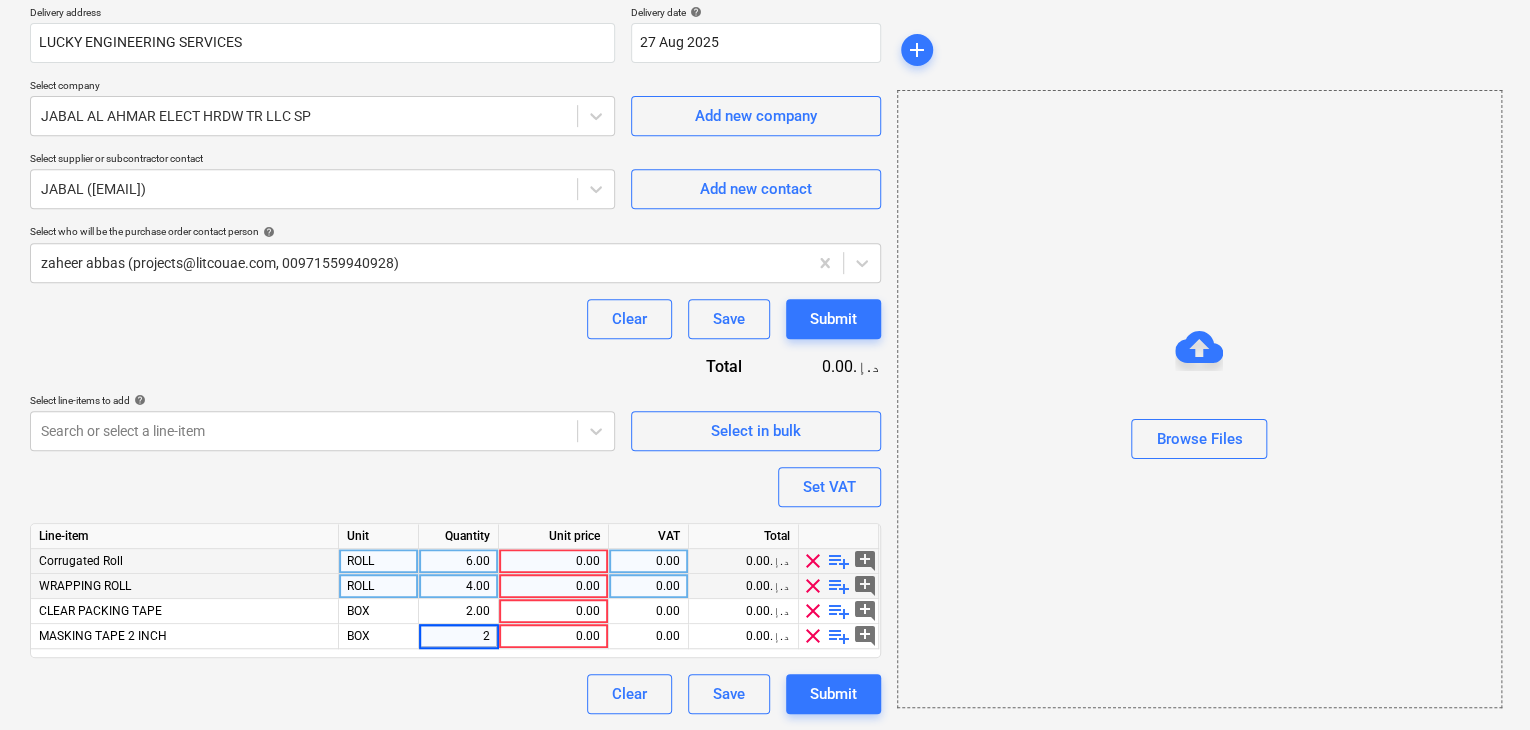 type on "x" 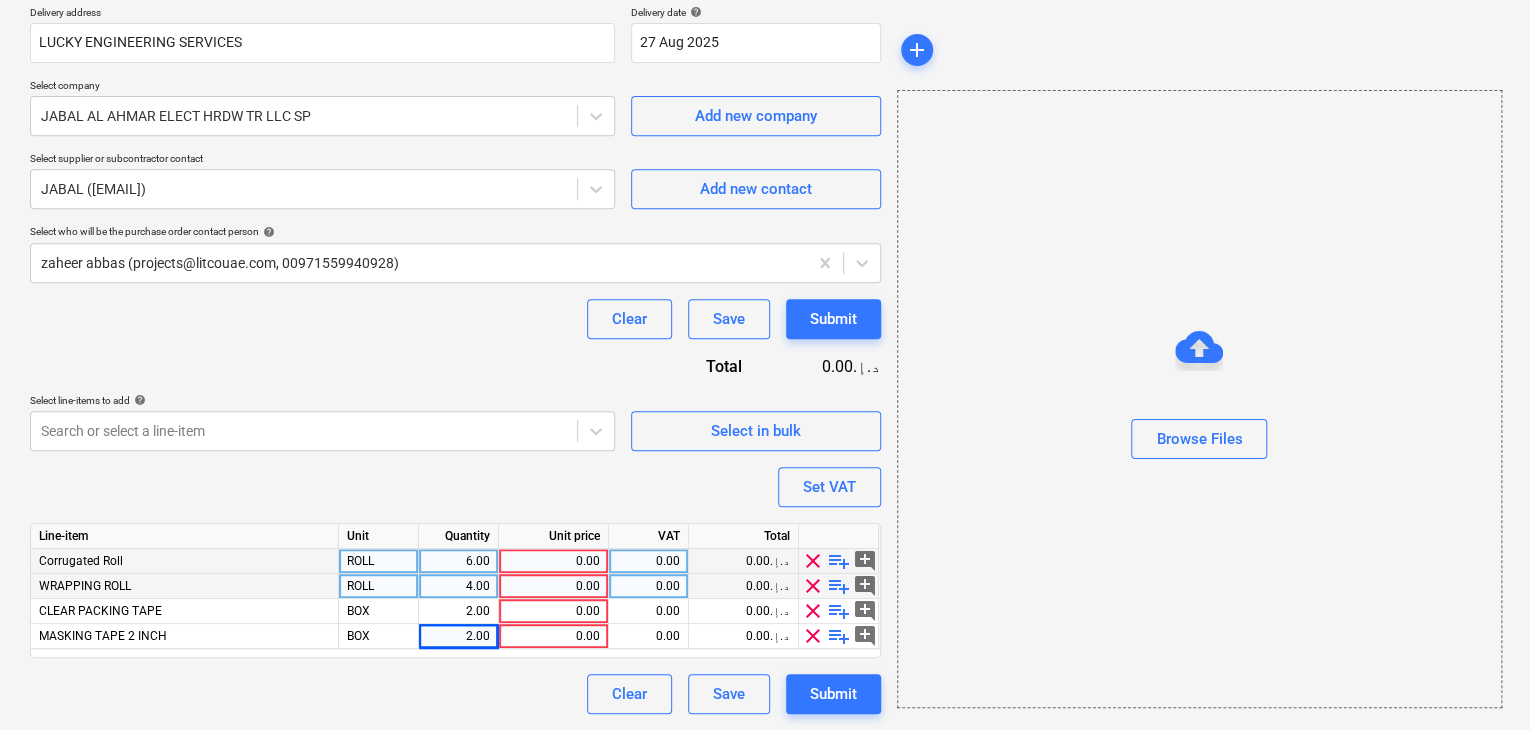 click on "0.00" at bounding box center [553, 561] 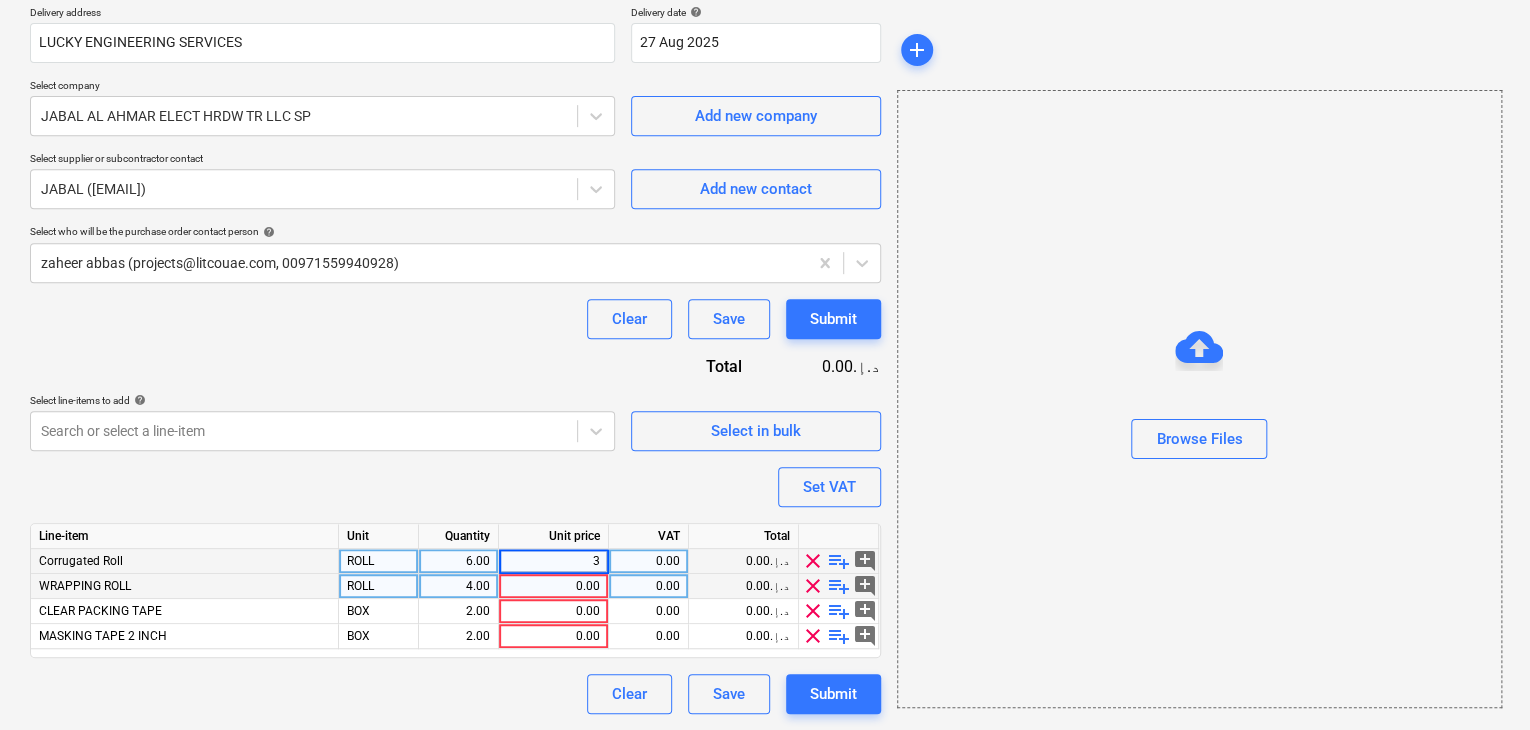 type on "30" 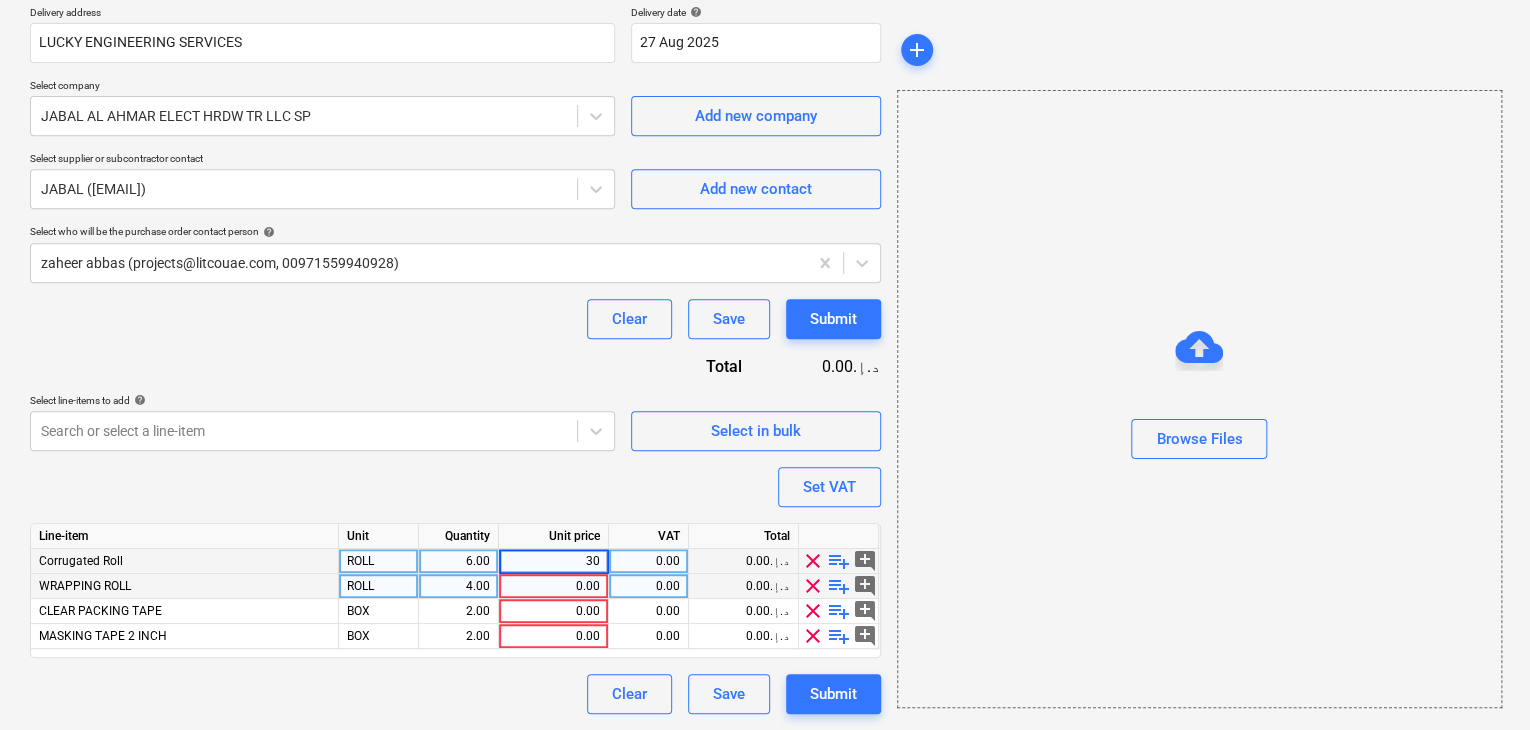 type on "x" 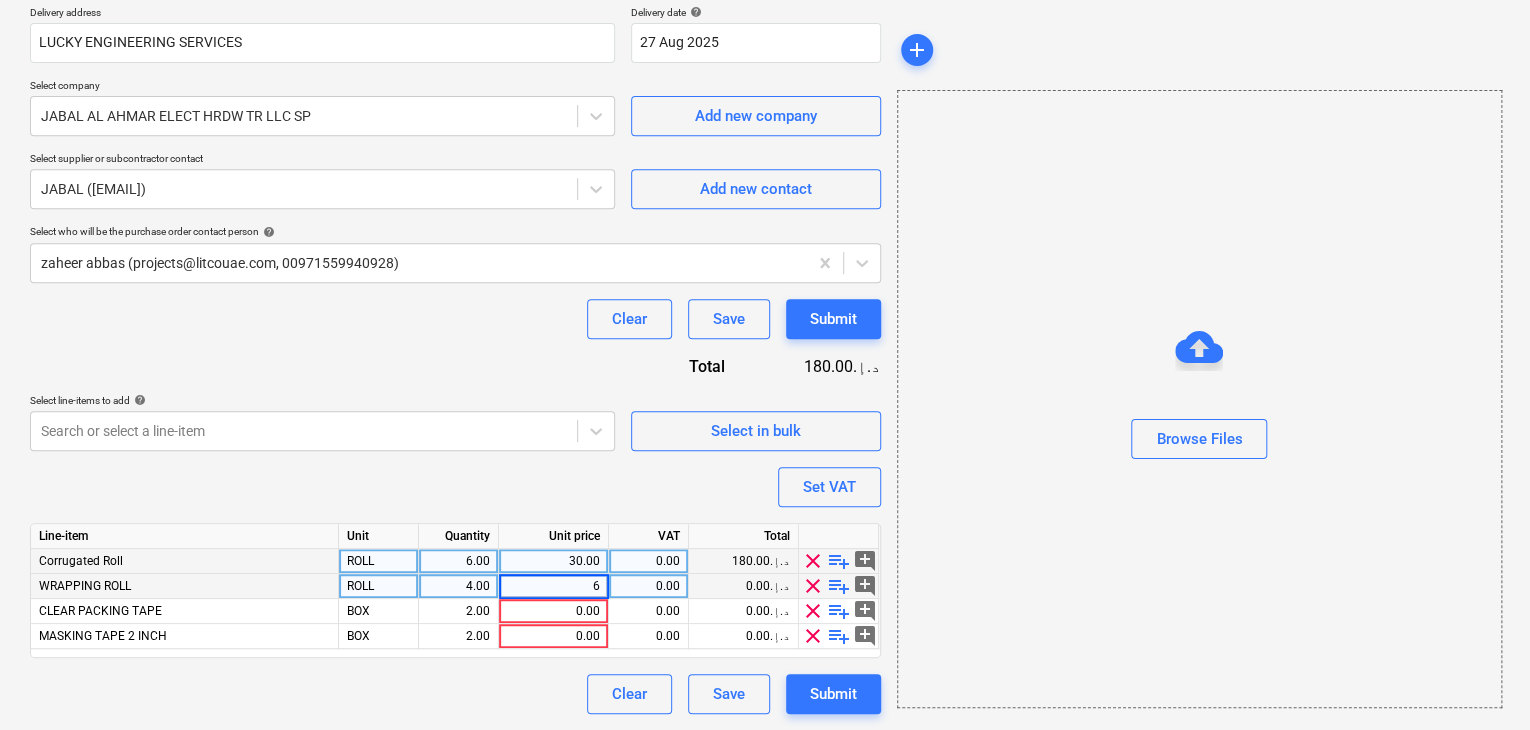 type on "60" 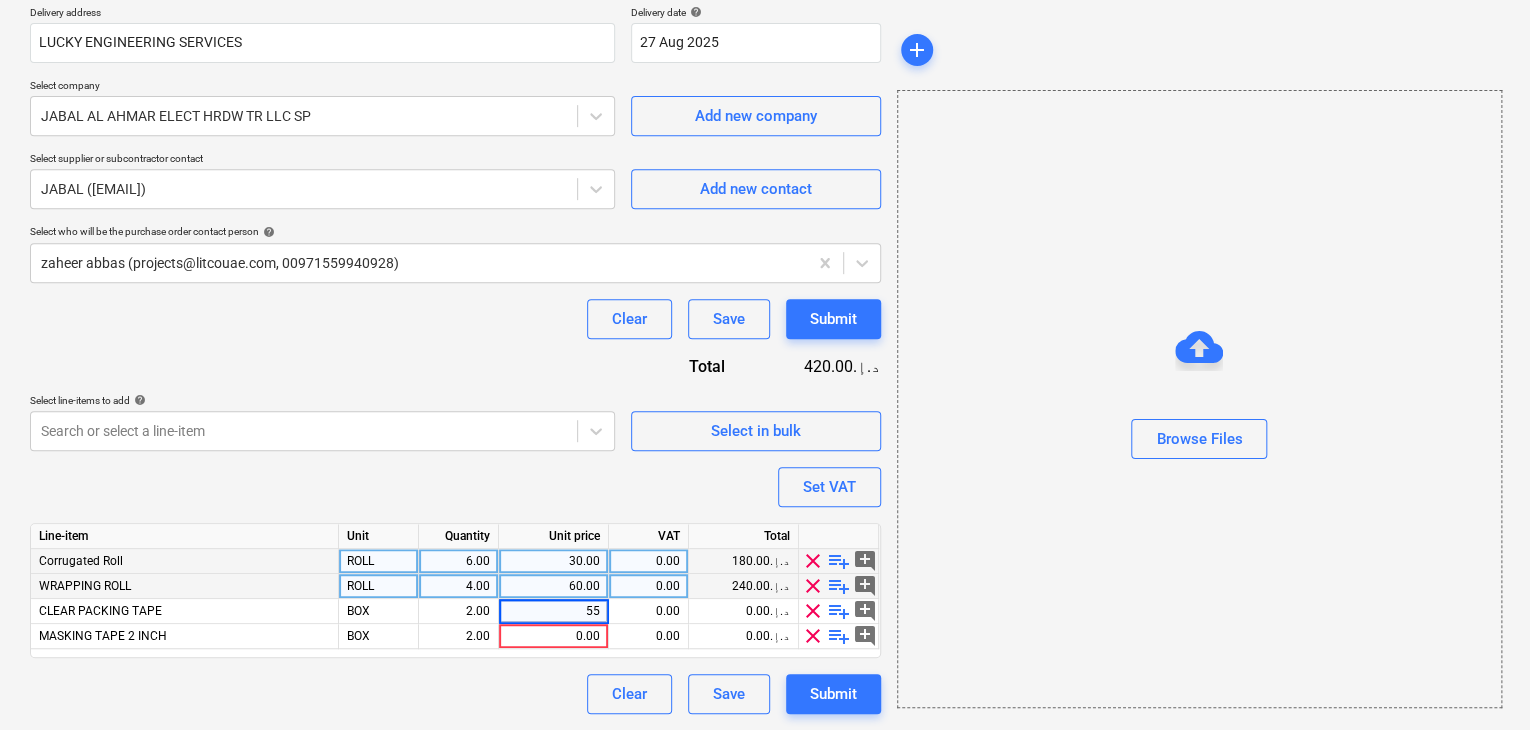 type on "x" 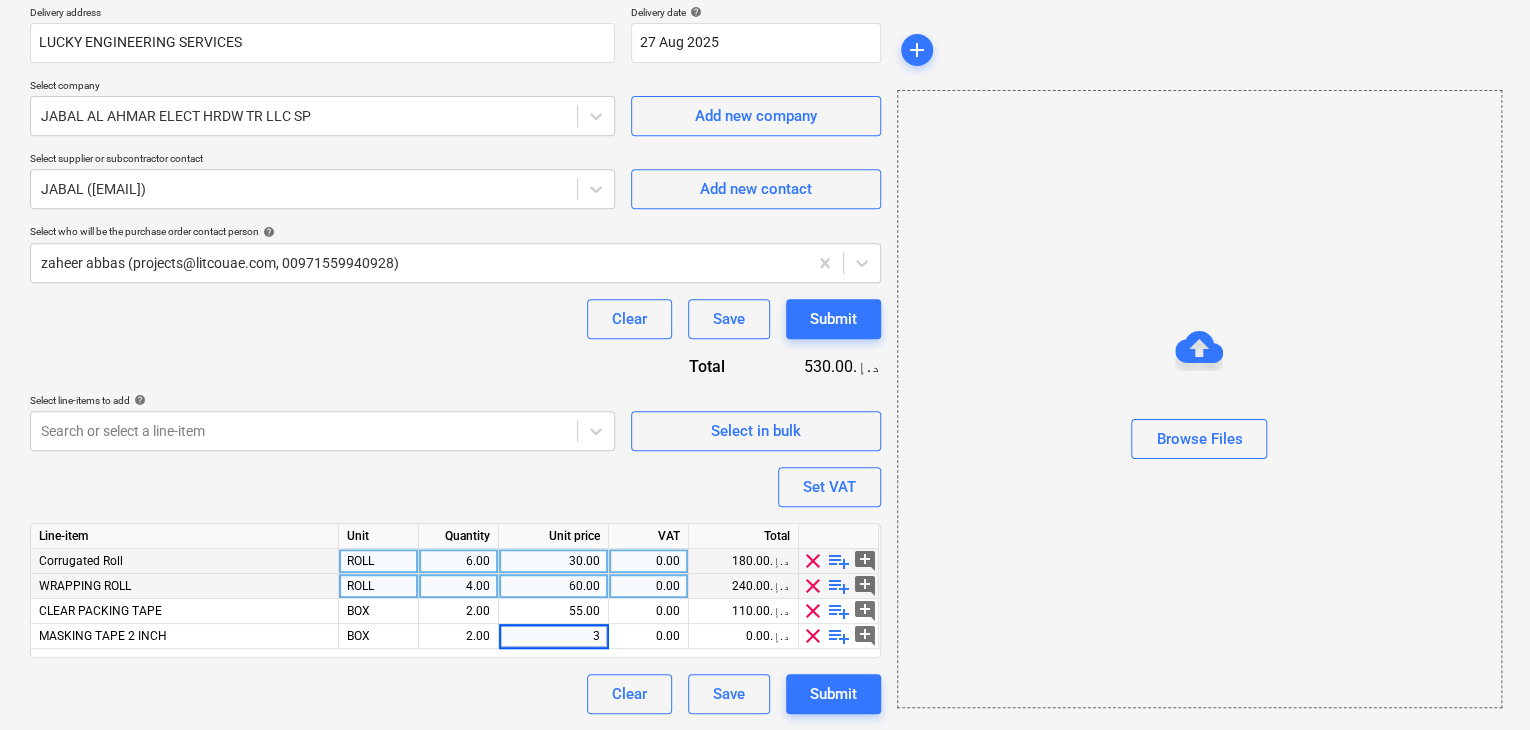 type on "30" 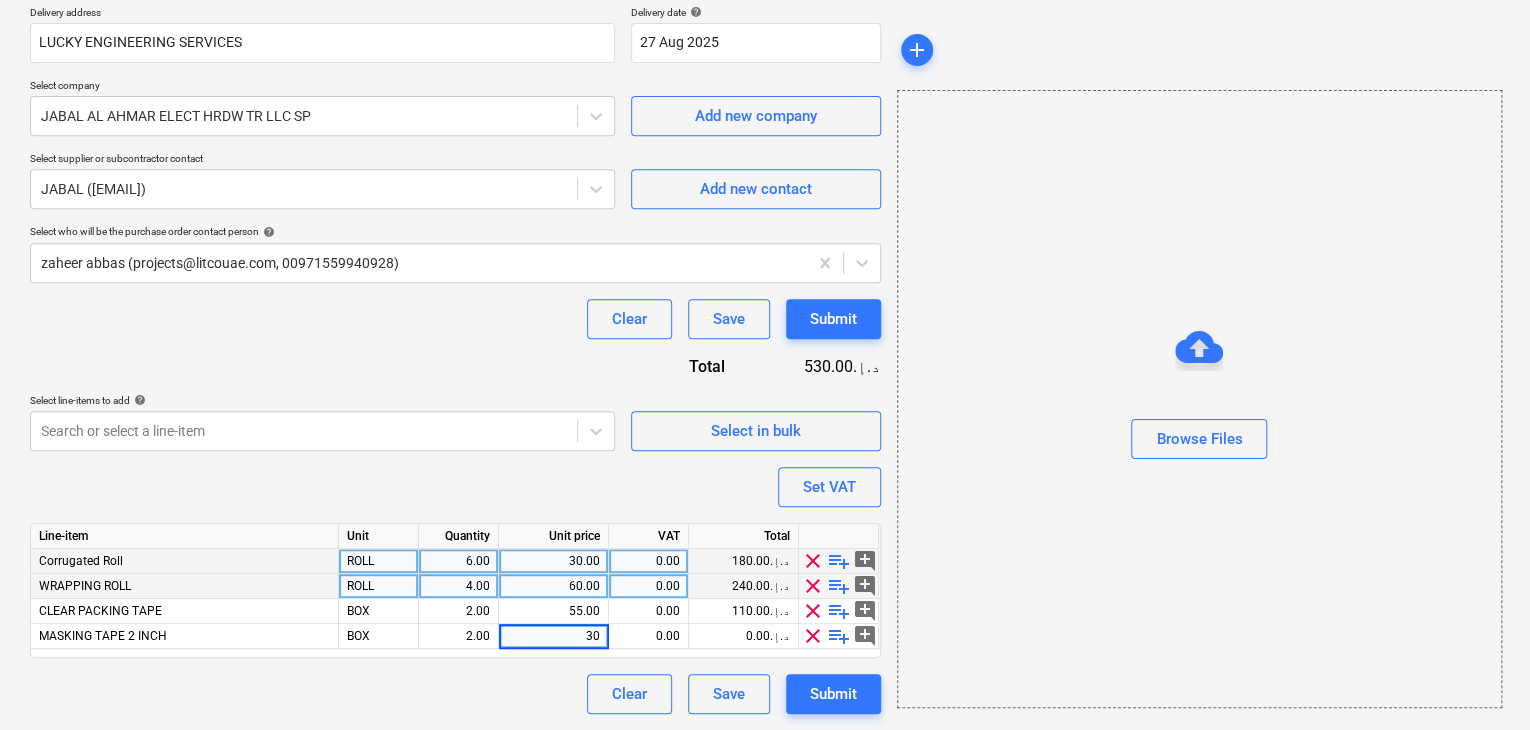 type on "x" 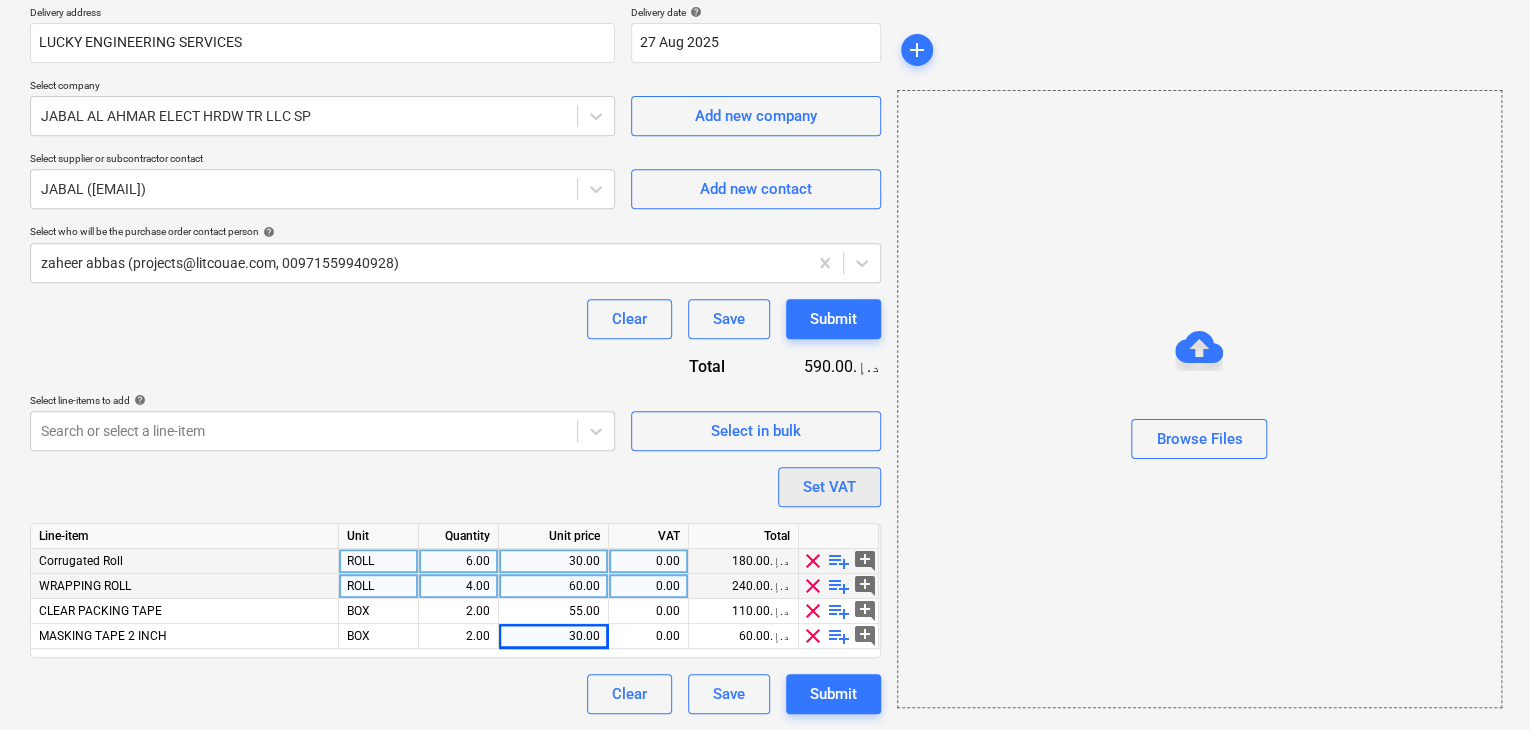 click on "Set VAT" at bounding box center [829, 487] 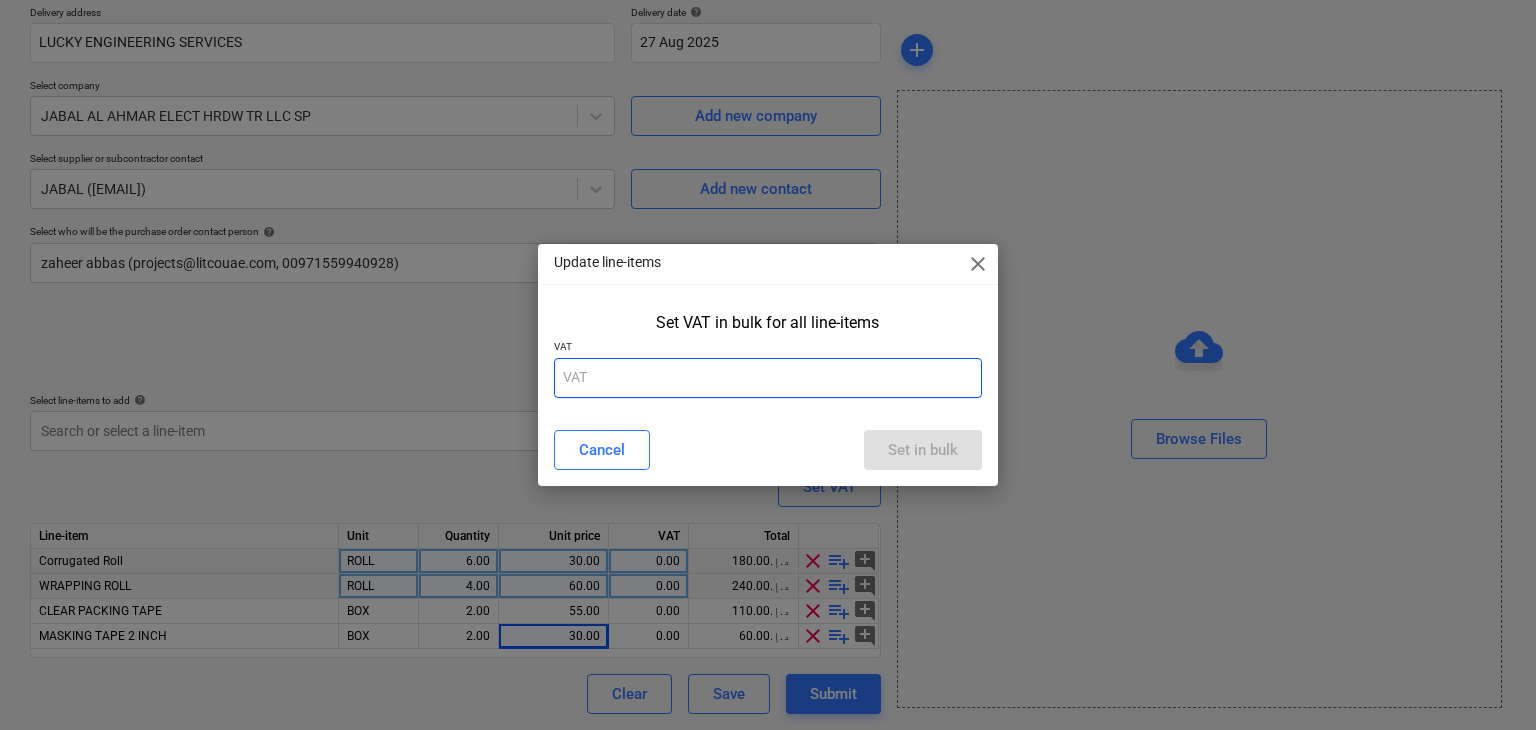 click at bounding box center (768, 378) 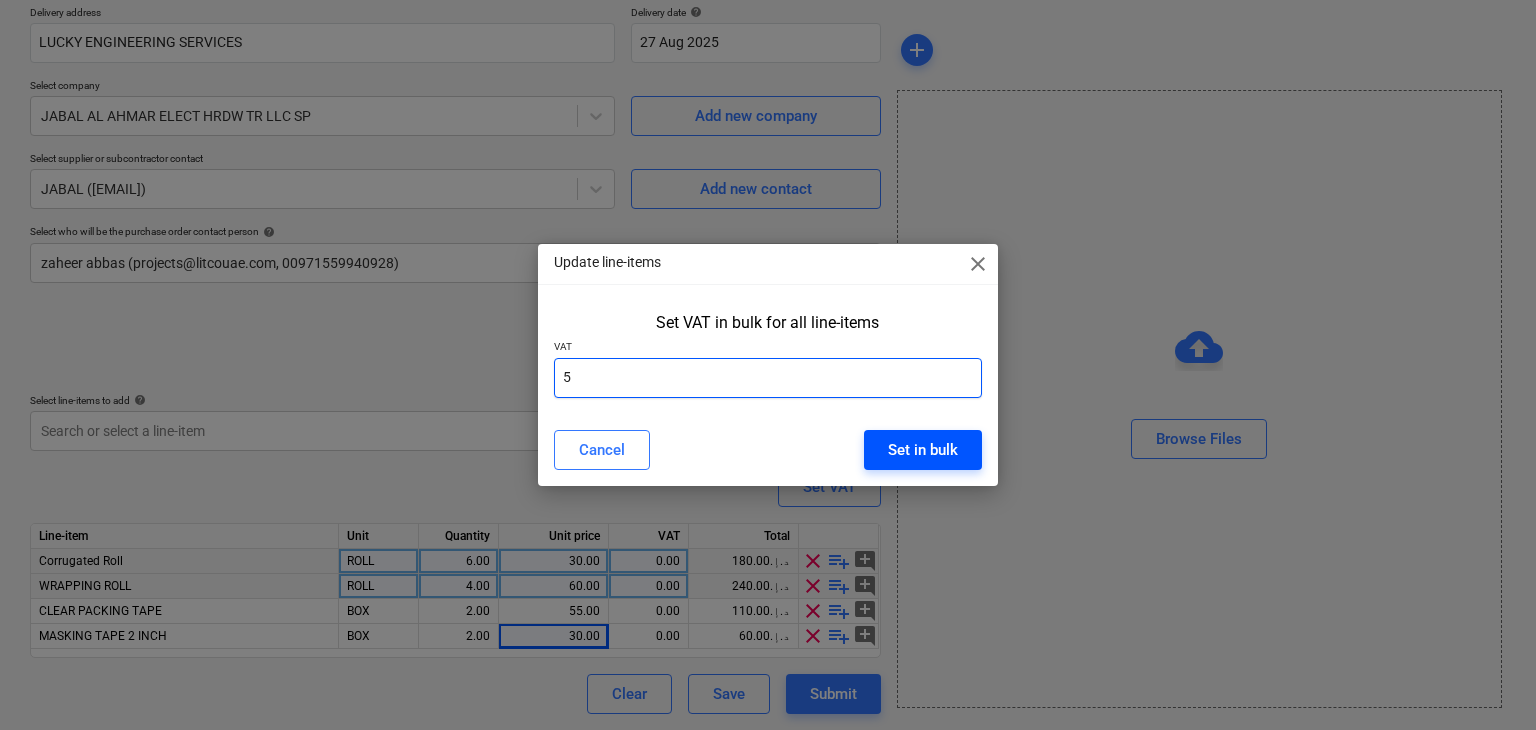 type on "5" 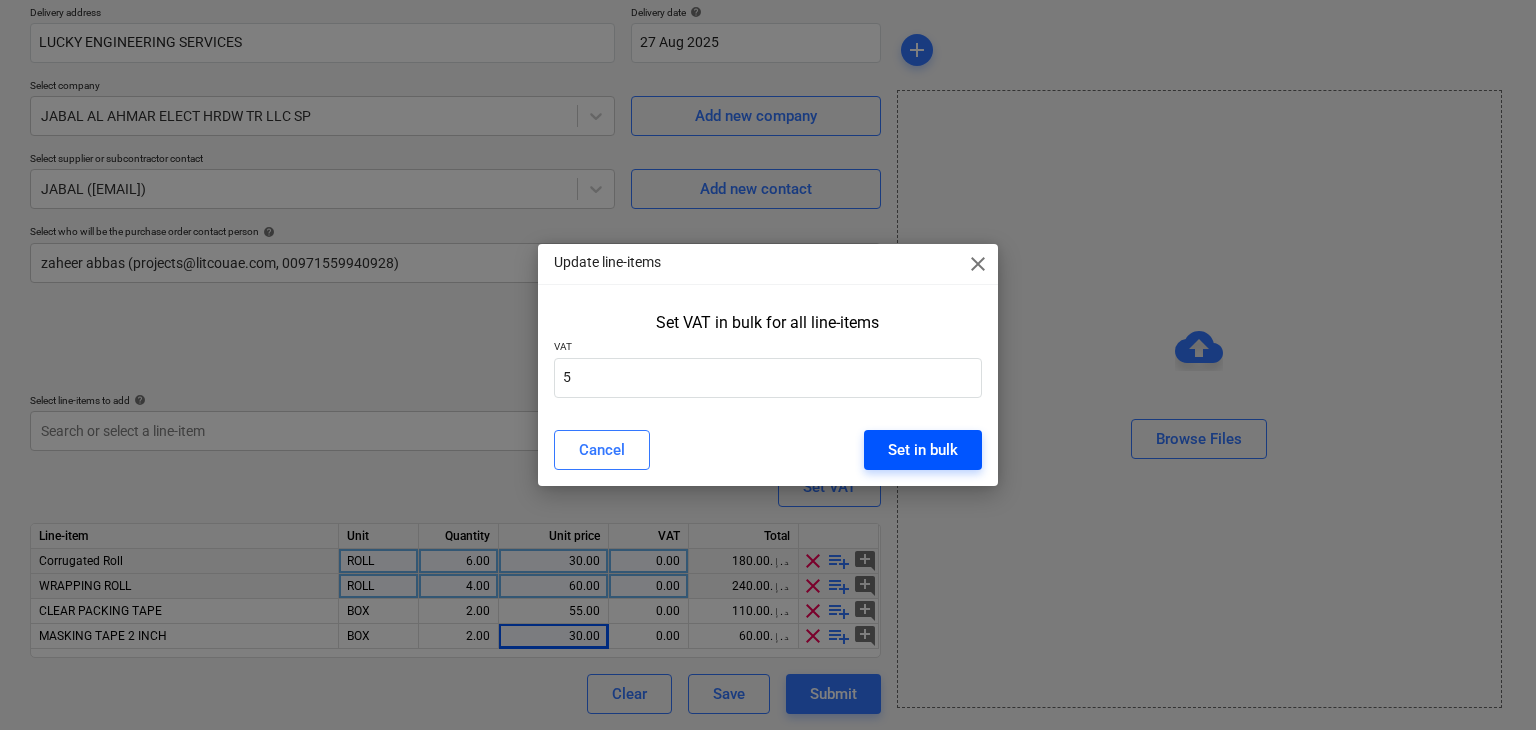 click on "Set in bulk" at bounding box center [923, 450] 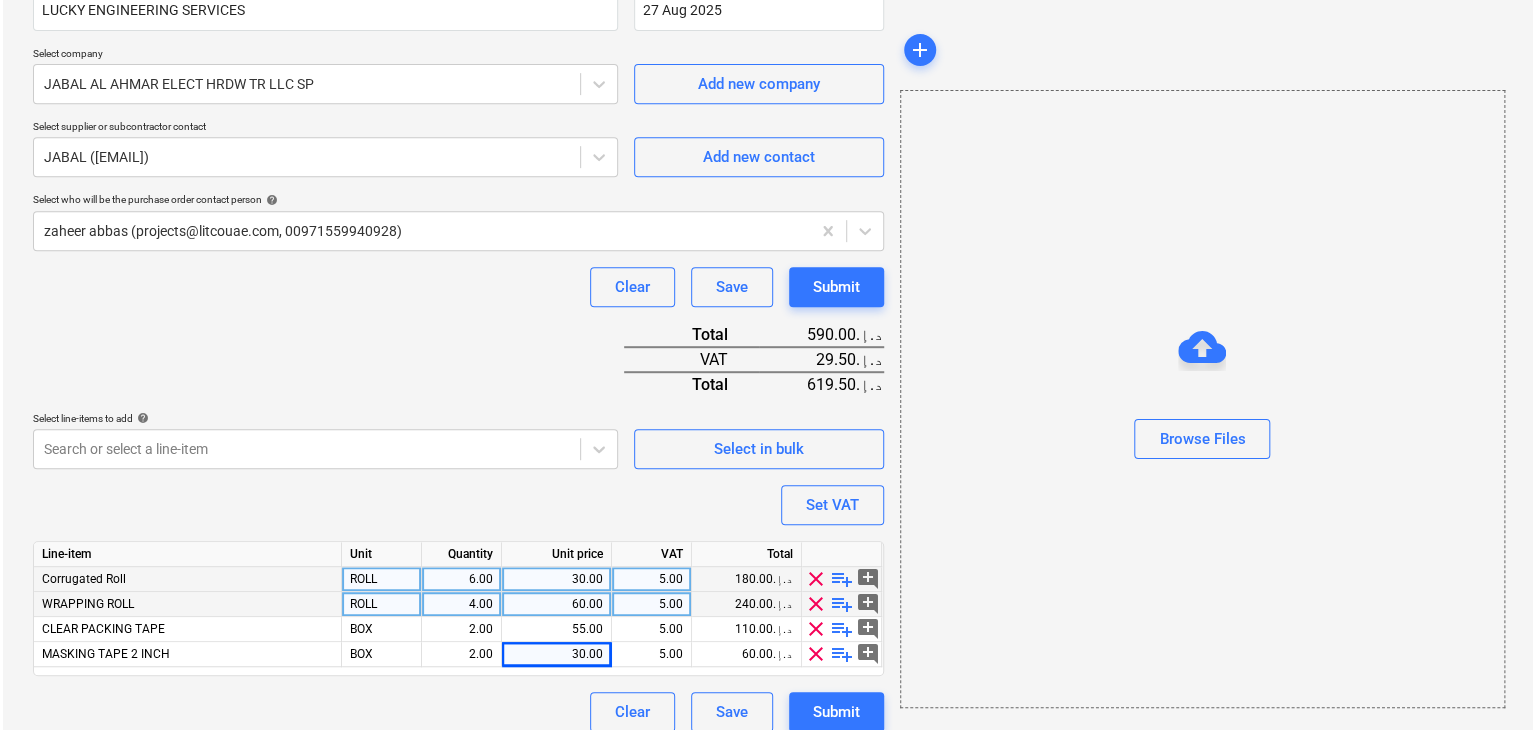 scroll, scrollTop: 417, scrollLeft: 0, axis: vertical 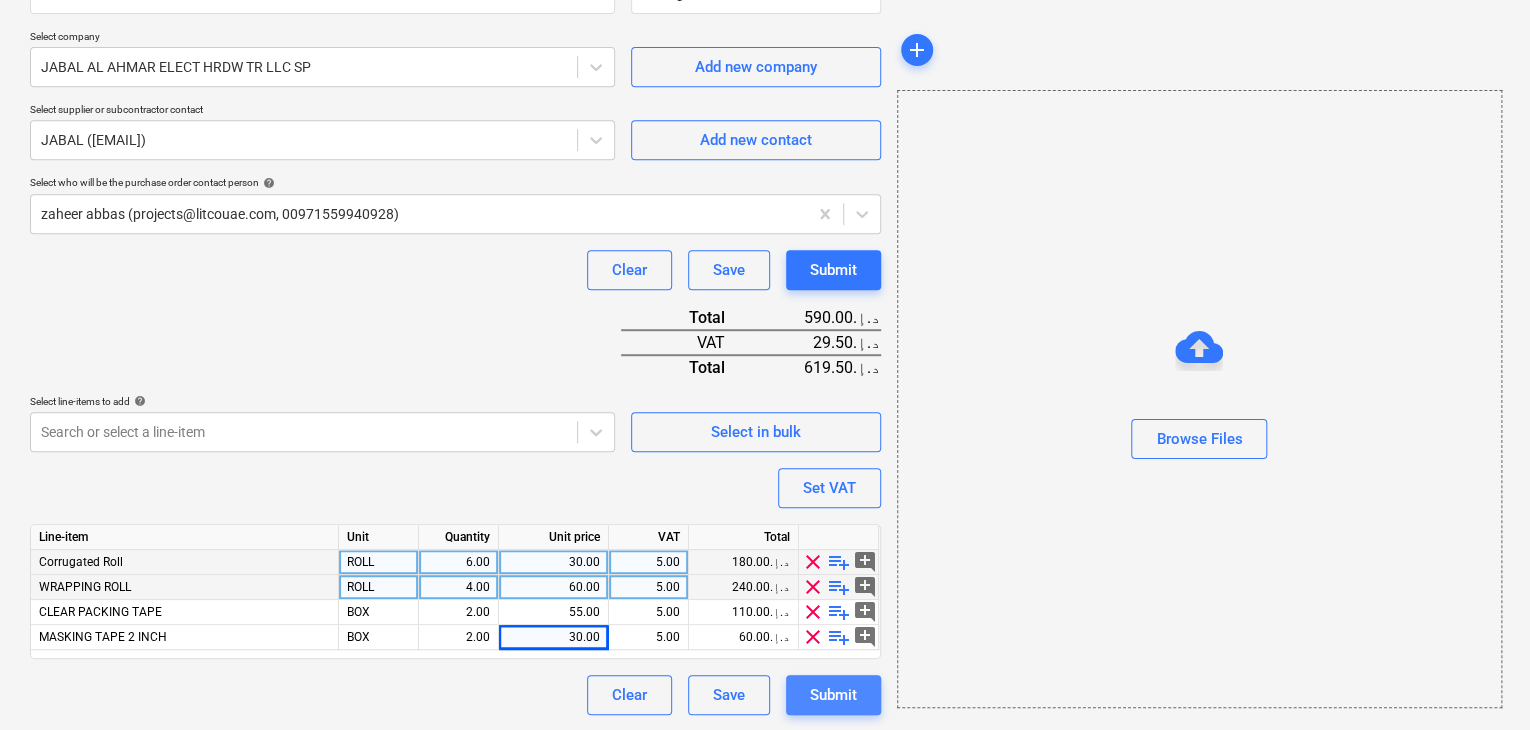 click on "Submit" at bounding box center (833, 695) 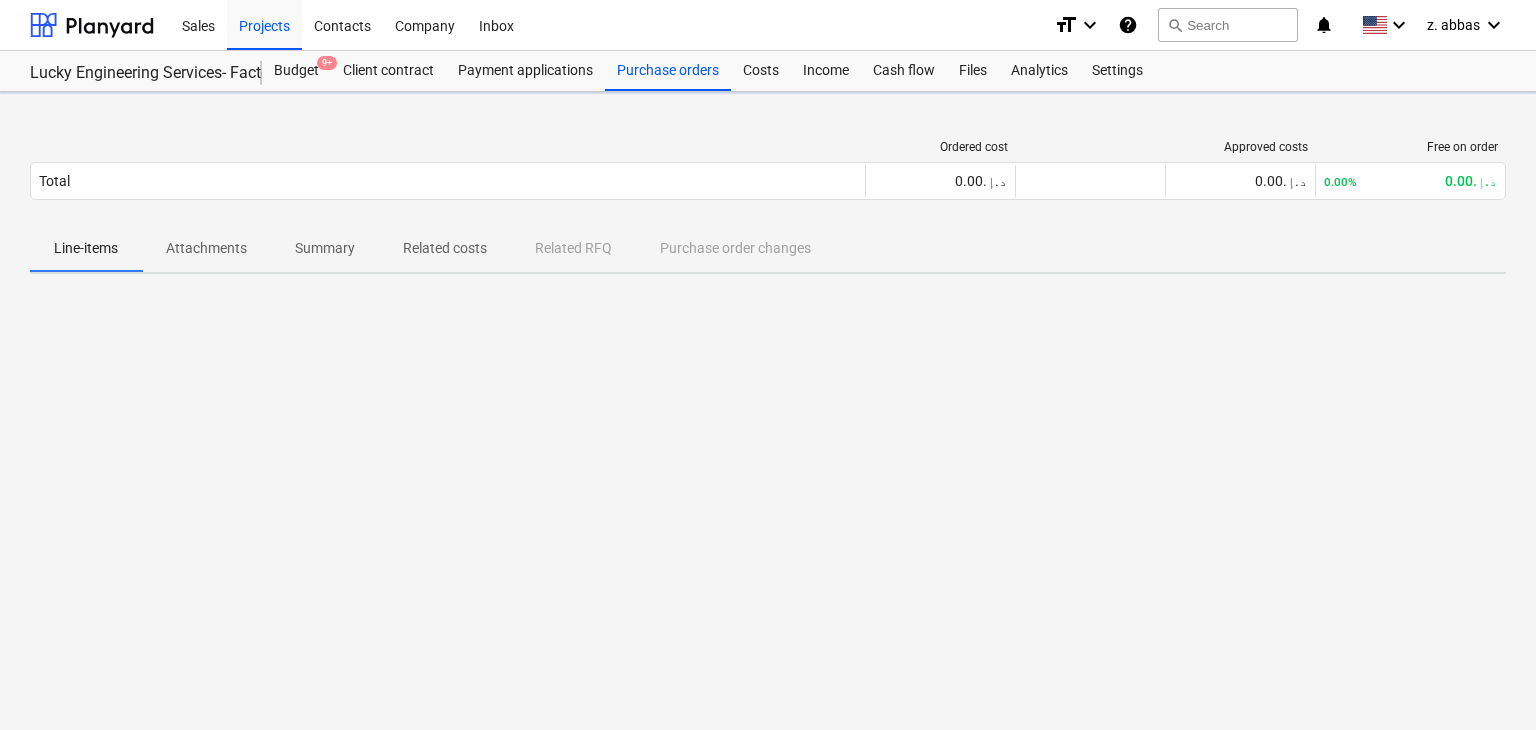 scroll, scrollTop: 0, scrollLeft: 0, axis: both 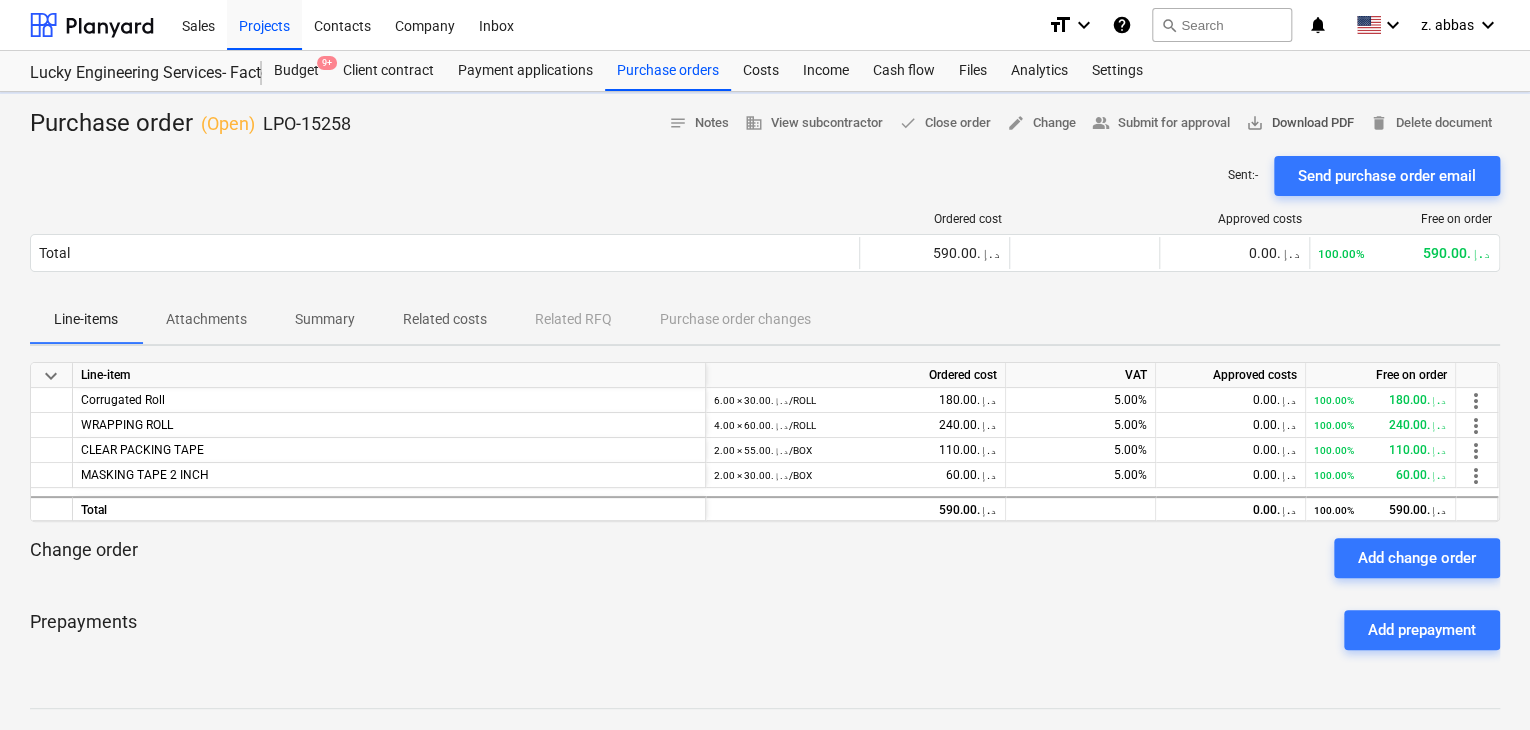 click on "save_alt Download PDF" at bounding box center [1300, 123] 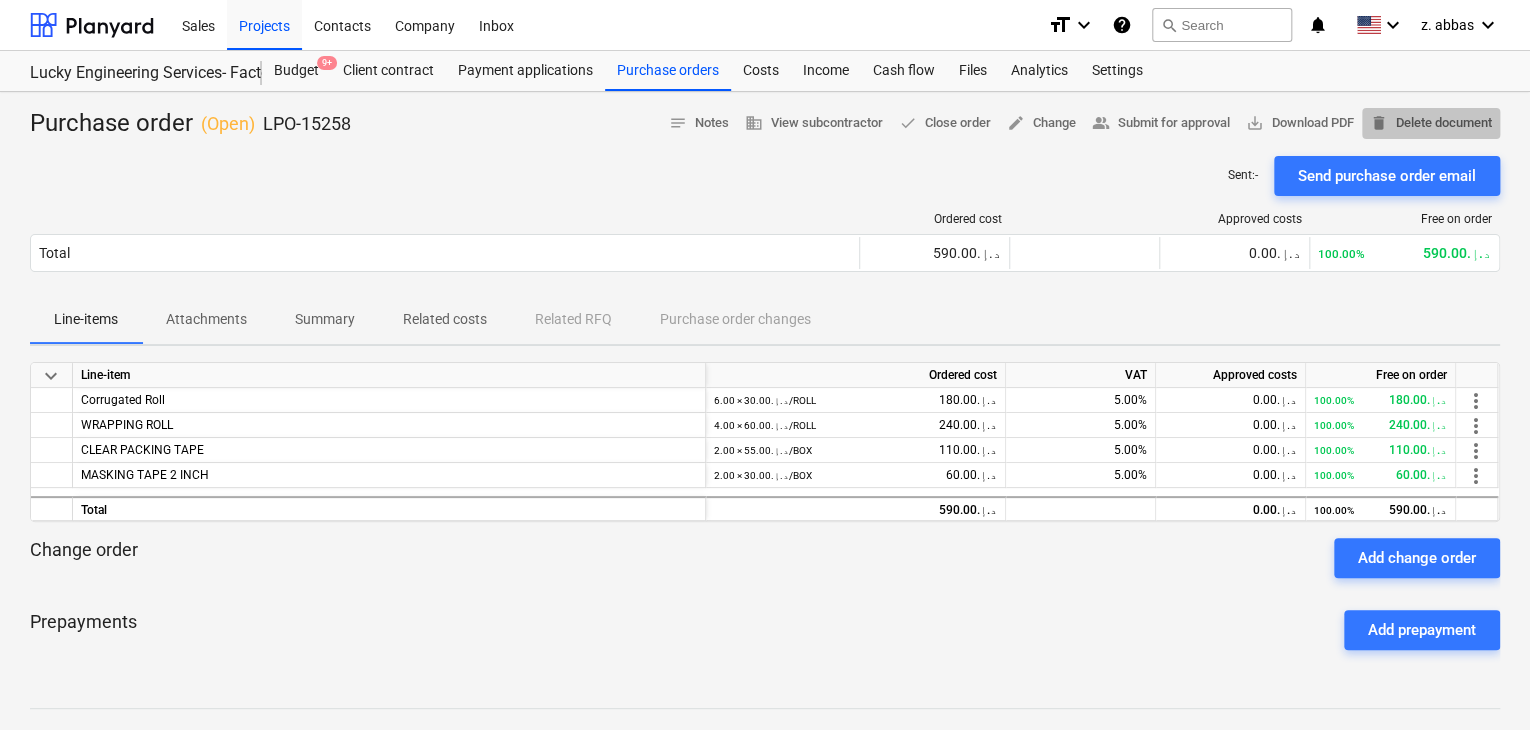 click on "delete Delete document" at bounding box center (1431, 123) 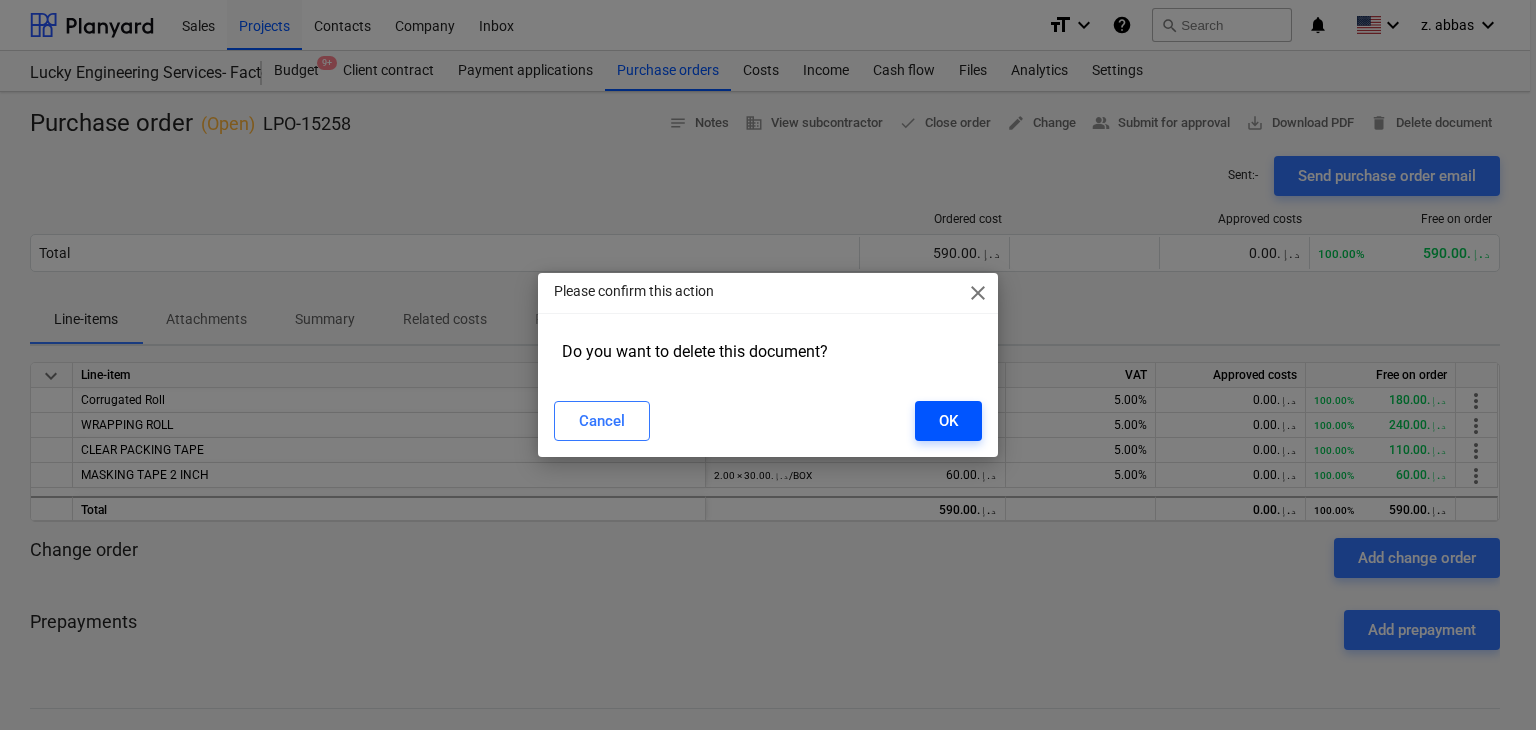 click on "OK" at bounding box center [948, 421] 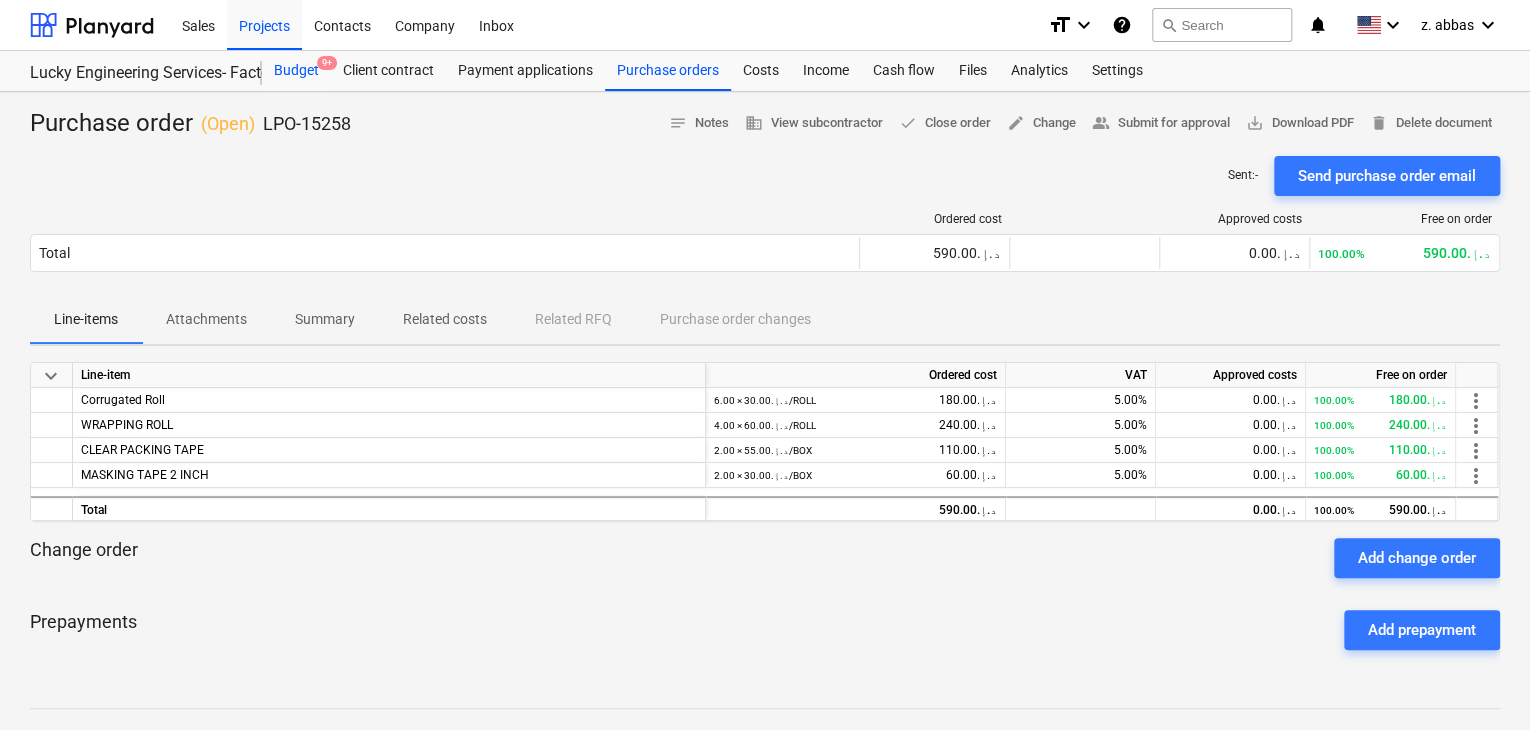 click on "Budget 9+" at bounding box center [296, 71] 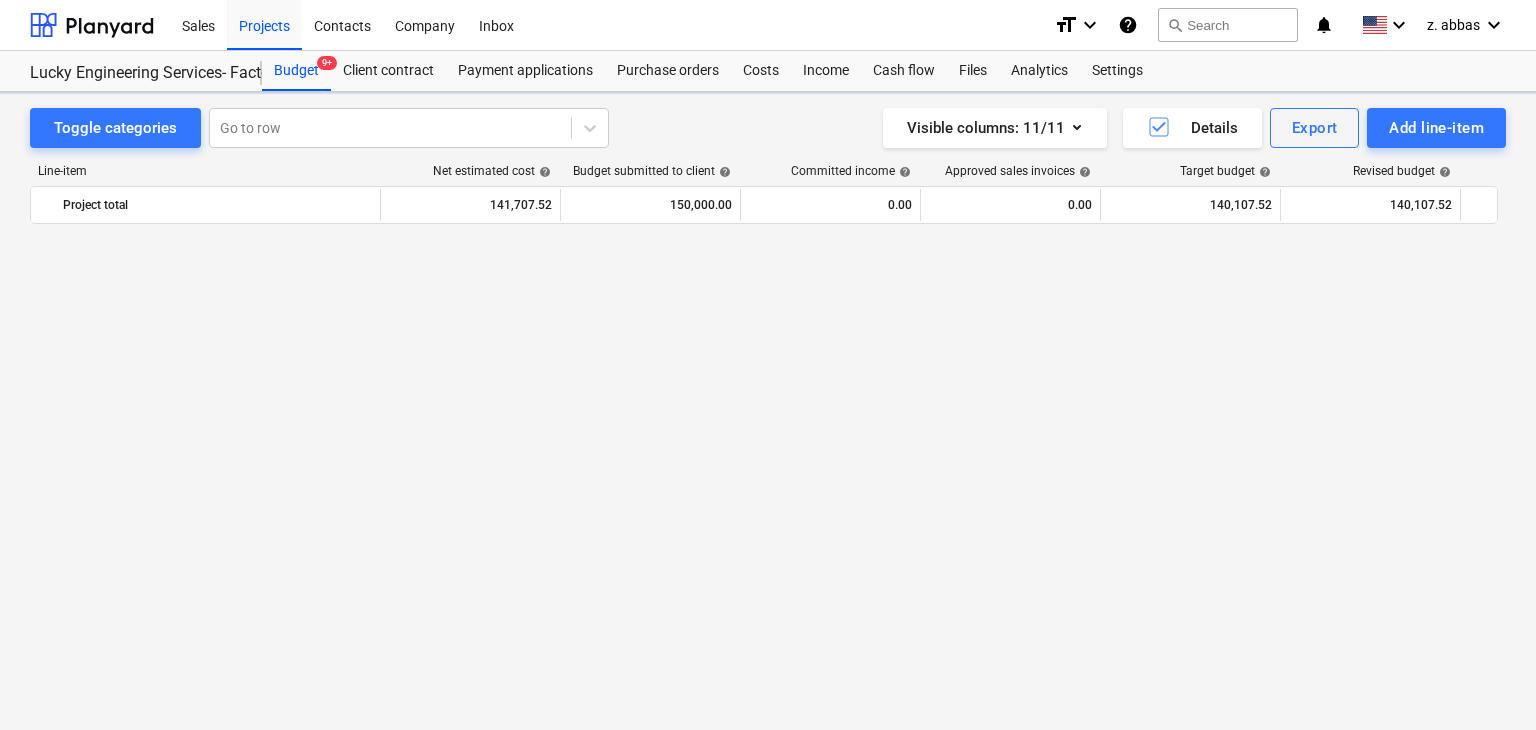 scroll, scrollTop: 45644, scrollLeft: 0, axis: vertical 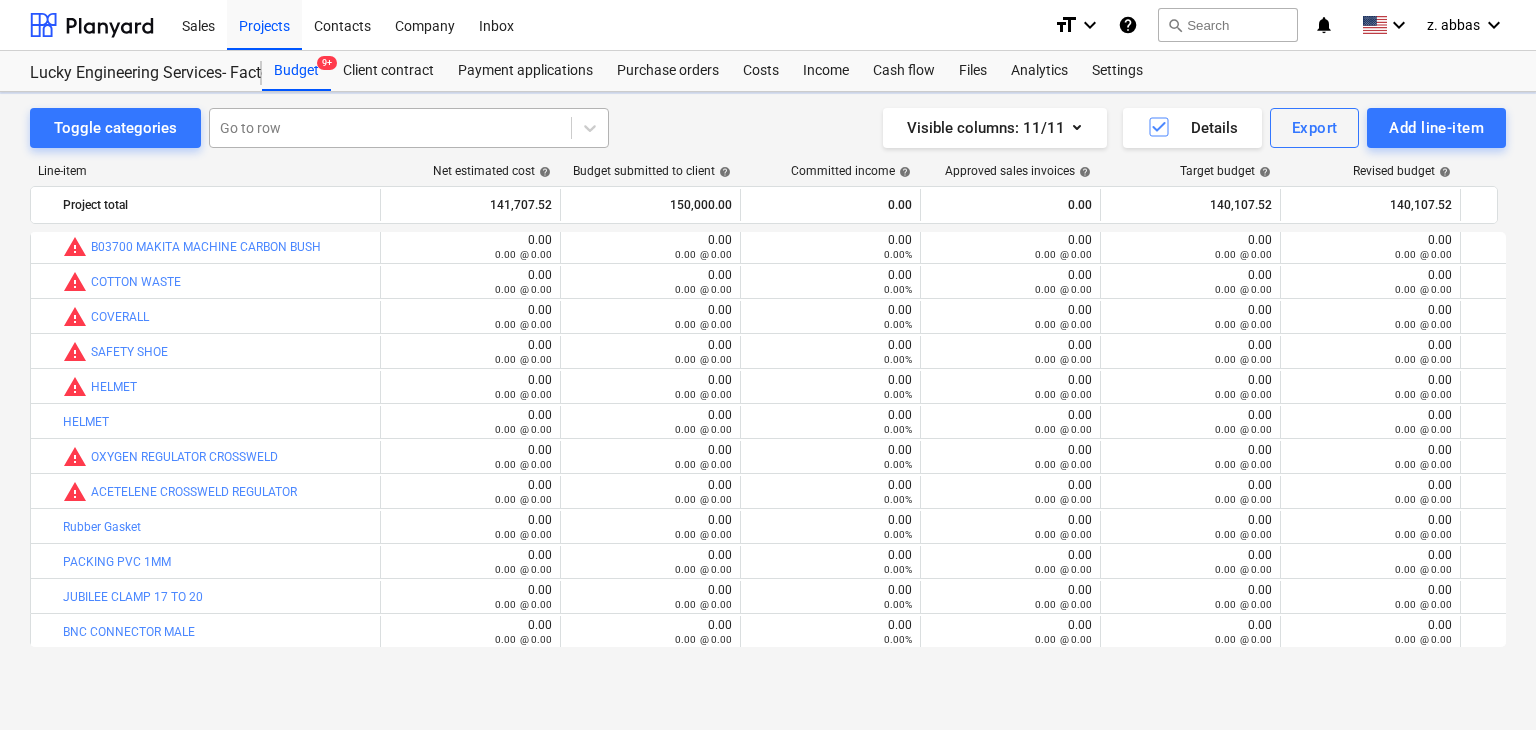 click on "Toggle categories Go to row Visible columns :   11/11 Details Export Add line-item Line-item Net estimated cost help Budget submitted to client help Committed income help Approved sales invoices help Target budget help Revised budget help Committed costs help Committed change orders help Approved costs help Remaining budget help Budget variance help Project total 141,707.52 150,000.00 0.00 0.00 140,107.52 140,107.52 592,638.05 0.00 0.00 -452,530.53 0.00 more_vert bar_chart warning  3 PHASE 3 CORE 6MM ELECTRICAL CABLE edit 0.00 0.00  @ 0.00 edit 0.00 0.00  @ 0.00 0.00 0.00% 0.00 0.00  @ 0.00 edit 0.00 0.00  @ 0.00 edit 0.00 0.00  @ 0.00 220.00 0.00% 0.00 0.00 0.00  @ 0.00 -220.00 0.00% 0.00 0.00% more_vert bar_chart warning  WELDING HOLDER 600AMP edit 0.00 0.00  @ 0.00 edit 0.00 0.00  @ 0.00 0.00 0.00% 0.00 0.00  @ 0.00 edit 0.00 0.00  @ 0.00 edit 0.00 0.00  @ 0.00 84.00 0.00% 0.00 0.00 0.00  @ 0.00 -84.00 0.00% 0.00 0.00% more_vert bar_chart warning  CARBON BUSH FOR DWE4010T edit 0.00 0.00  @ 0.00 edit 0.00" at bounding box center [768, 389] 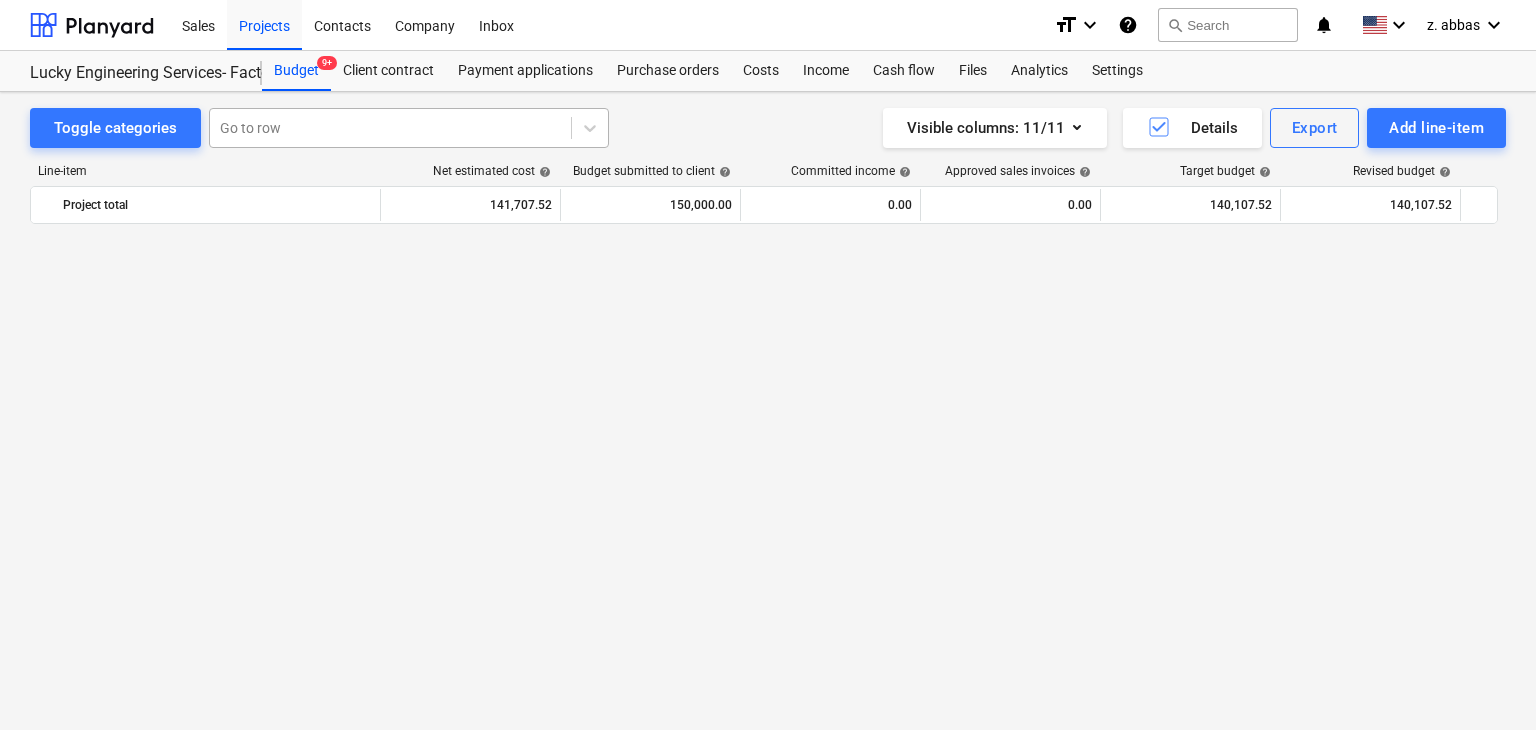 scroll, scrollTop: 45644, scrollLeft: 0, axis: vertical 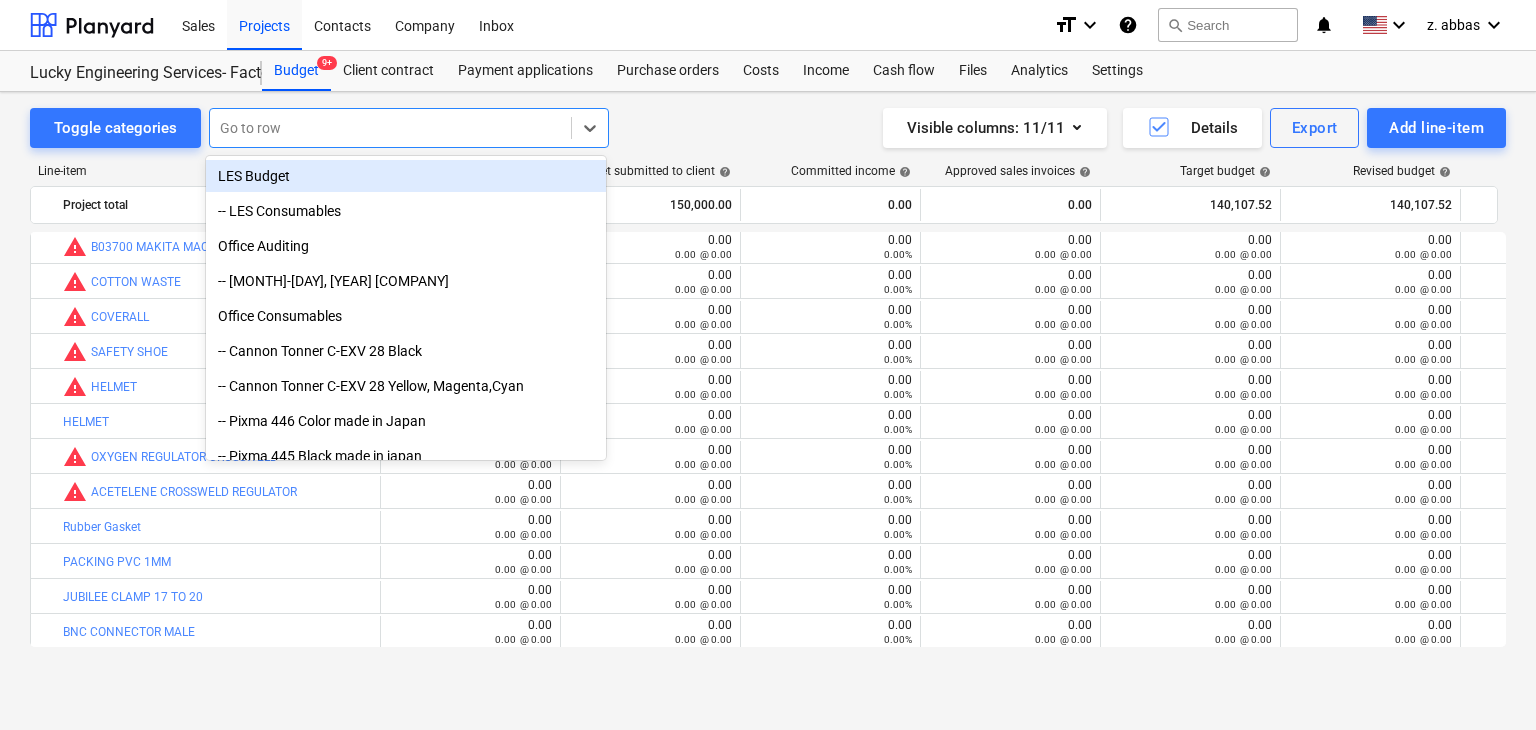 click at bounding box center [390, 128] 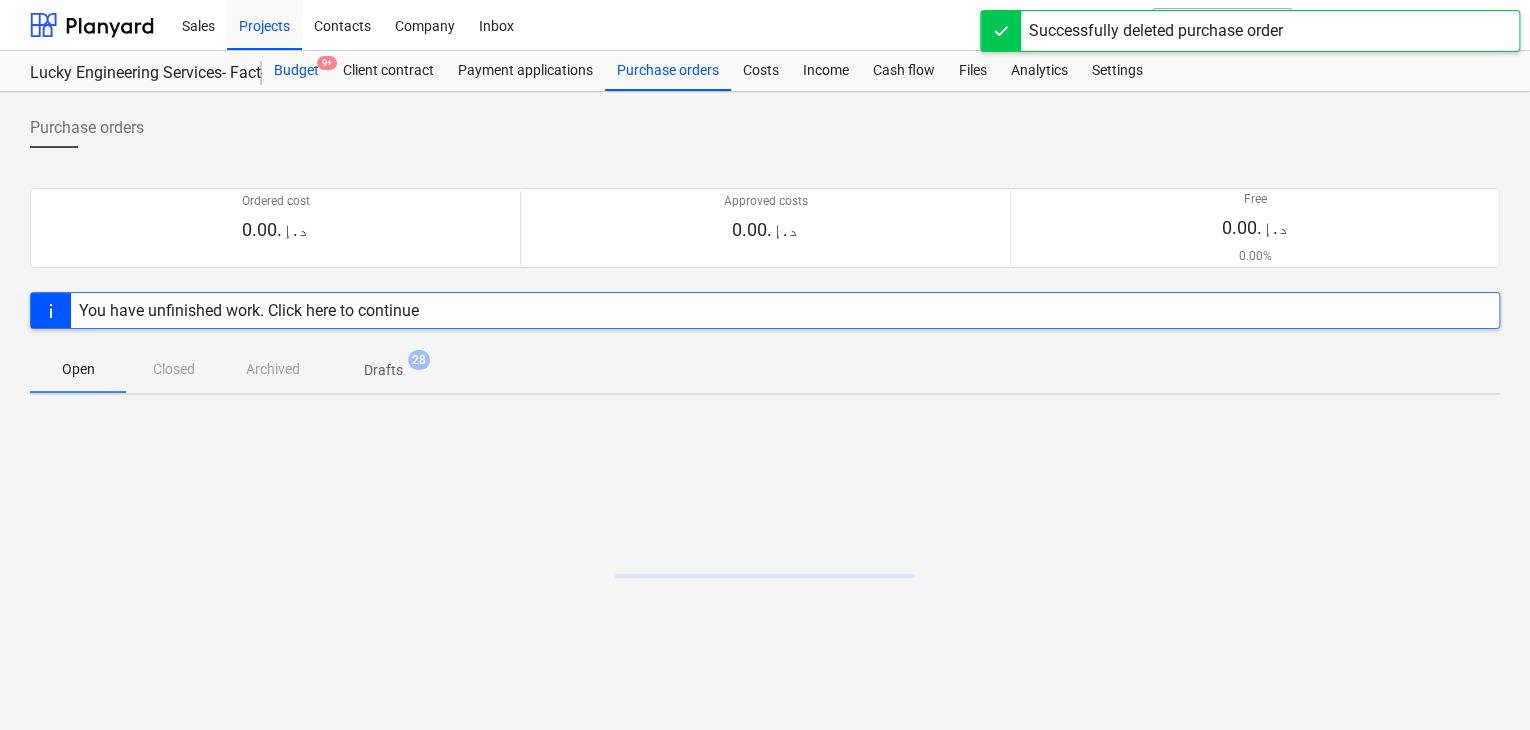 click on "9+" at bounding box center [327, 63] 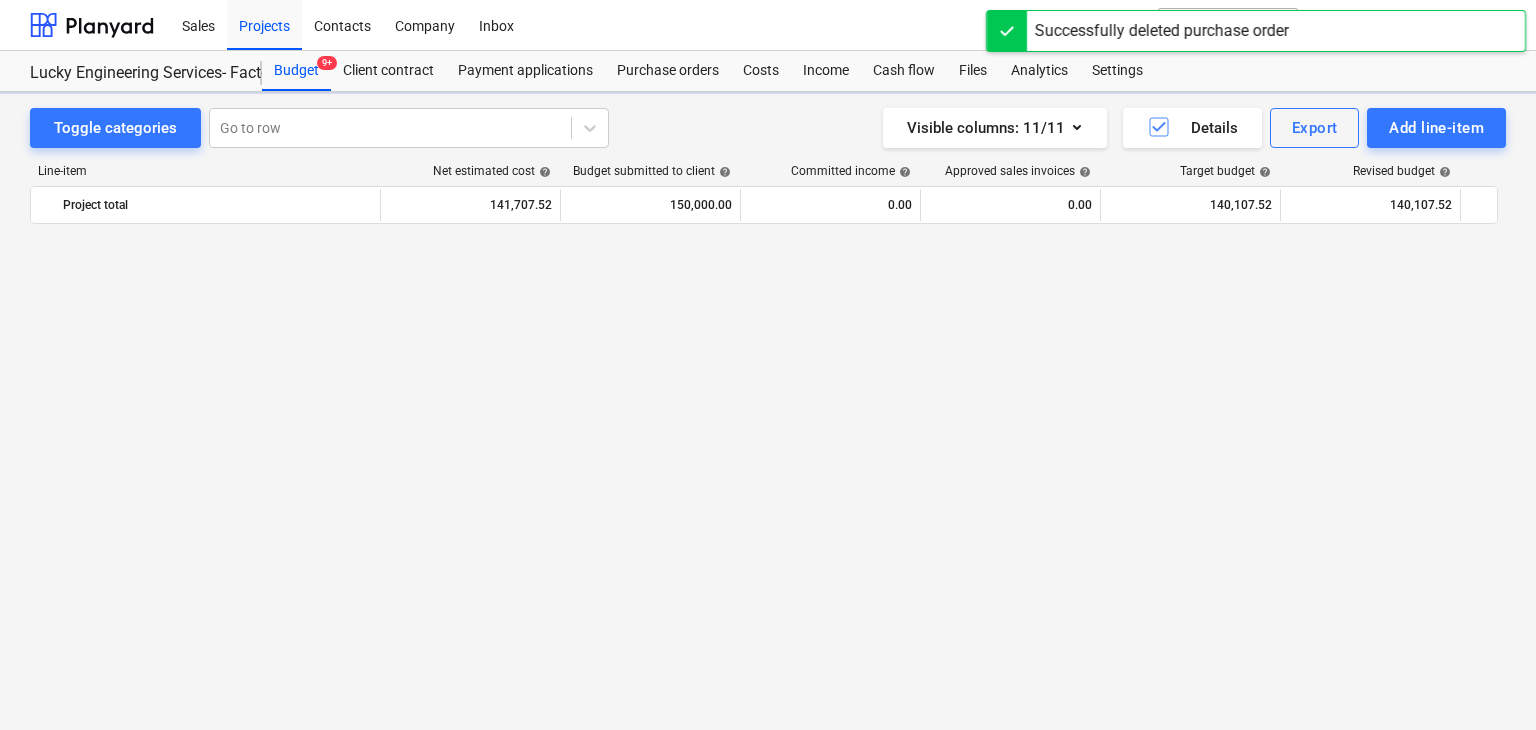 scroll, scrollTop: 45644, scrollLeft: 0, axis: vertical 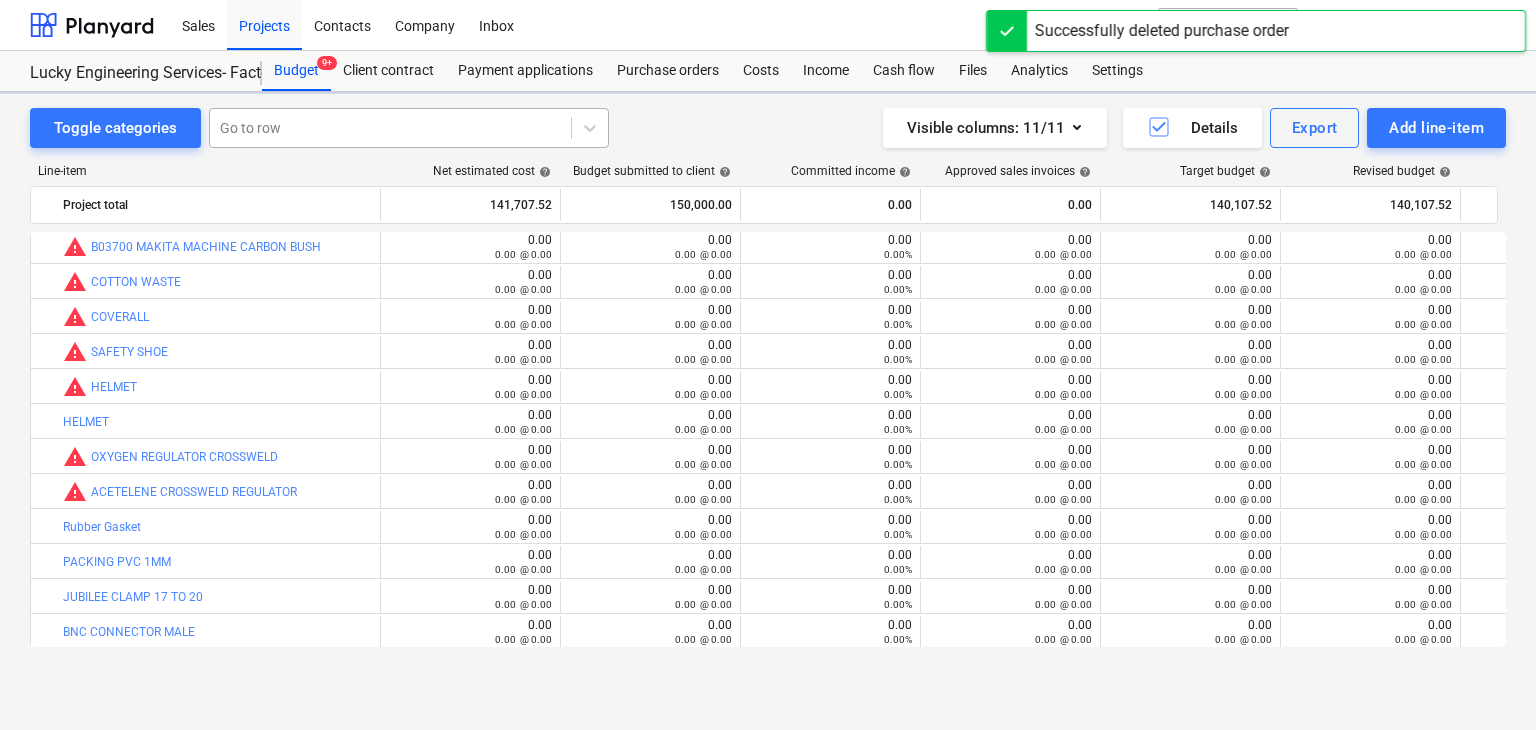 click at bounding box center (390, 128) 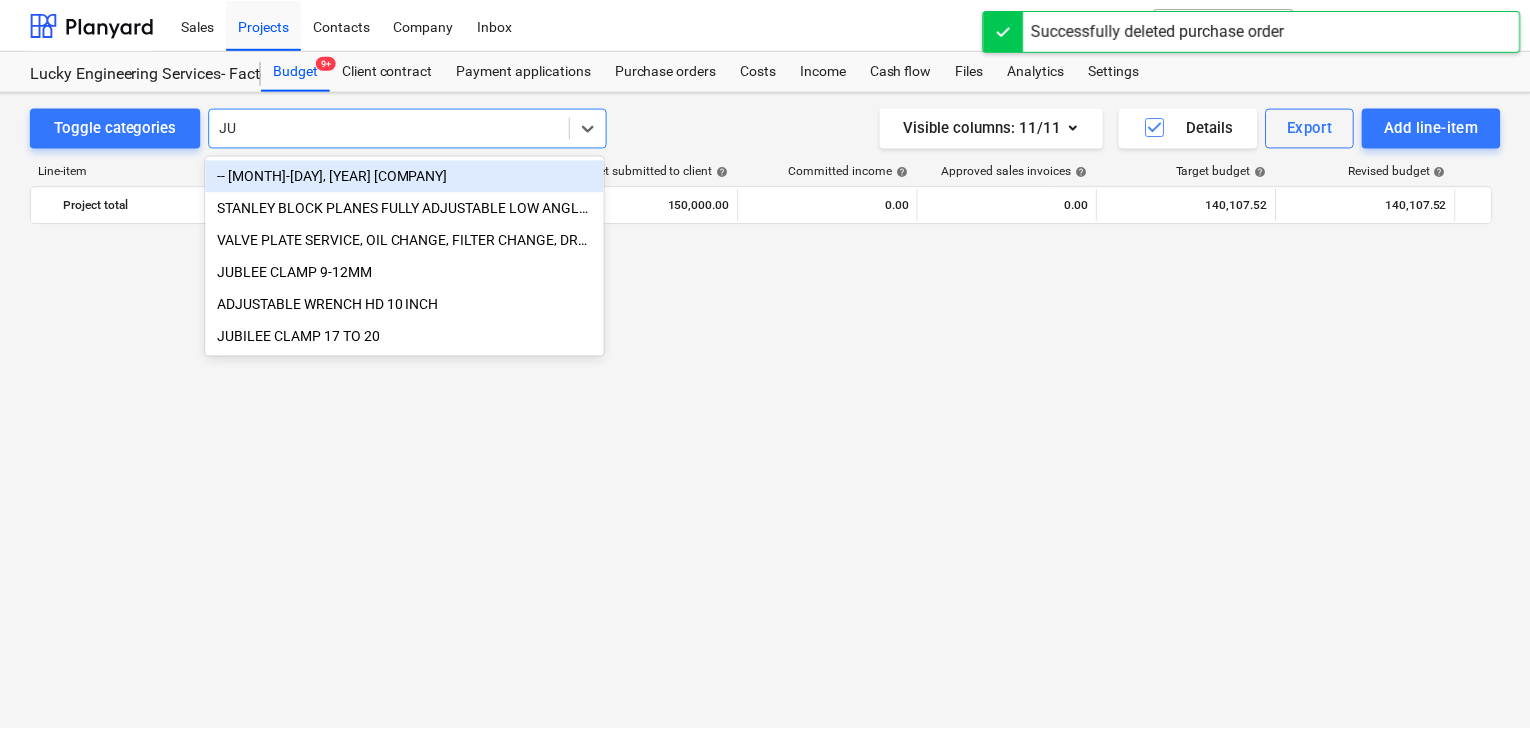scroll, scrollTop: 45644, scrollLeft: 0, axis: vertical 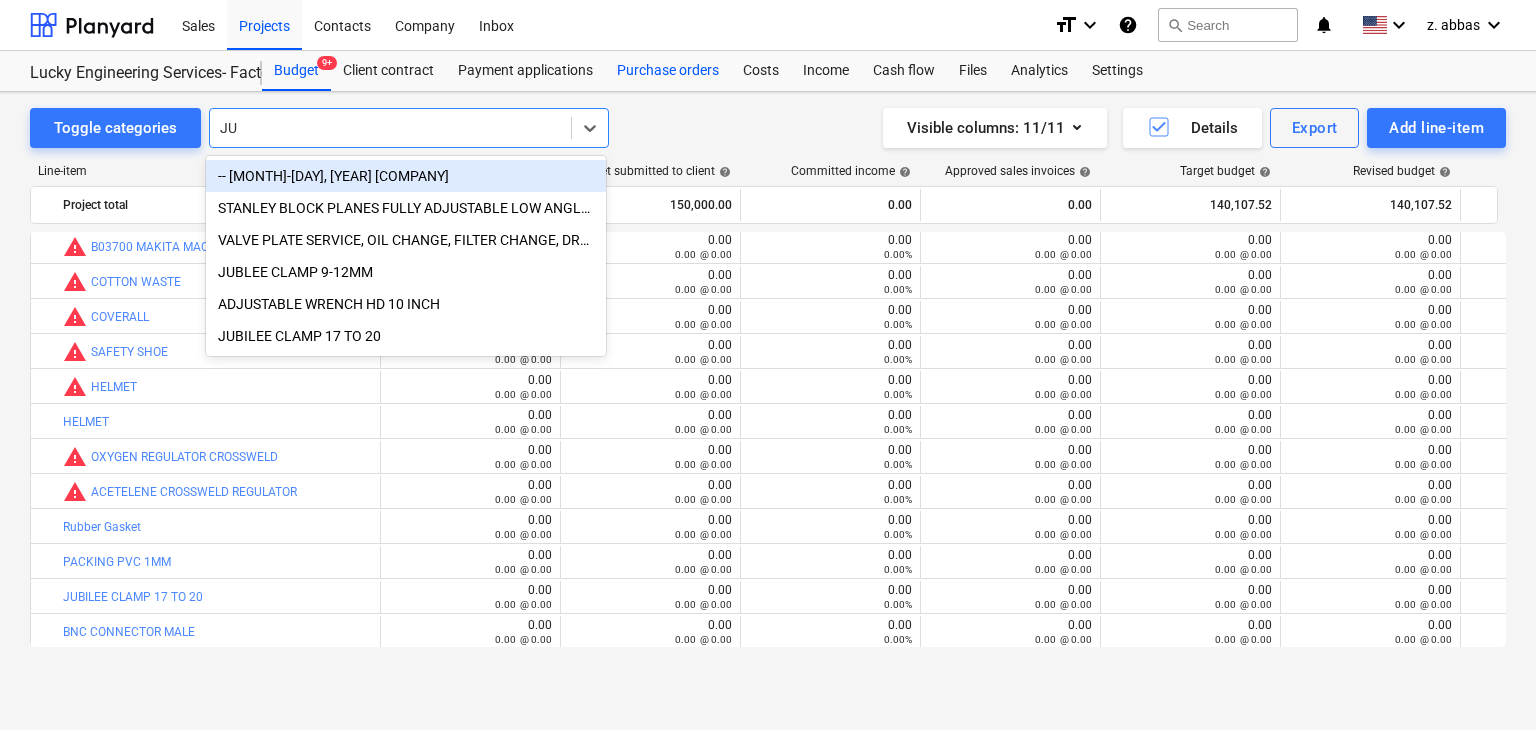 type on "JU" 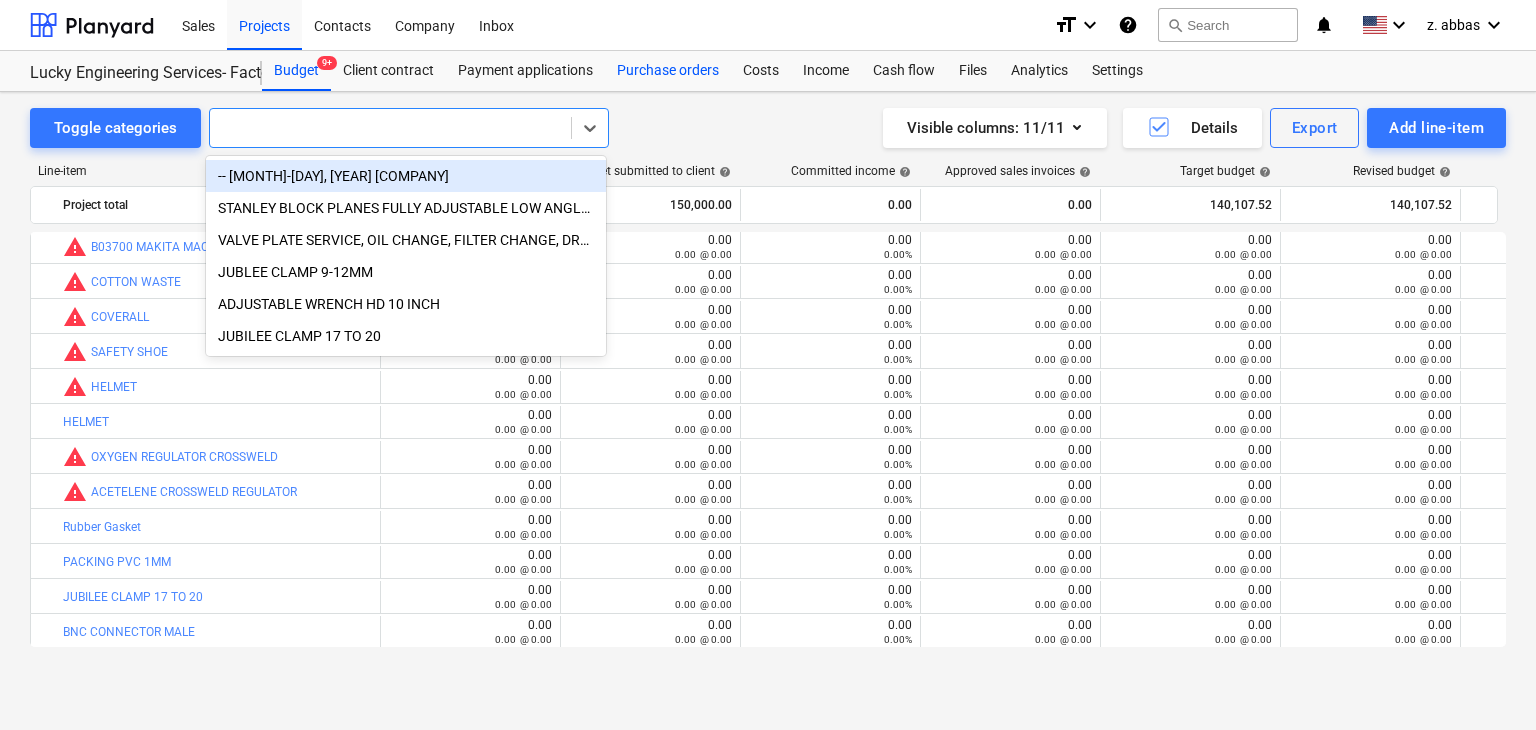 click on "Purchase orders" at bounding box center [668, 71] 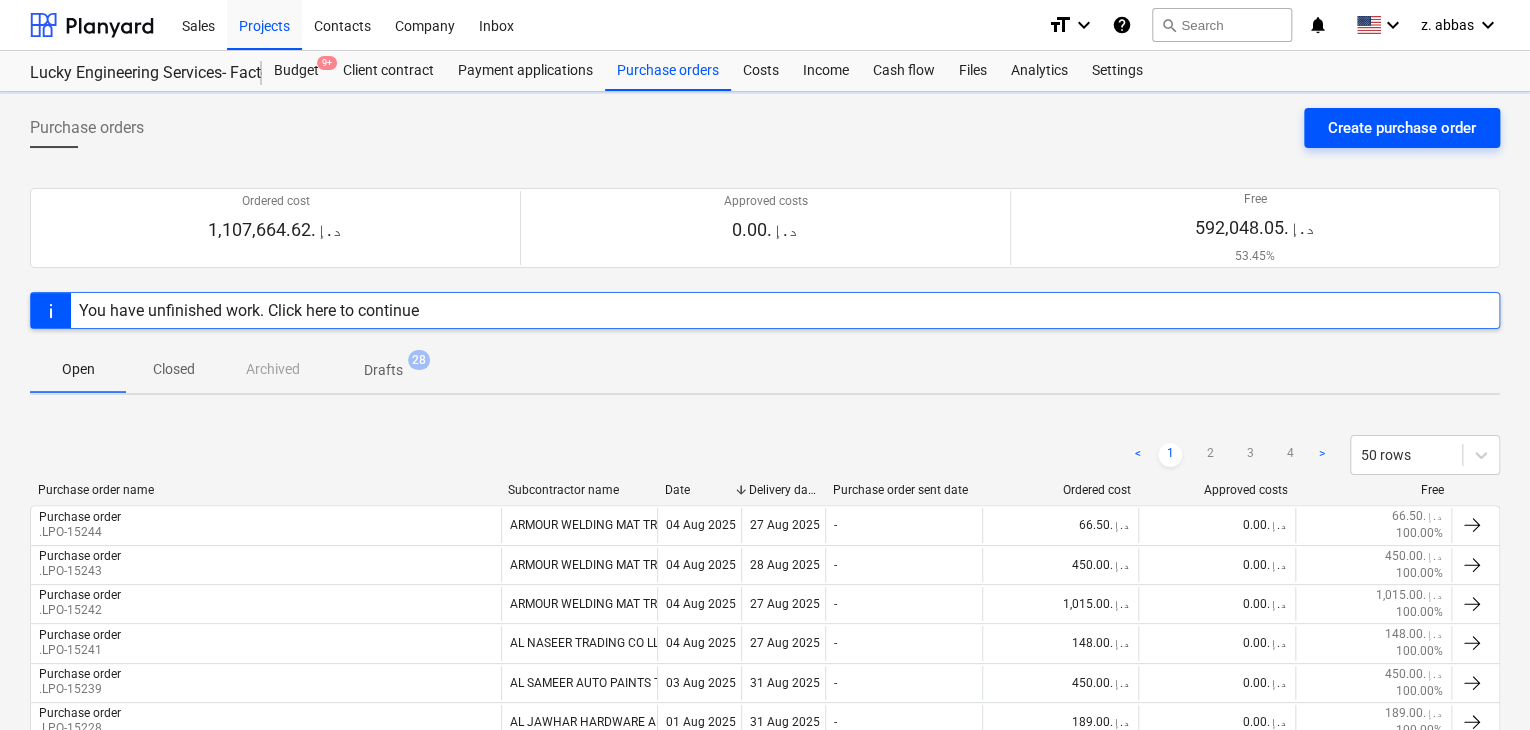 click on "Create purchase order" at bounding box center (1402, 128) 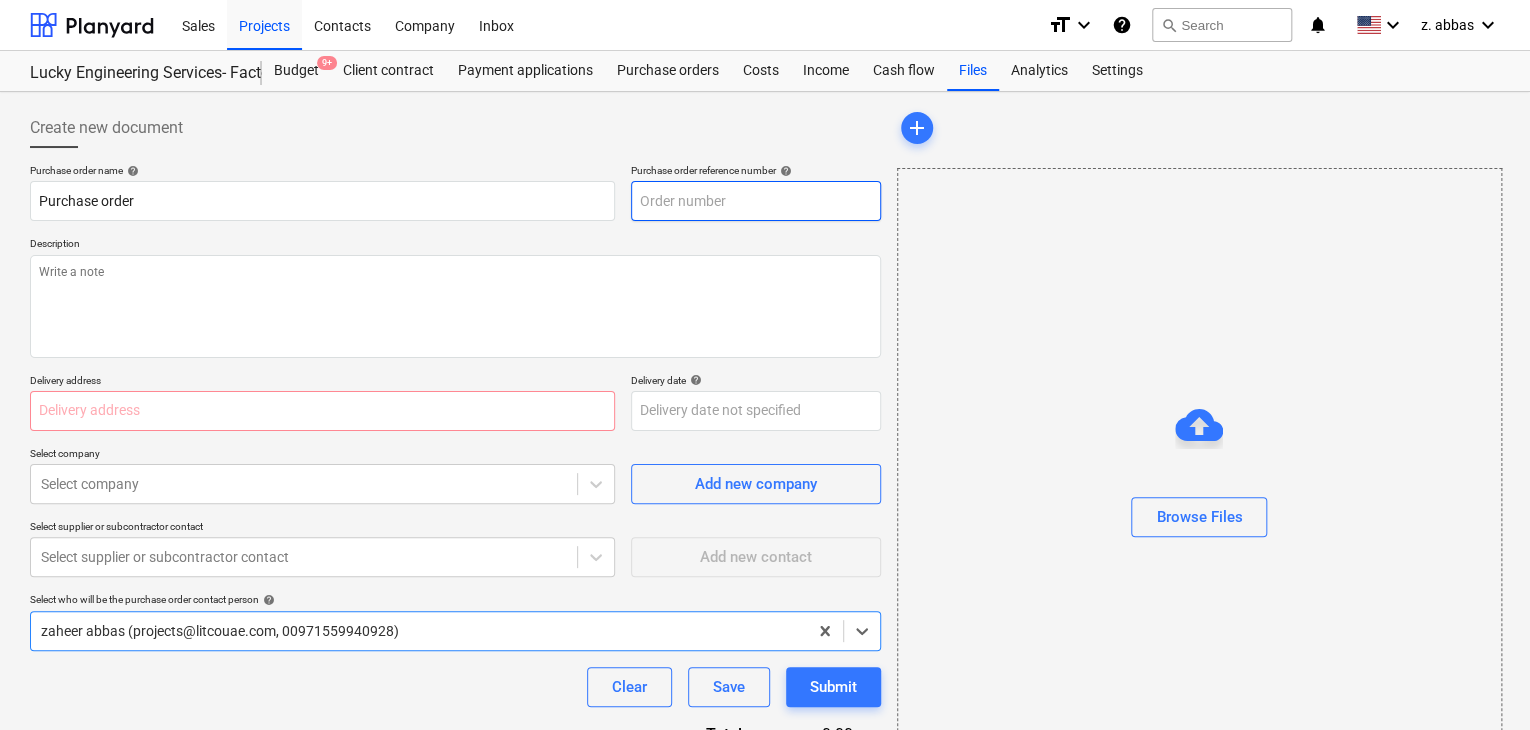 type on "x" 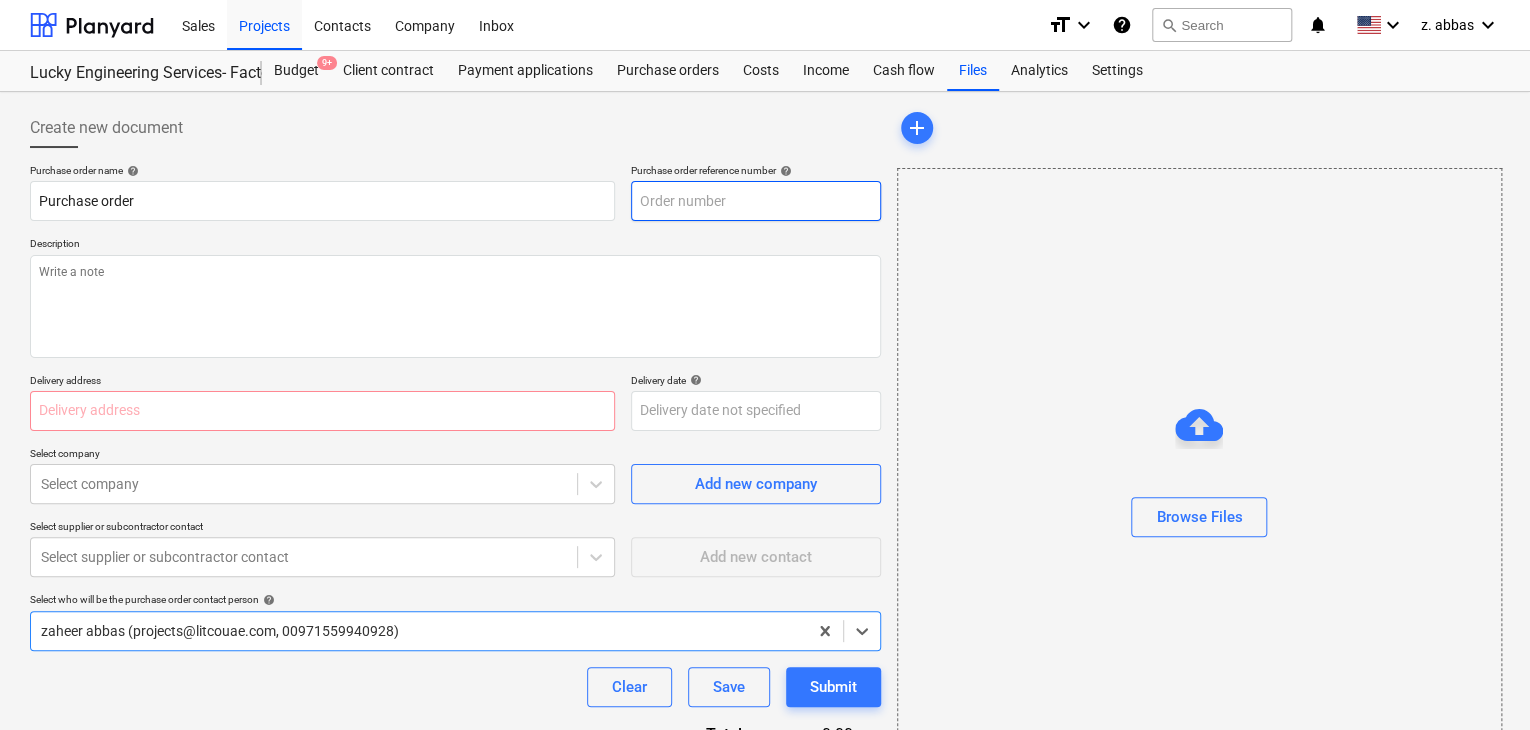 type on "LES-PO-466" 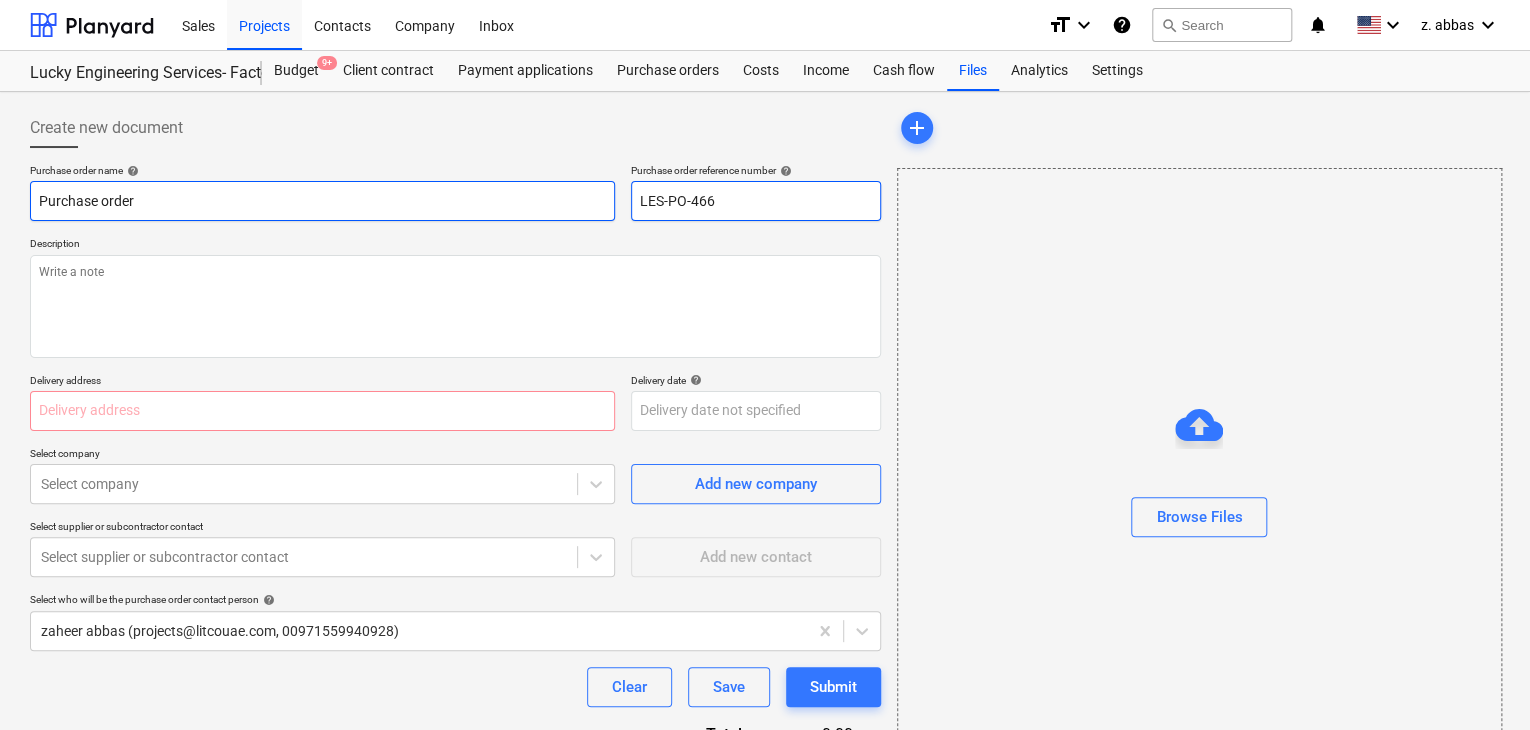 drag, startPoint x: 726, startPoint y: 208, endPoint x: 598, endPoint y: 189, distance: 129.40247 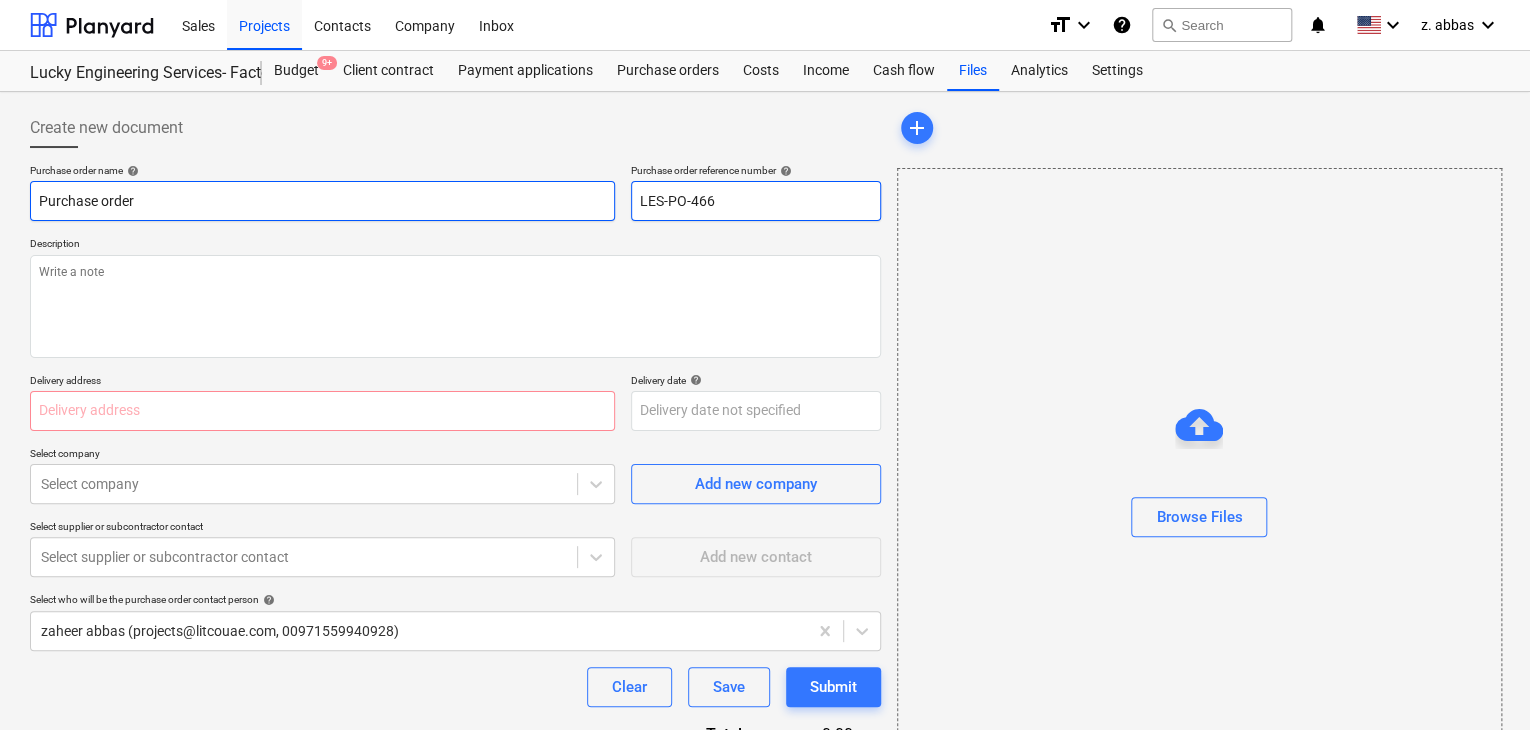 click on "Purchase order name help Purchase order Purchase order reference number help LES-PO-466" at bounding box center [455, 192] 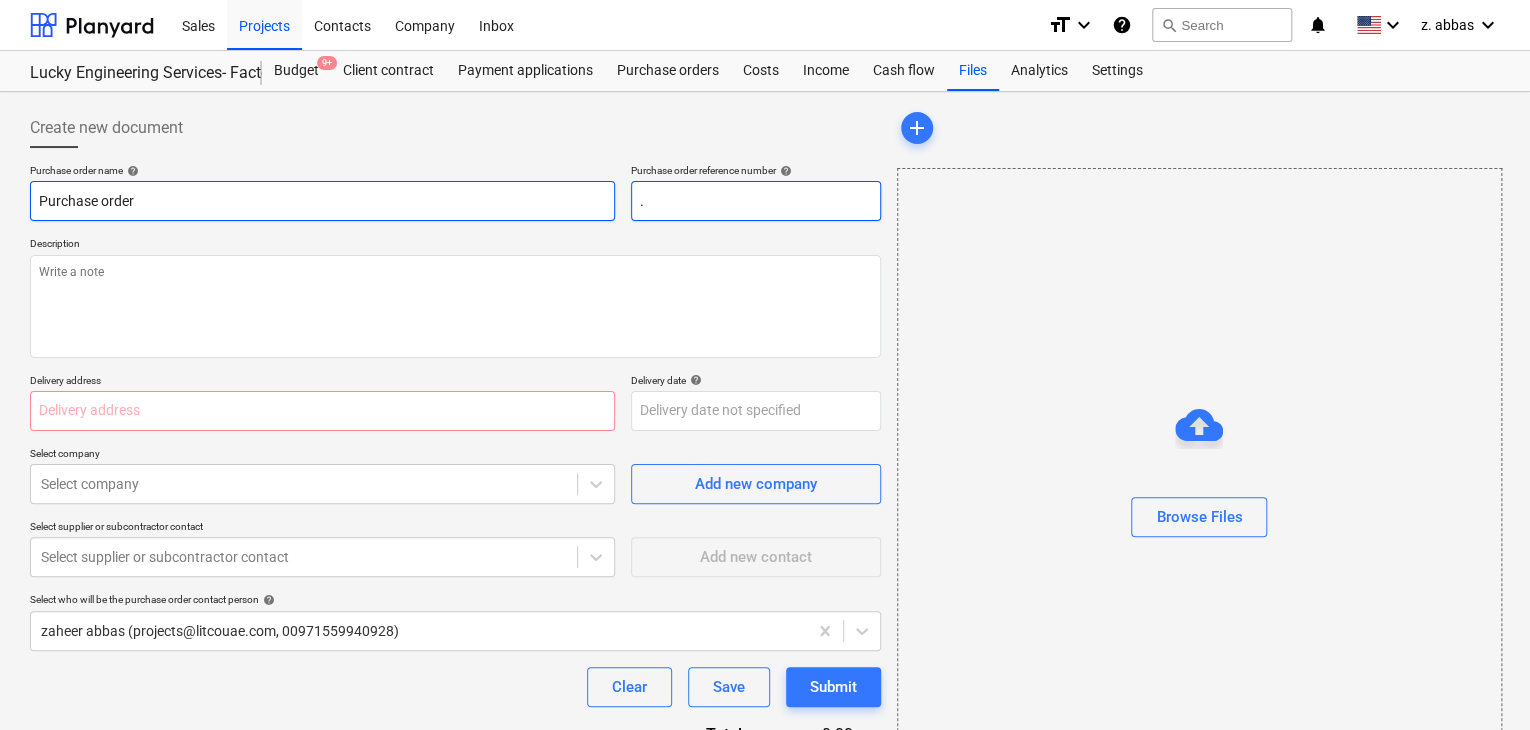 type on "x" 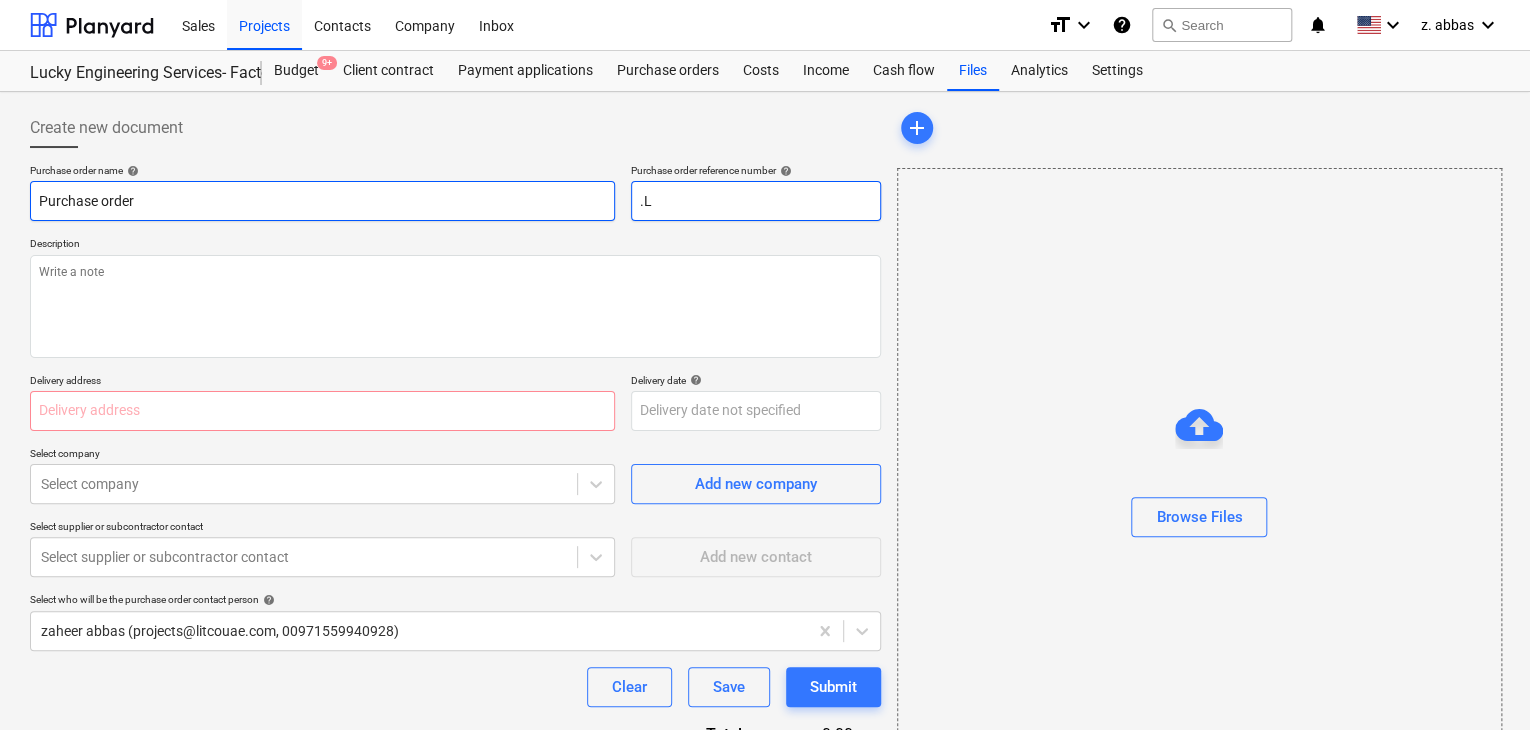 type on "x" 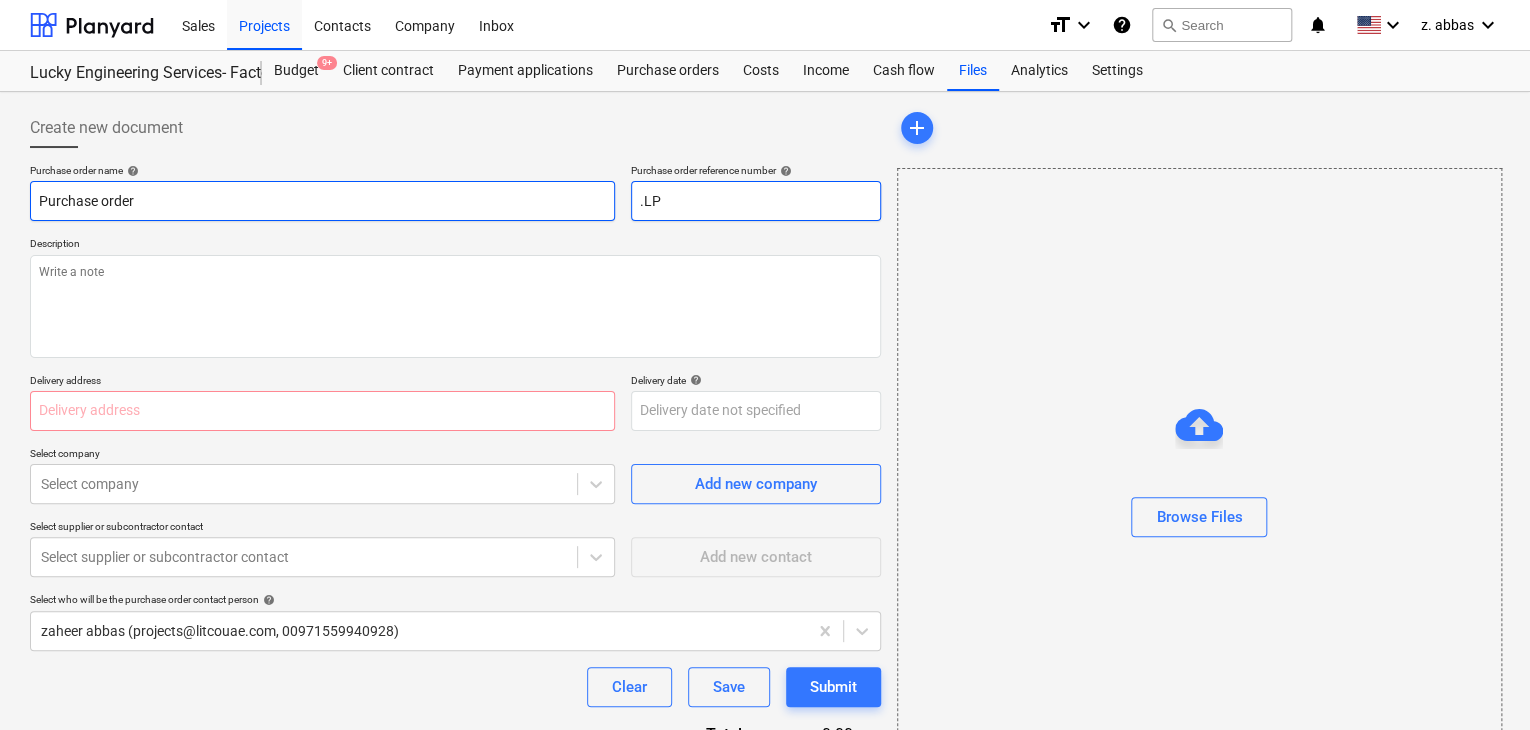 type on "x" 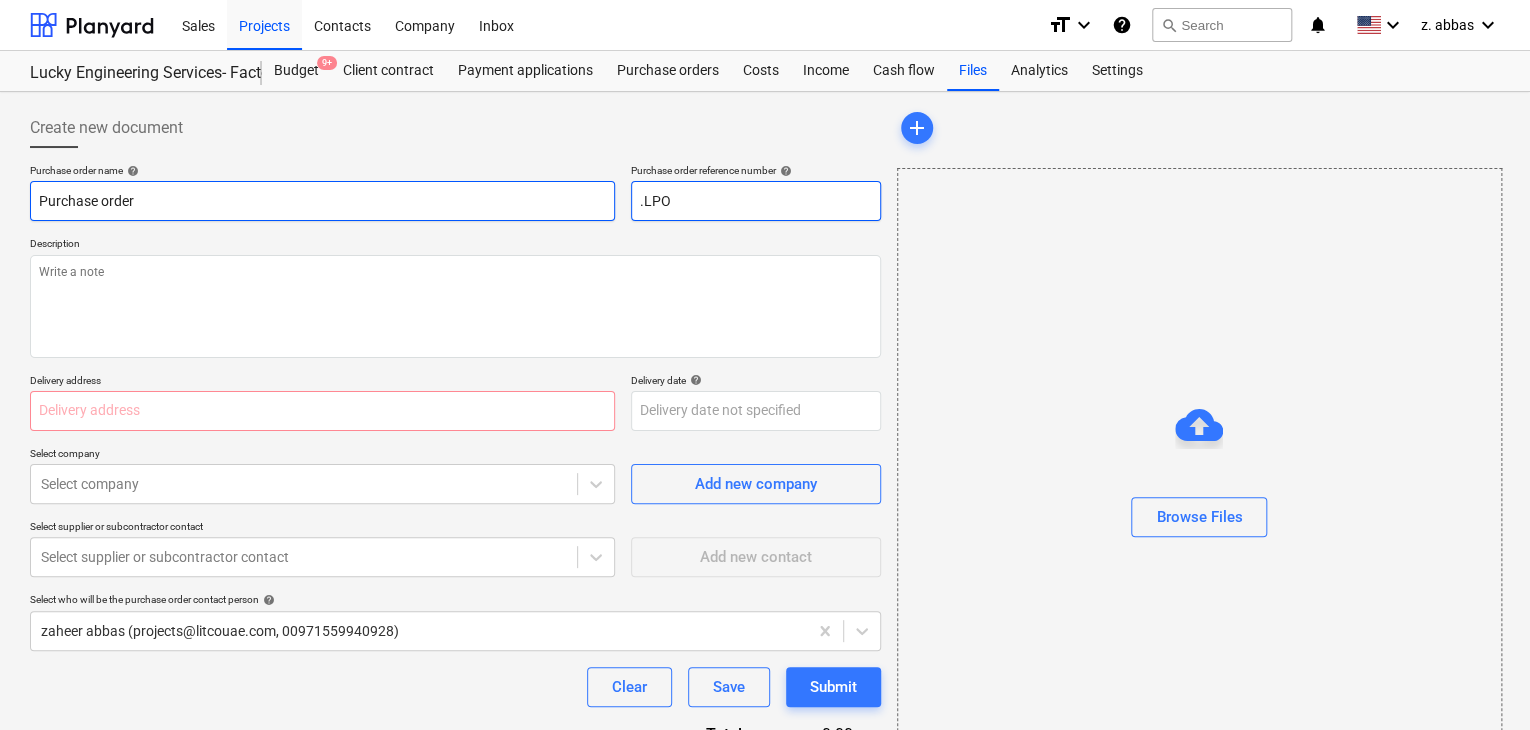 type on "x" 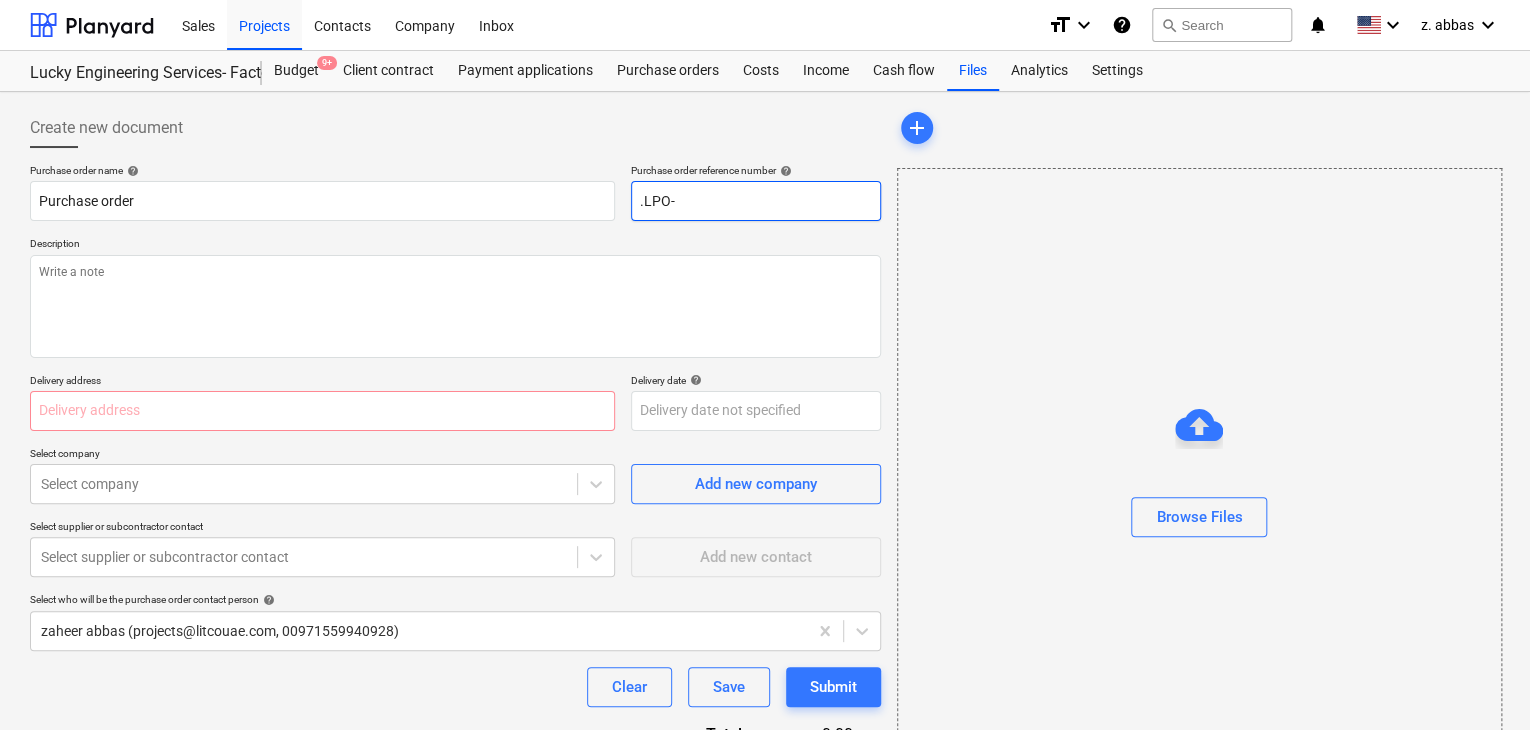 type on "x" 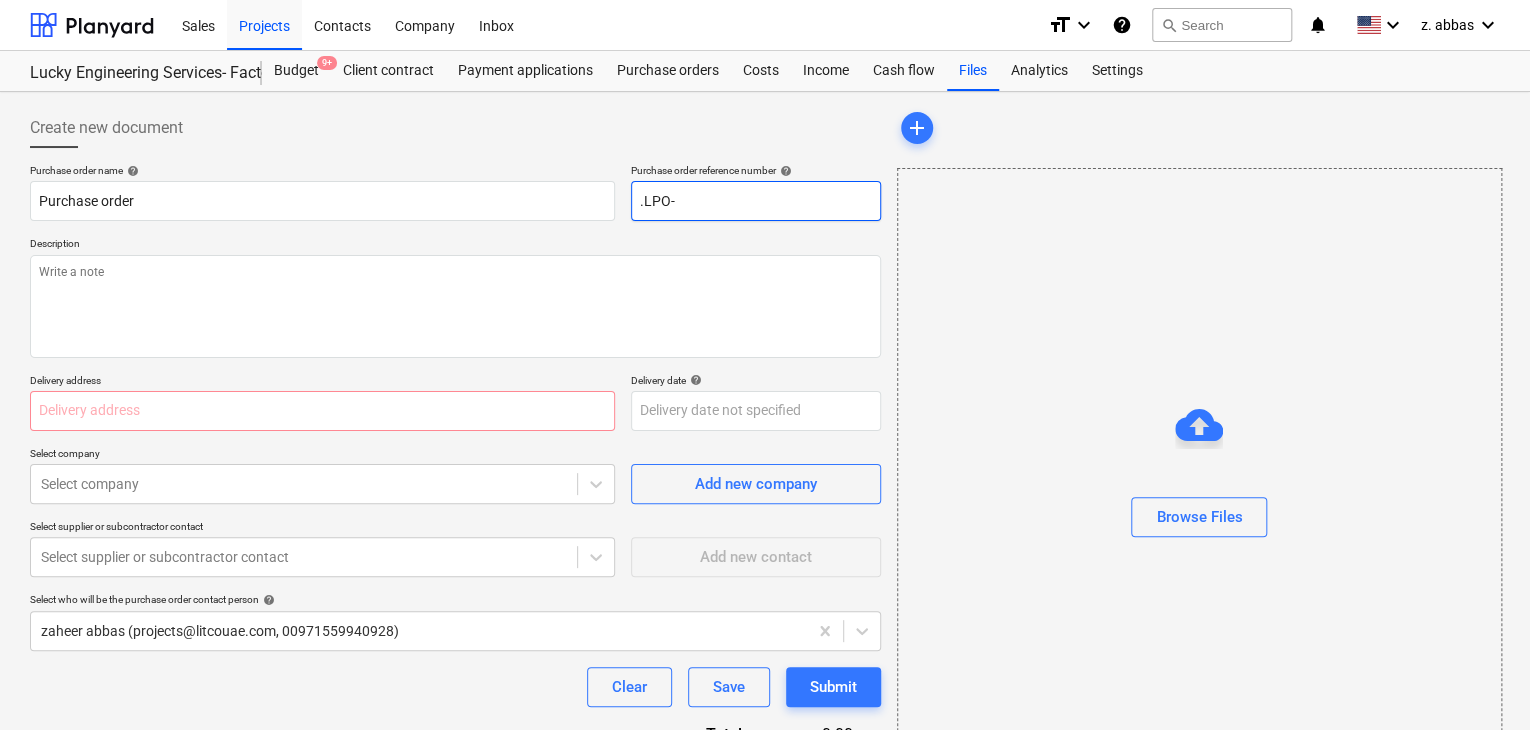 type on ".LPO-" 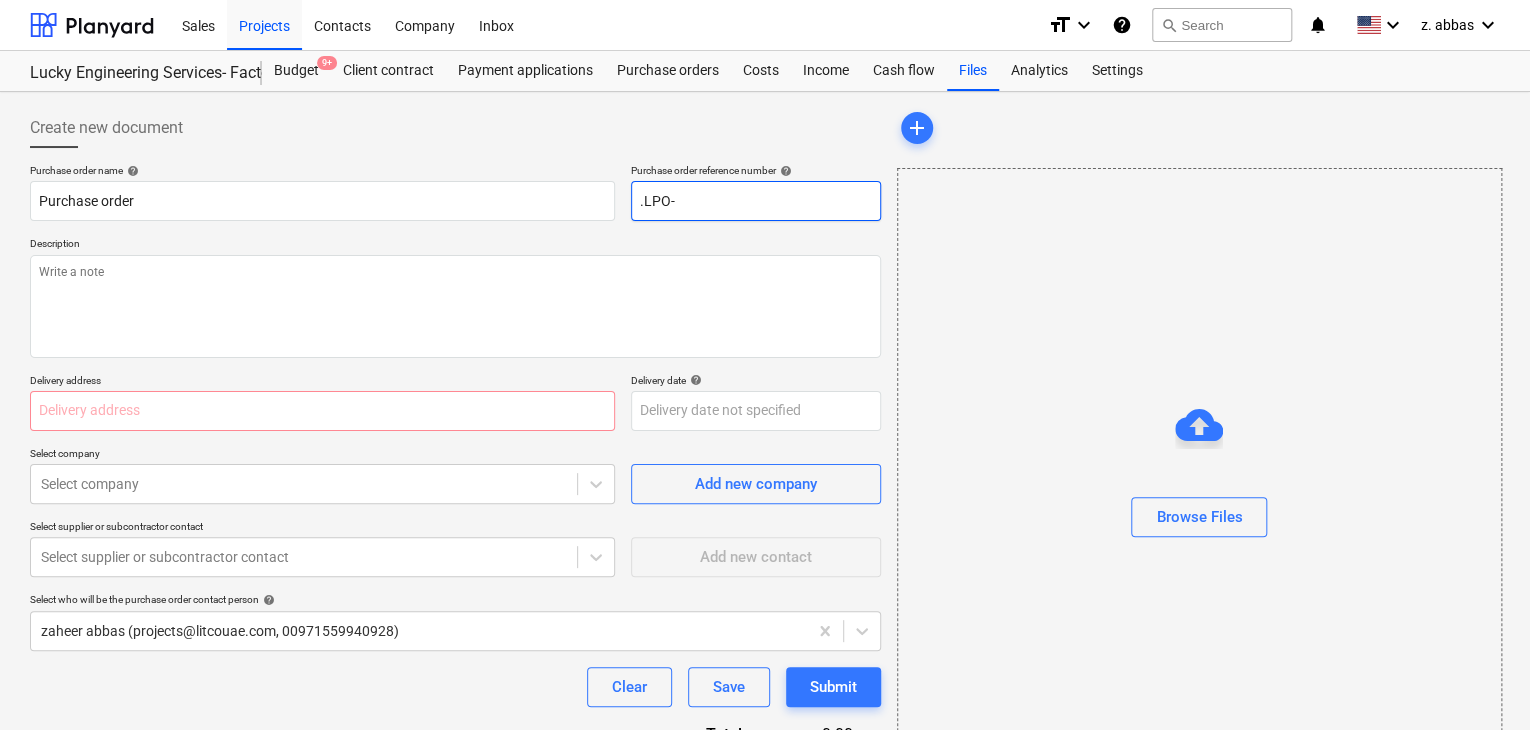 type on "x" 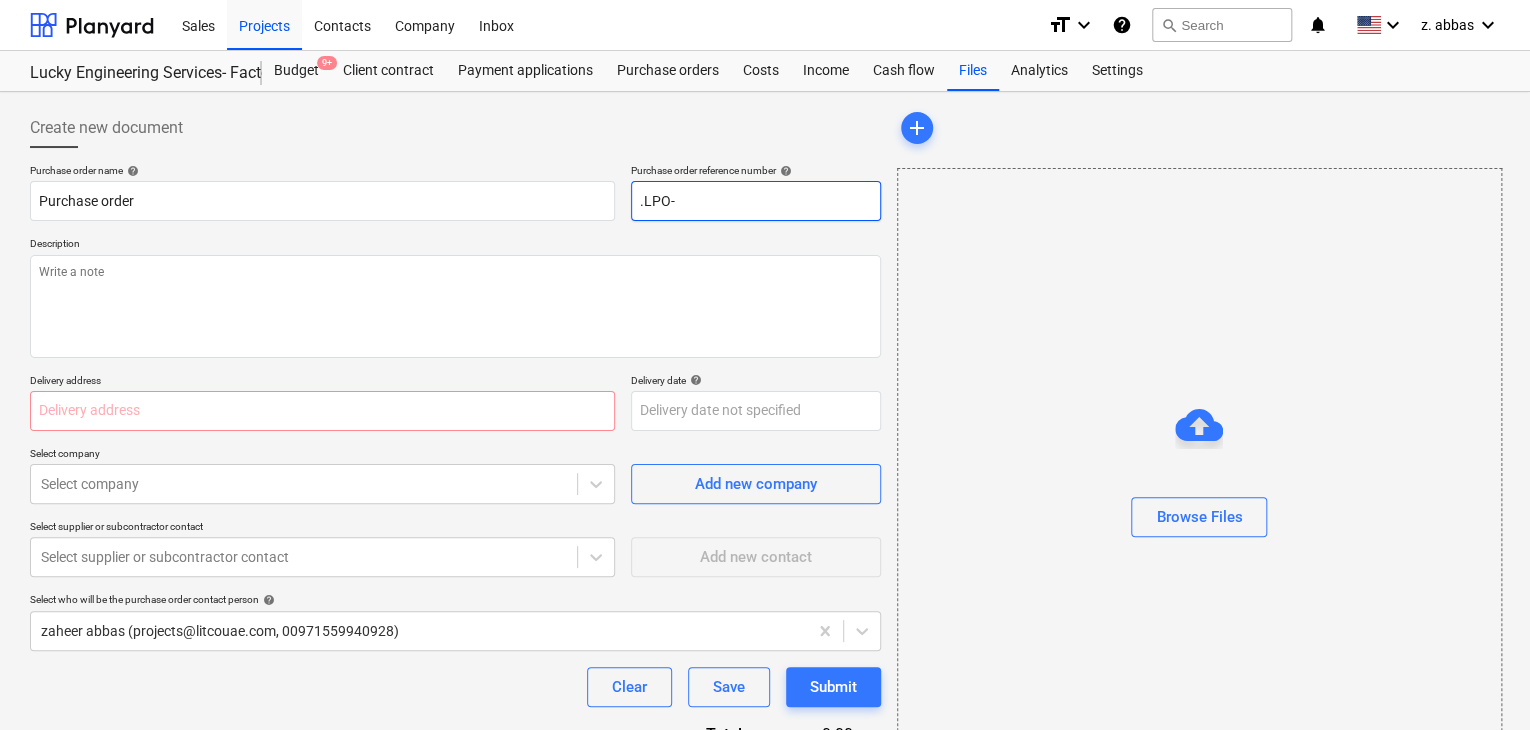 type on ".LPO-1" 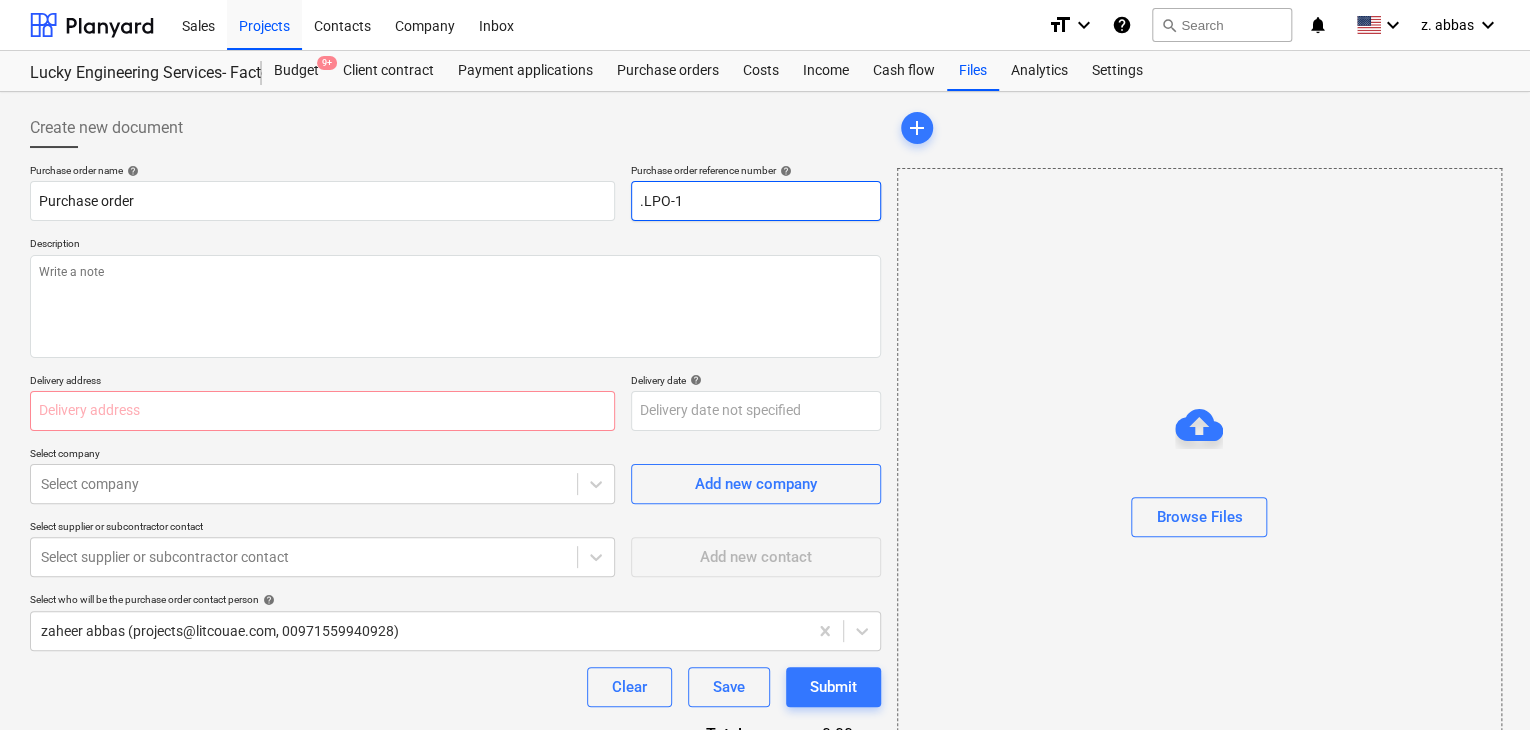 type on "x" 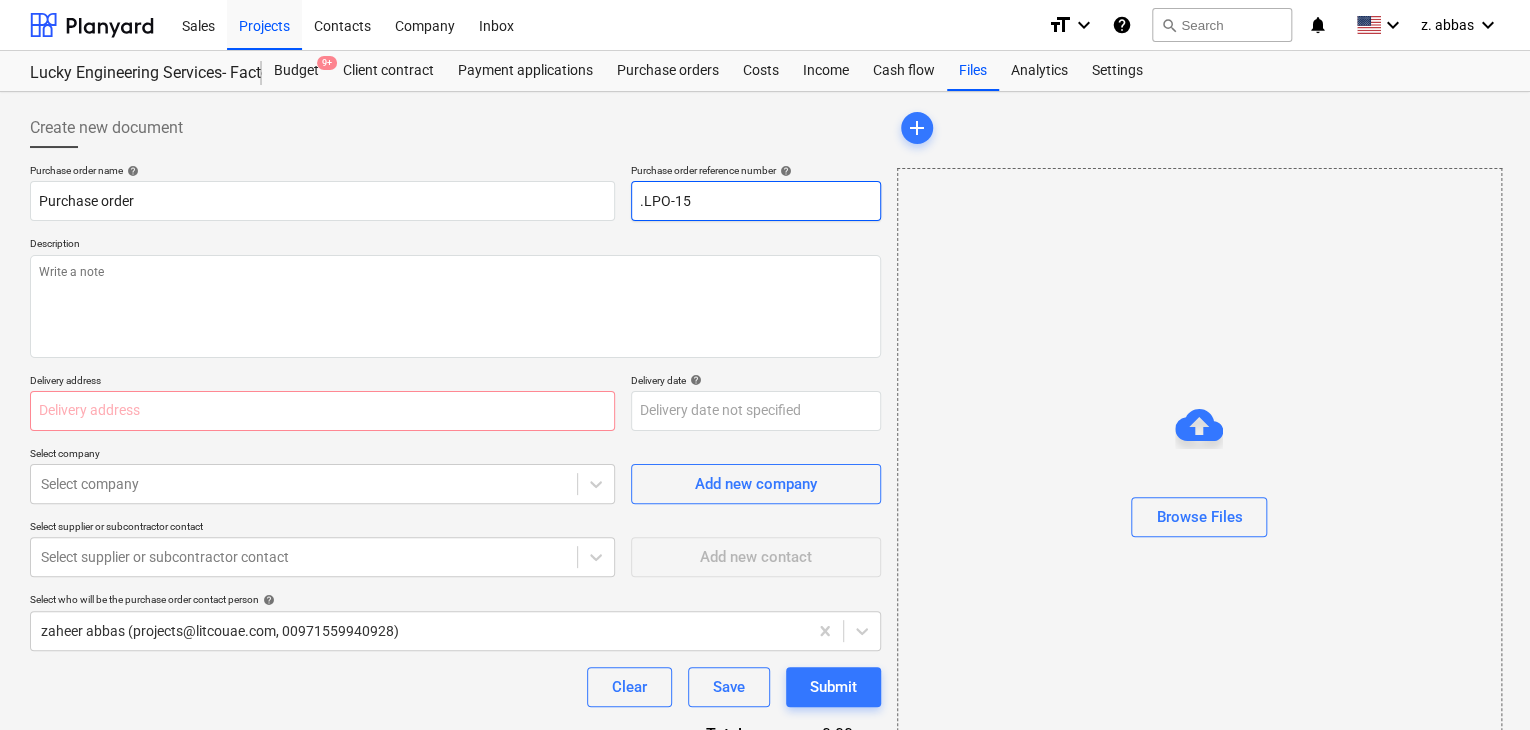 type on "x" 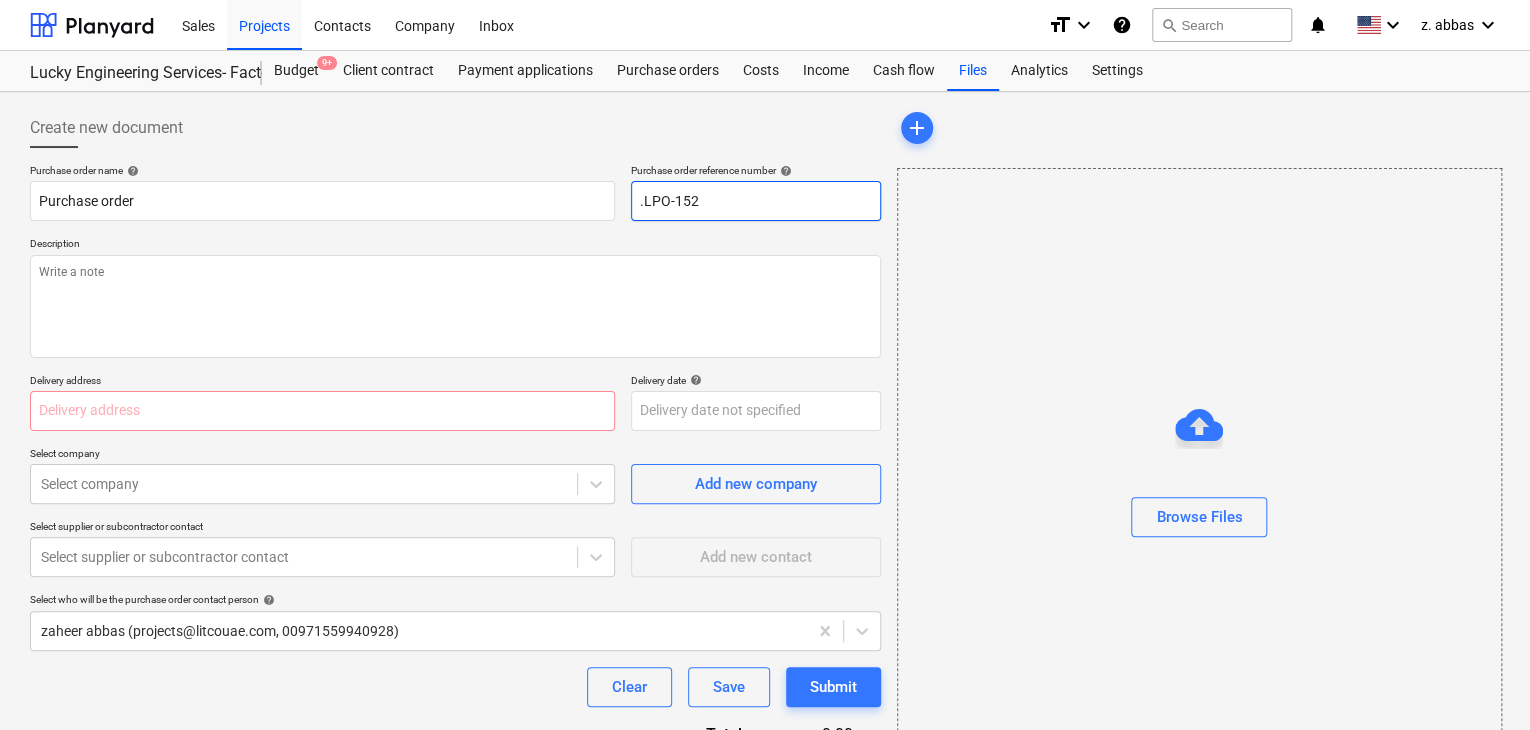 type on "x" 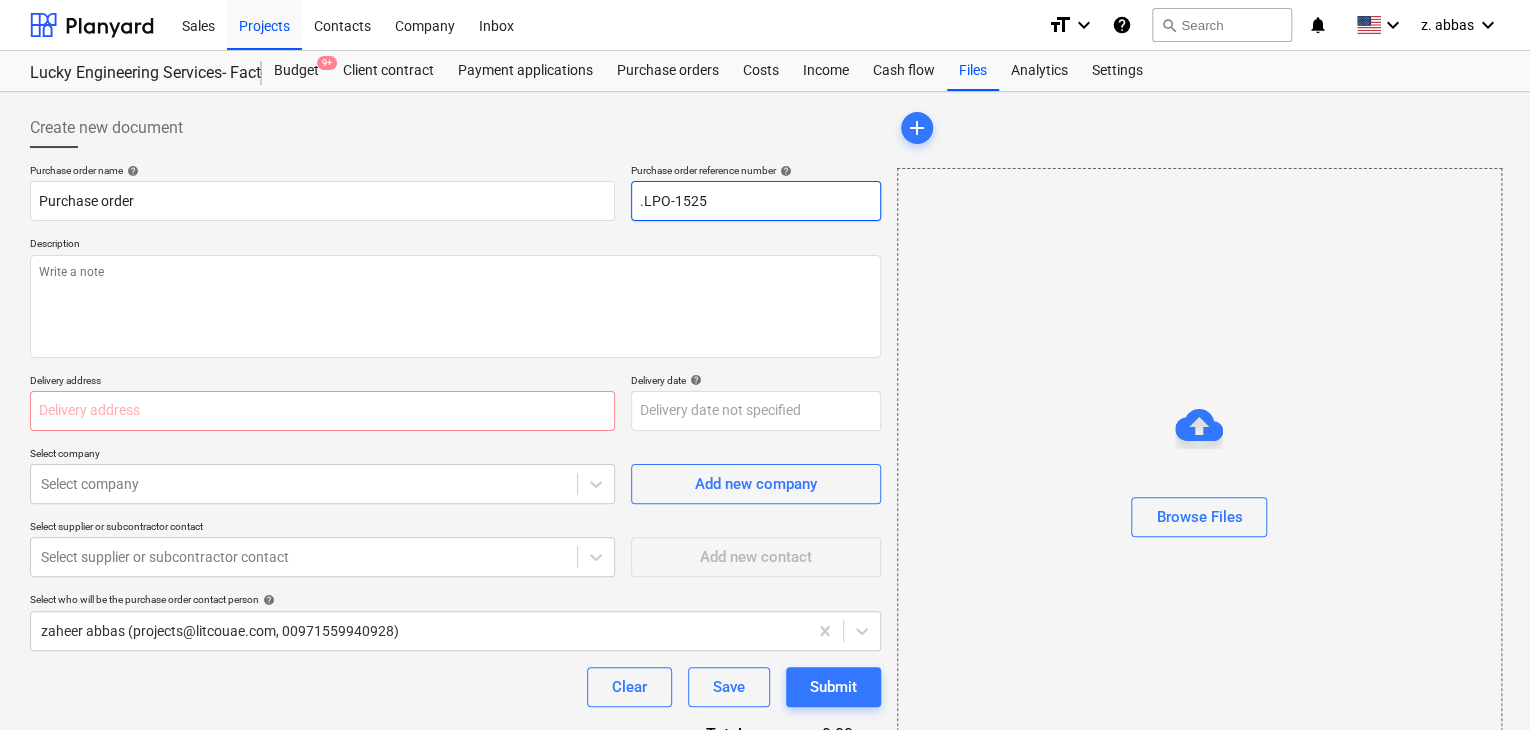 type on "x" 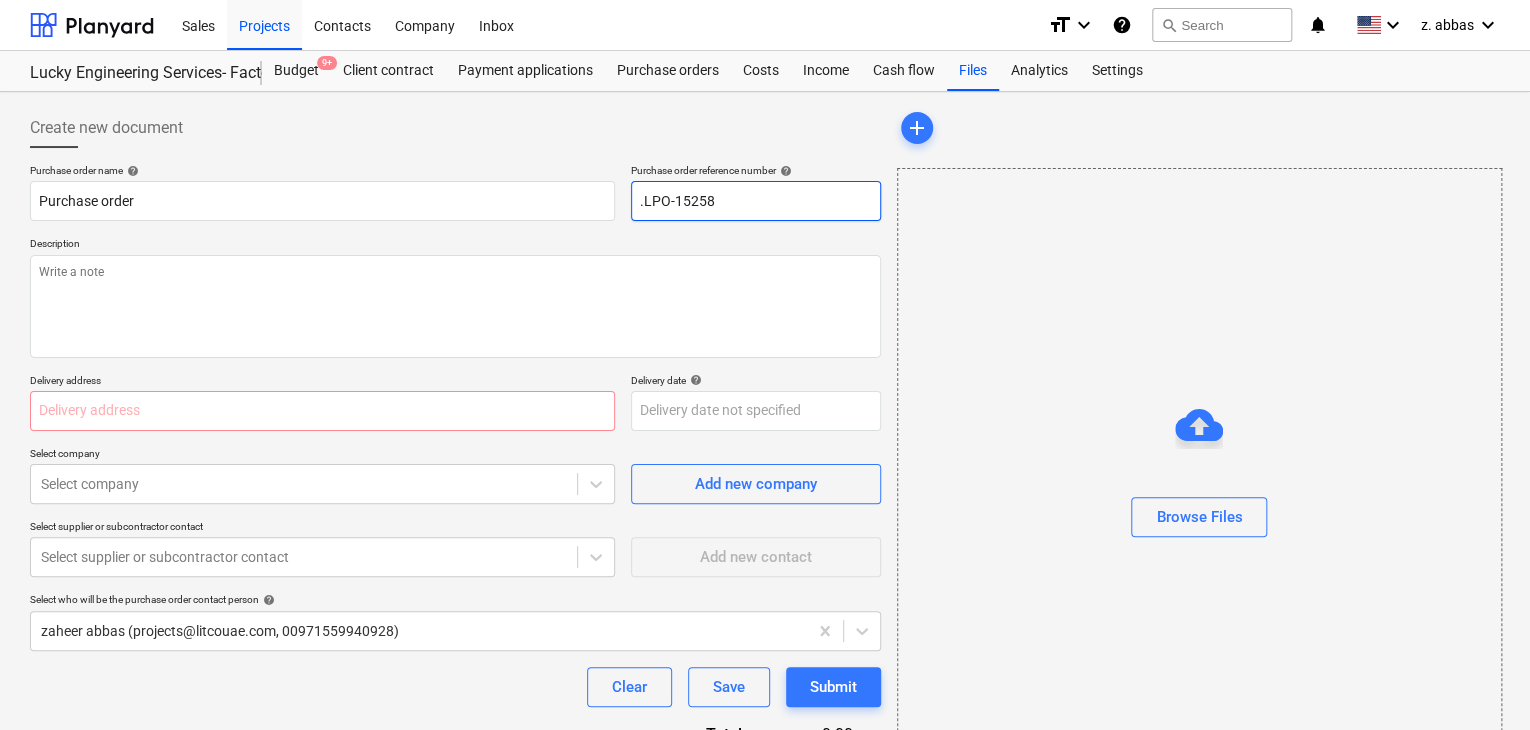 type on "x" 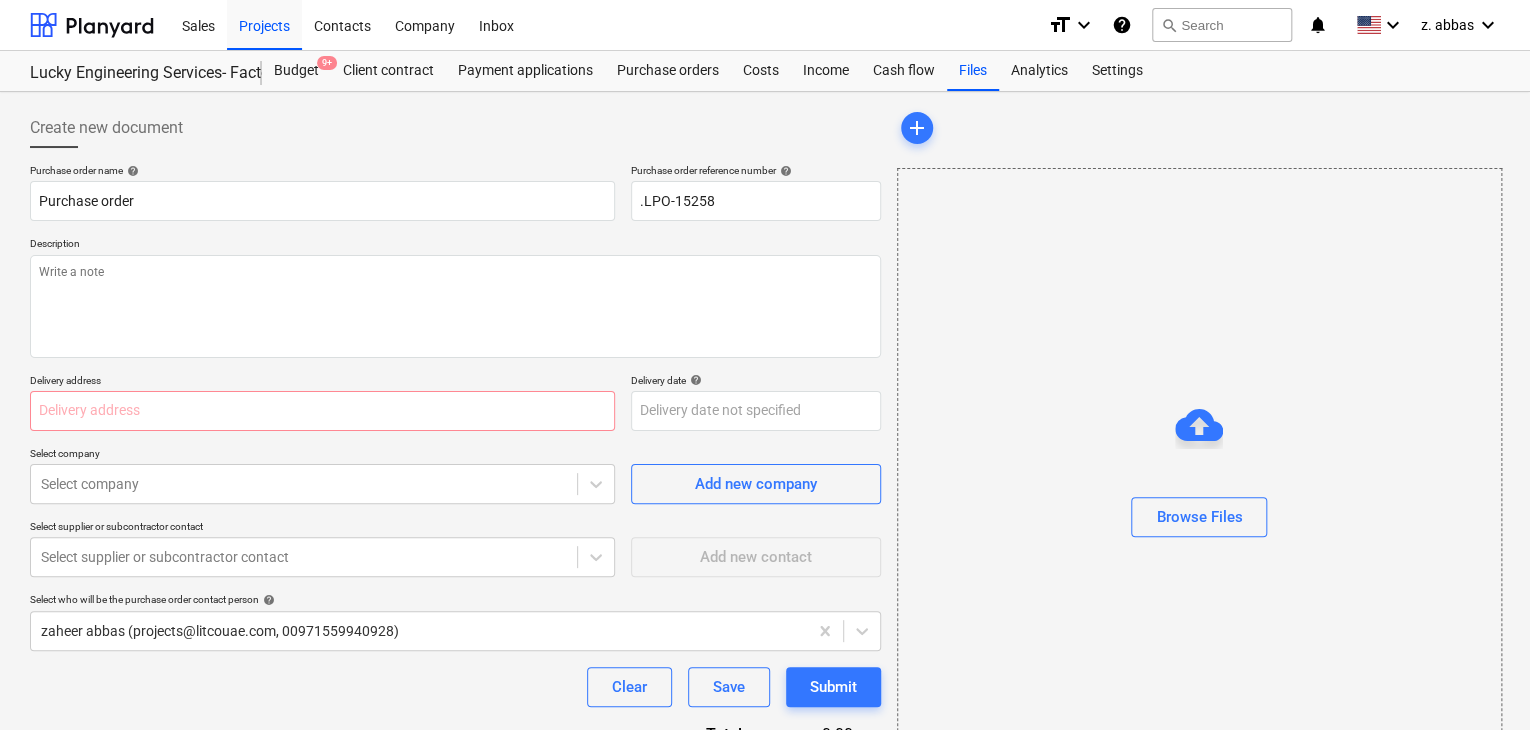click on "Description" at bounding box center (455, 245) 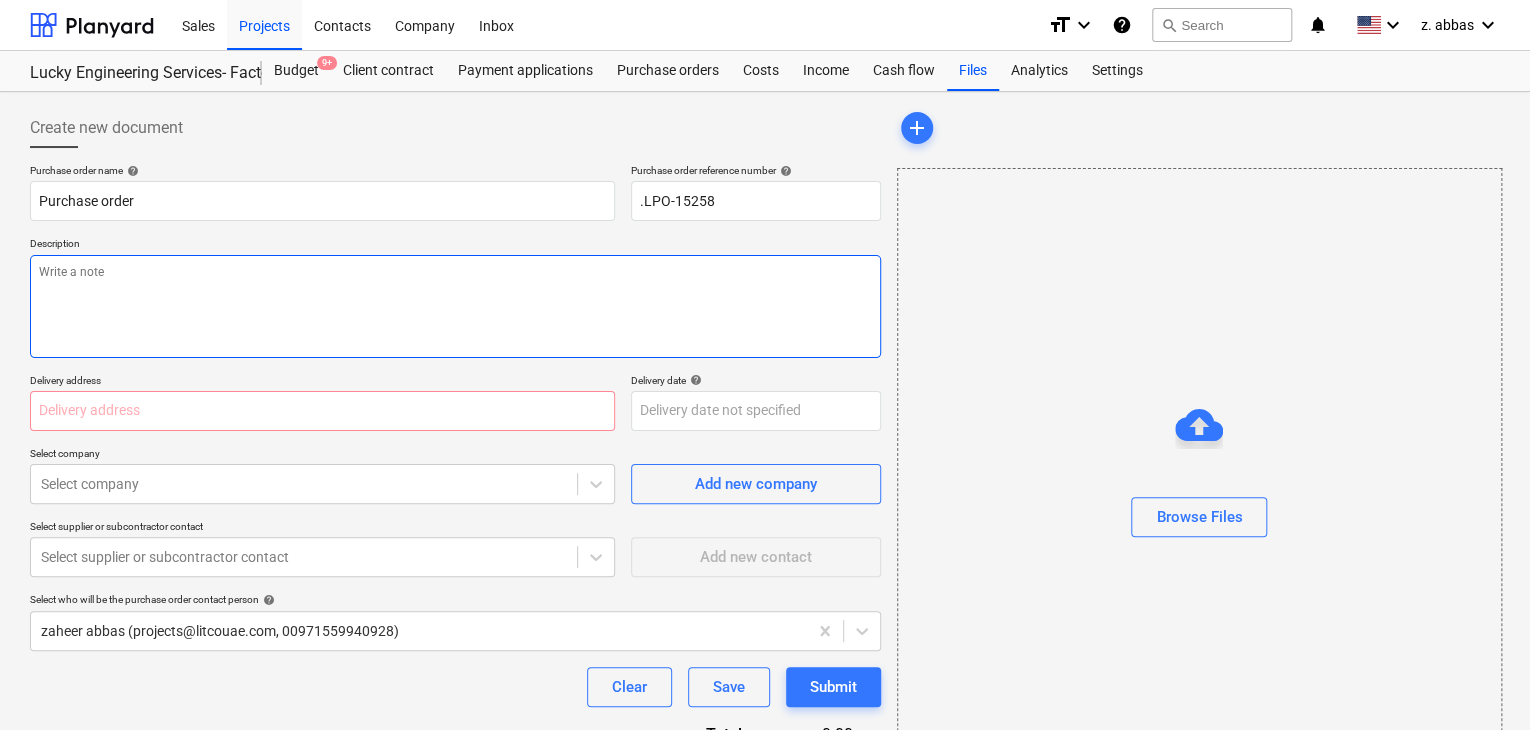 click at bounding box center (455, 306) 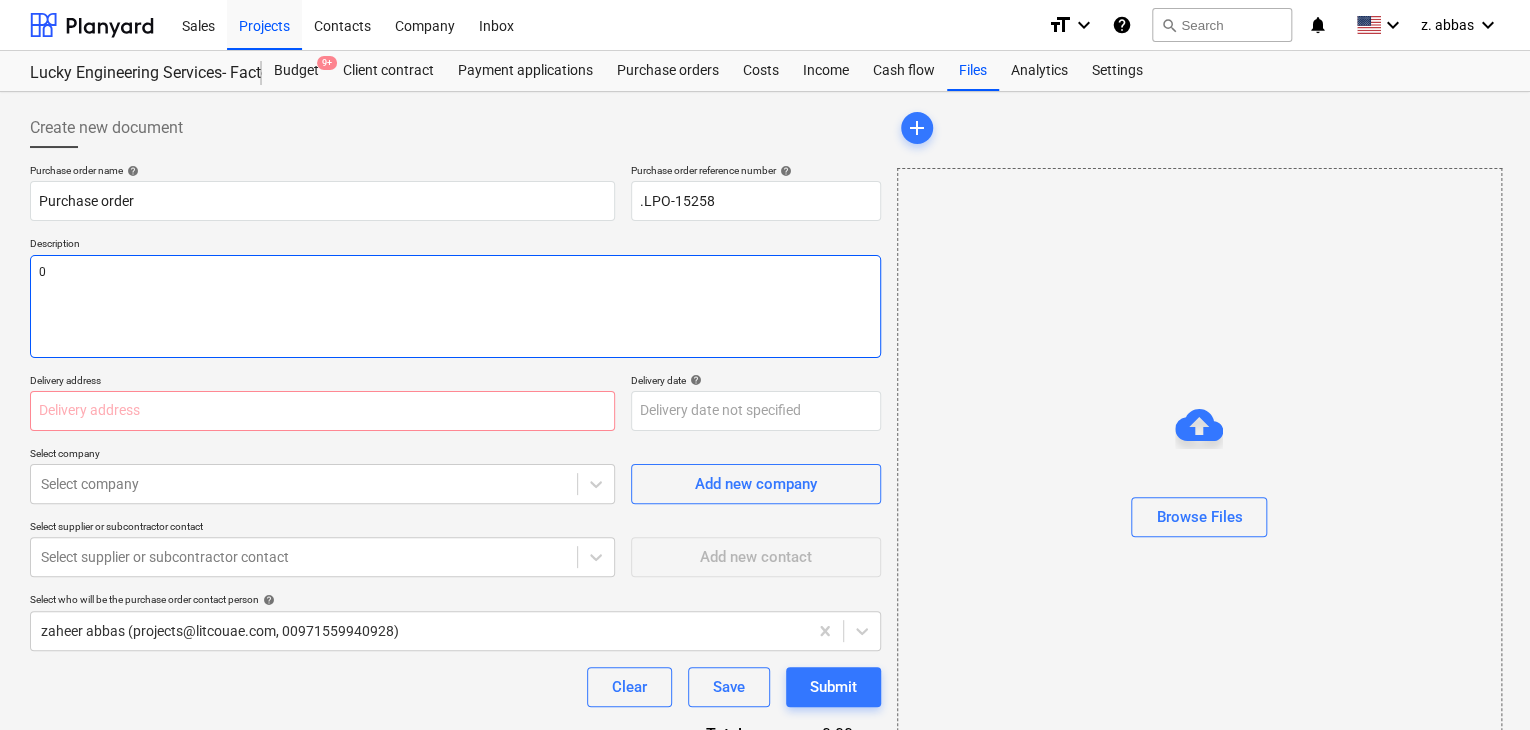 type on "x" 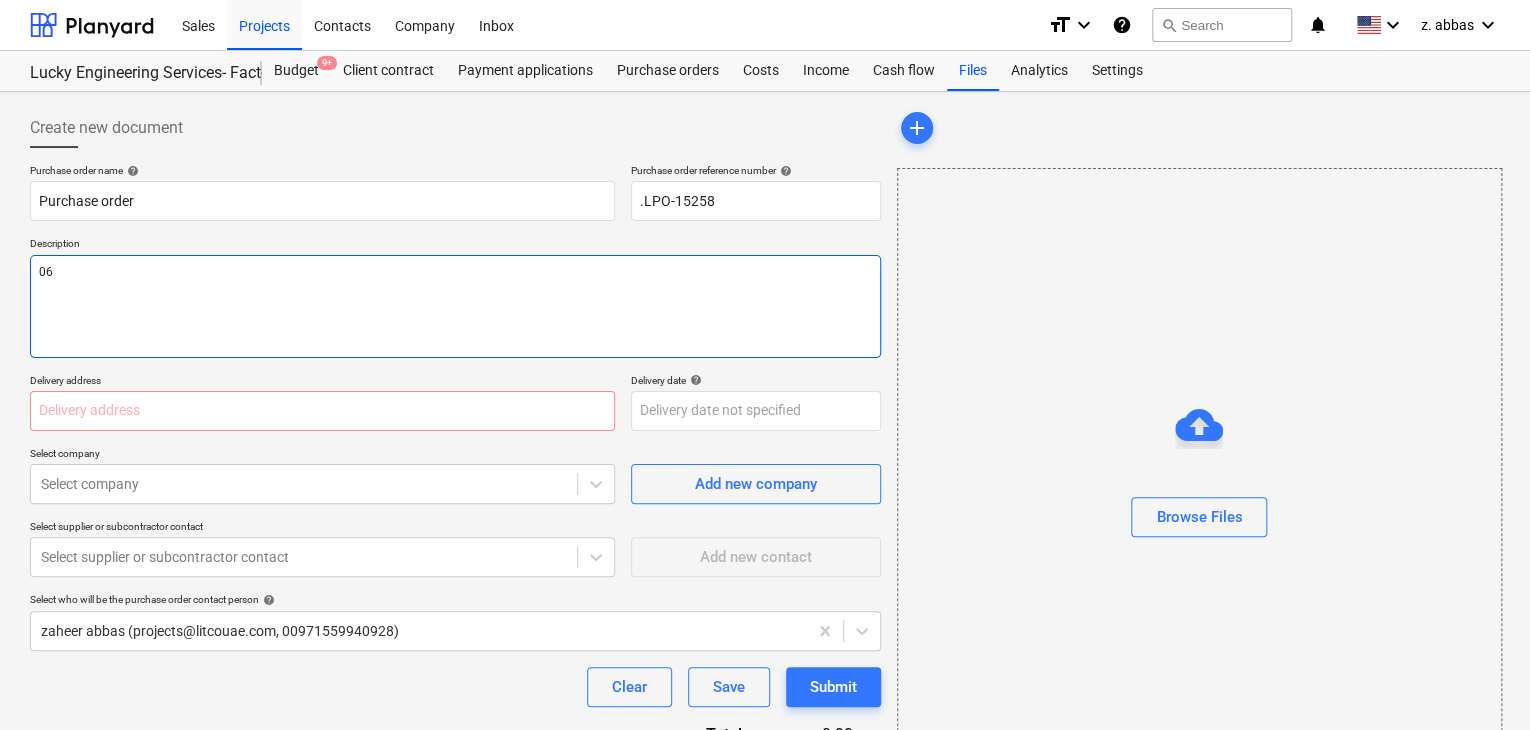 type on "x" 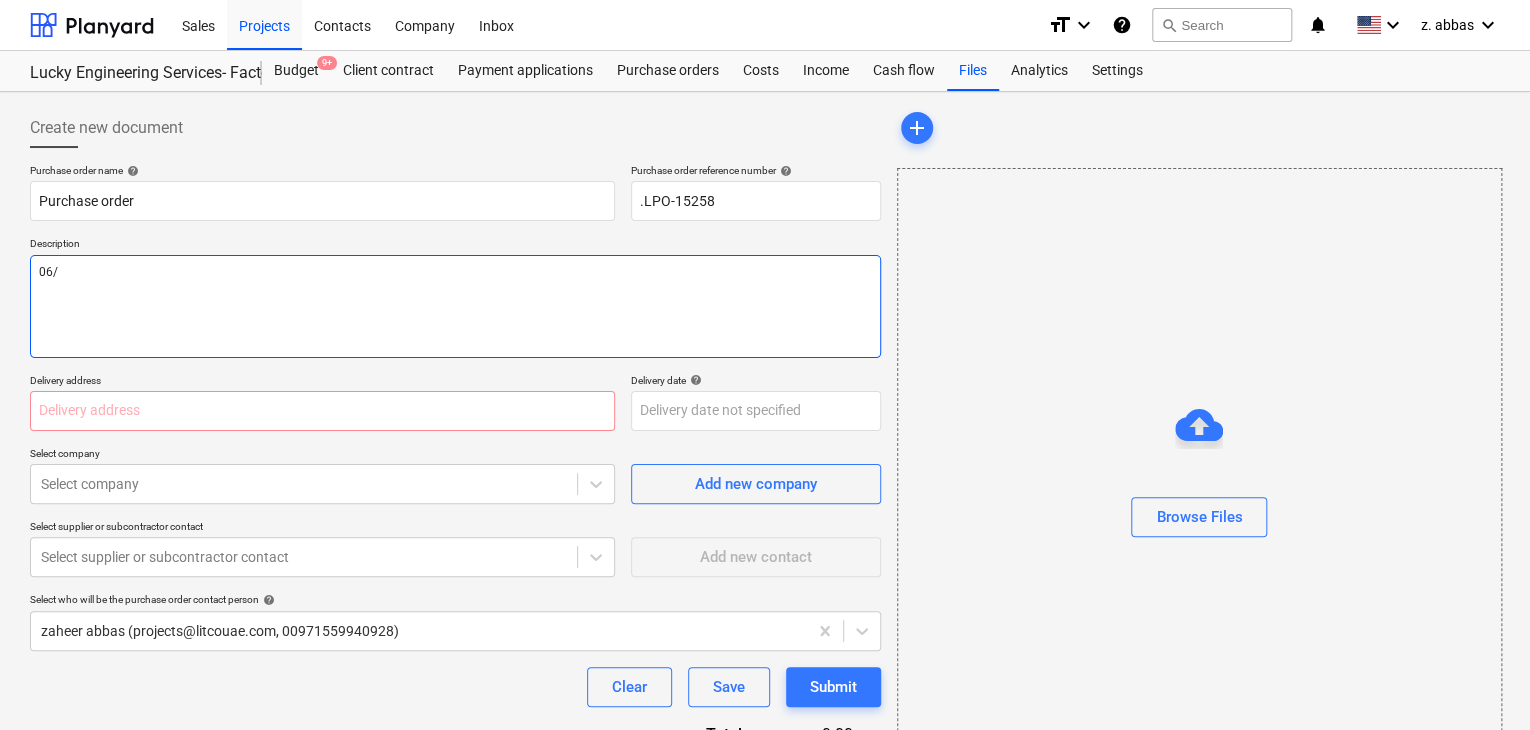 type on "x" 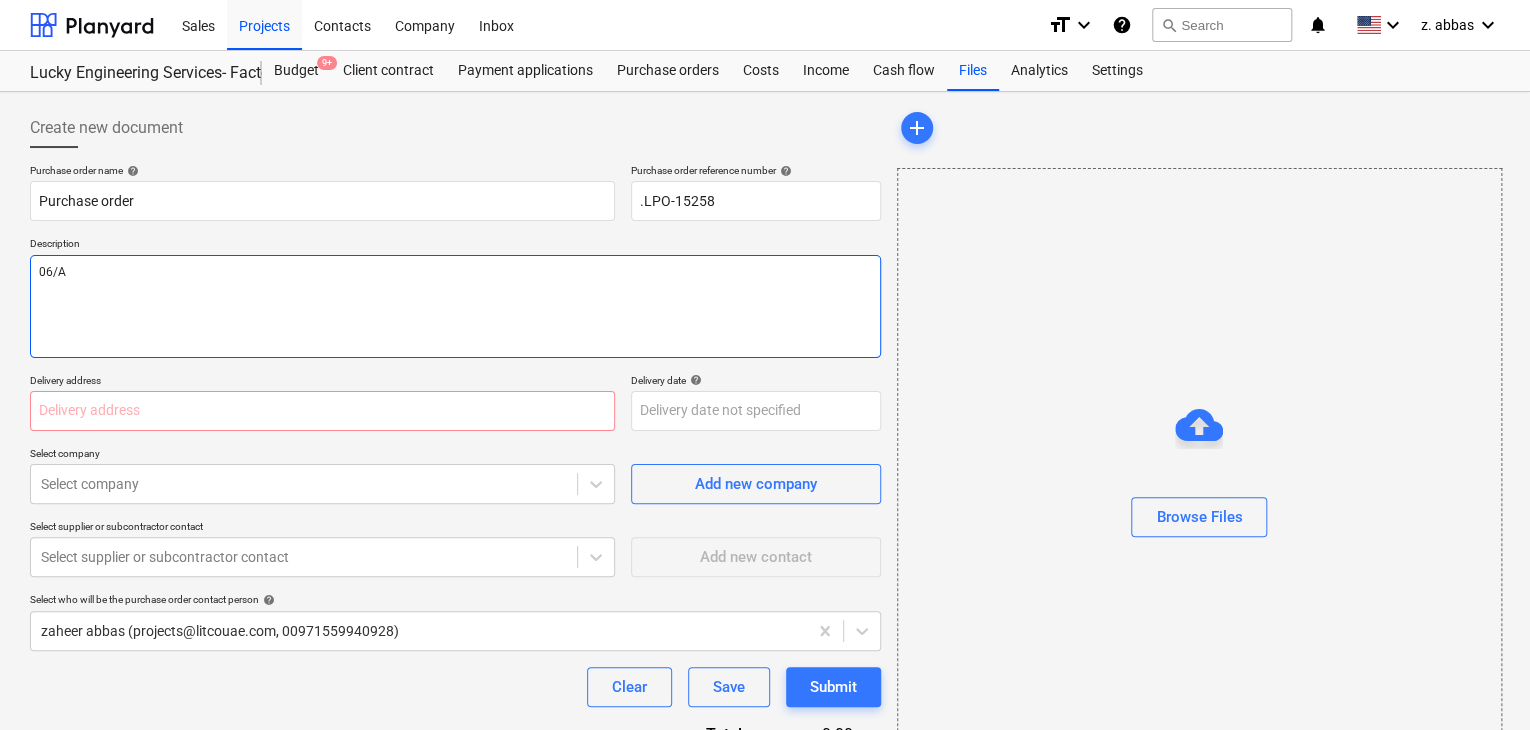 type on "x" 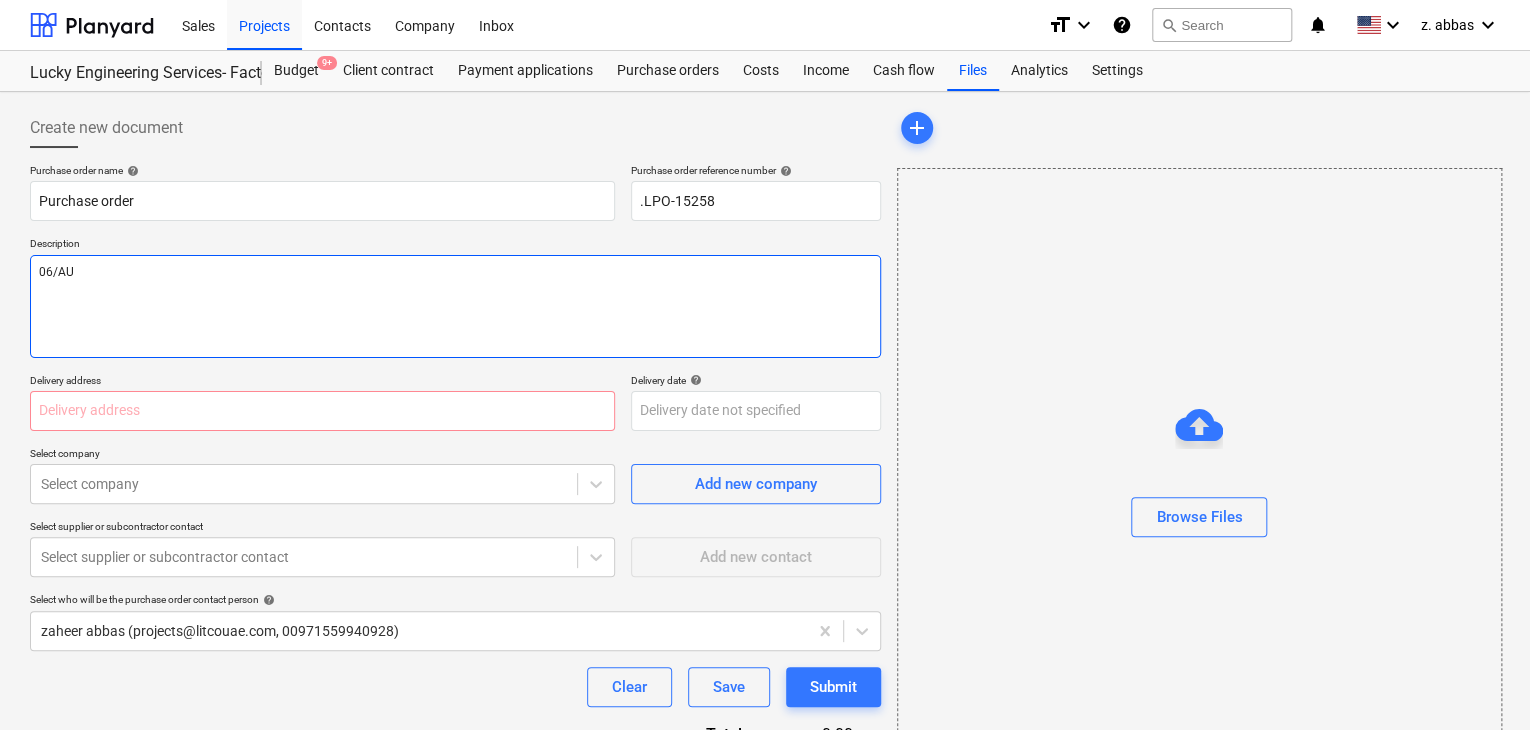 type on "x" 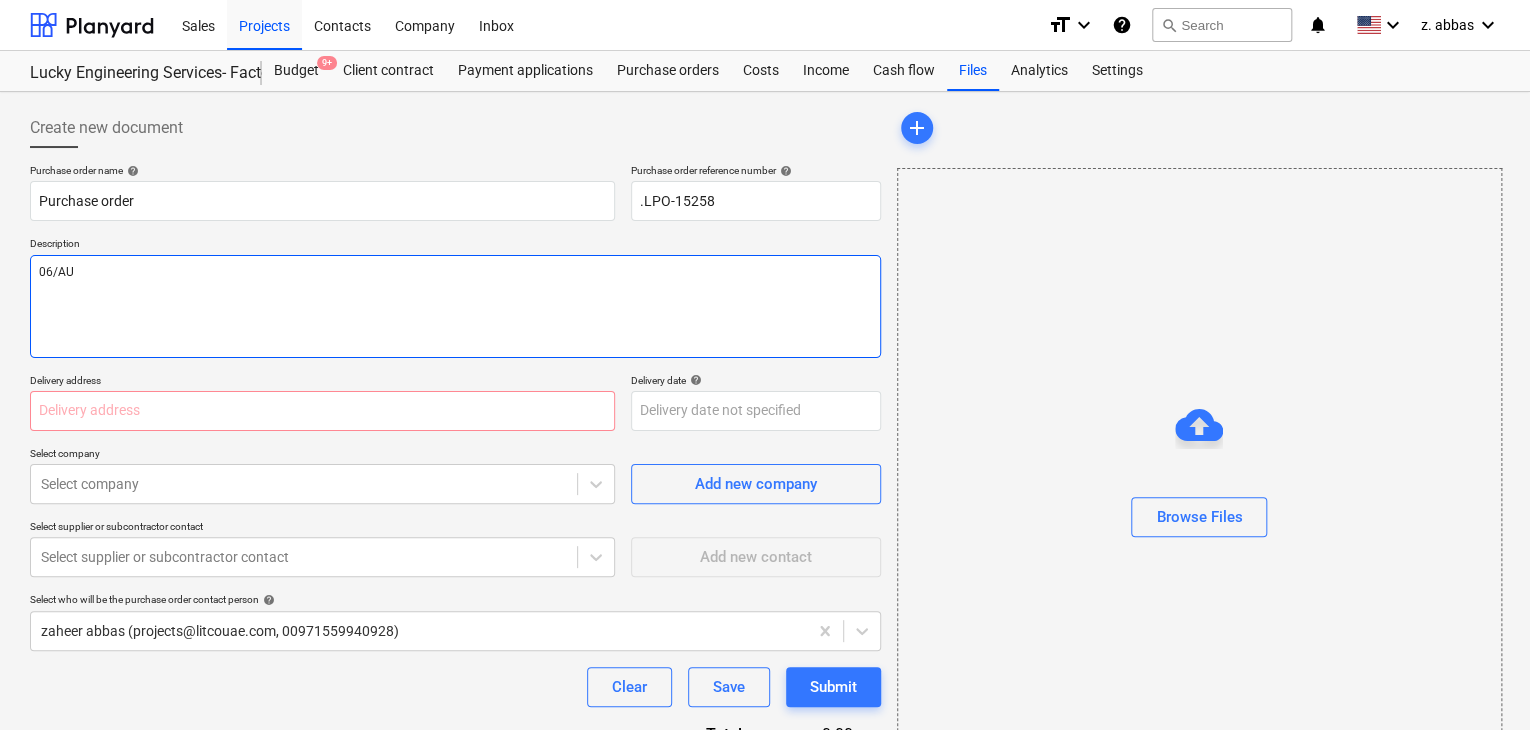 type on "06/AUG" 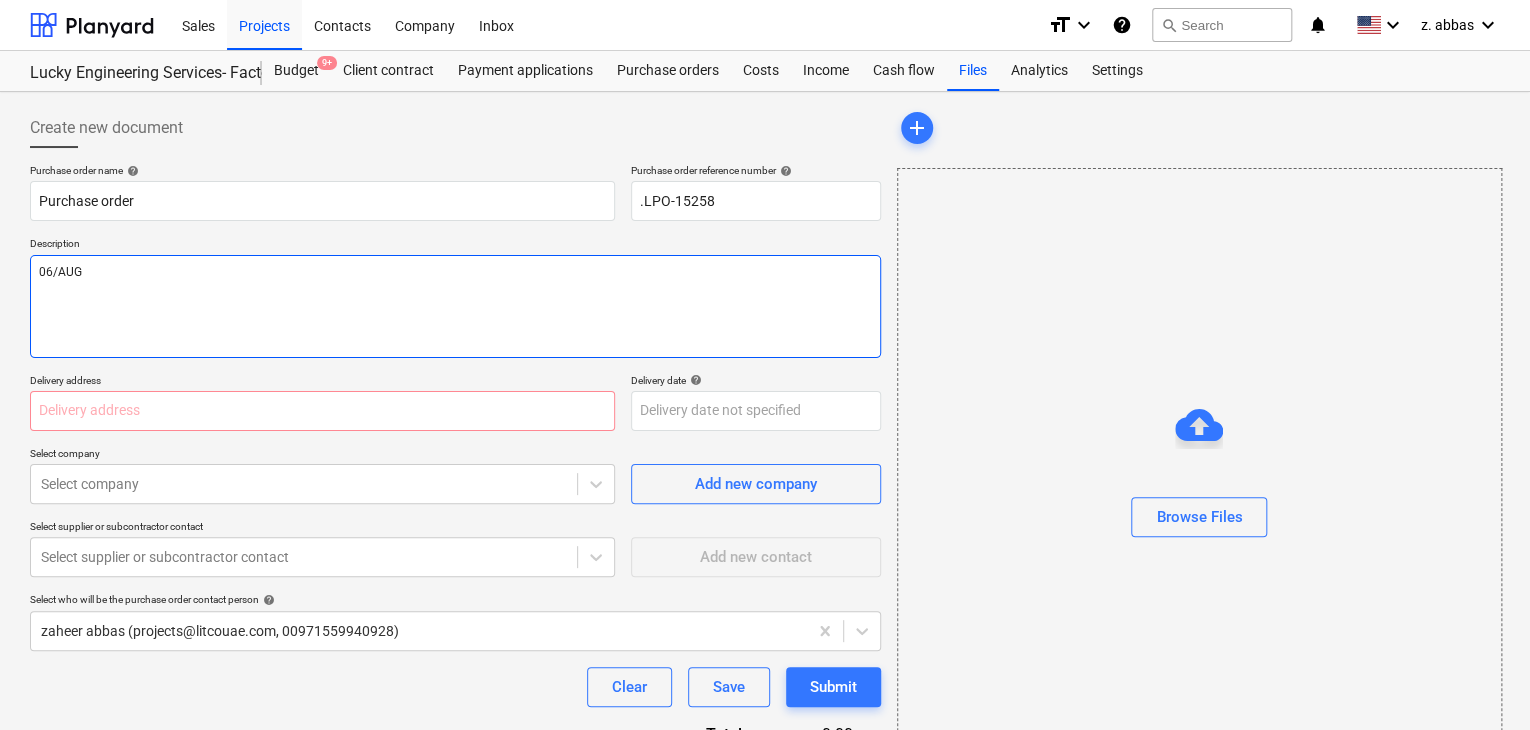 type on "x" 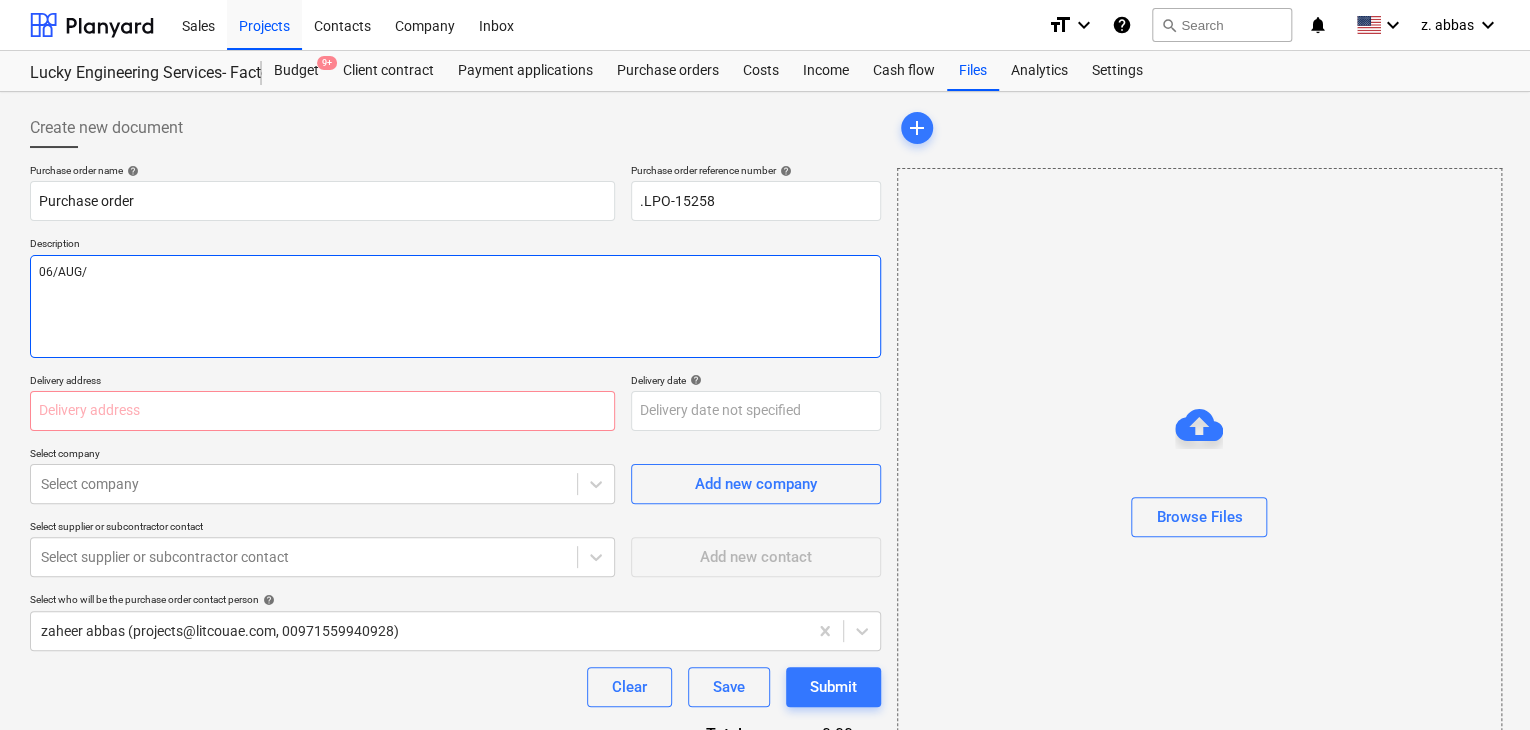 type on "x" 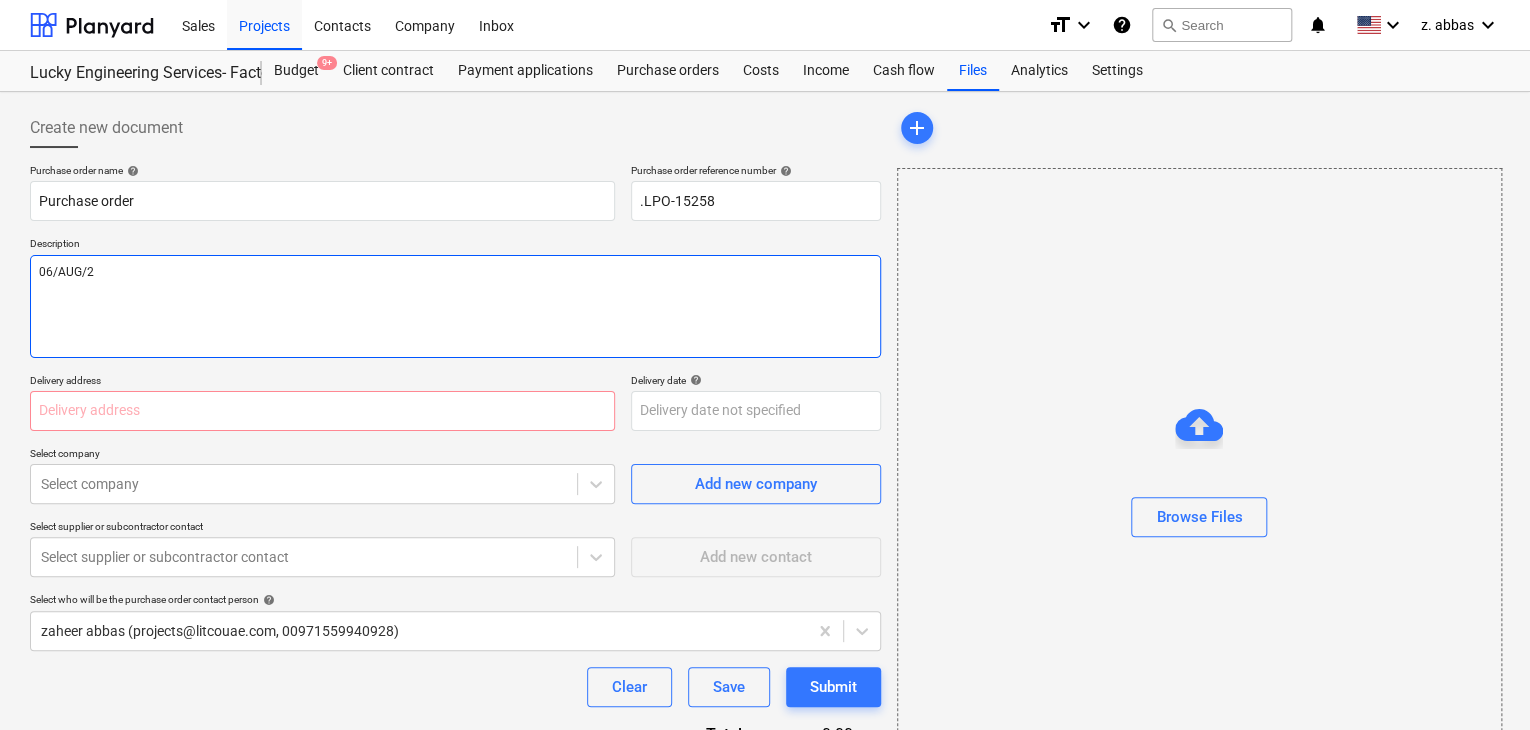 type on "x" 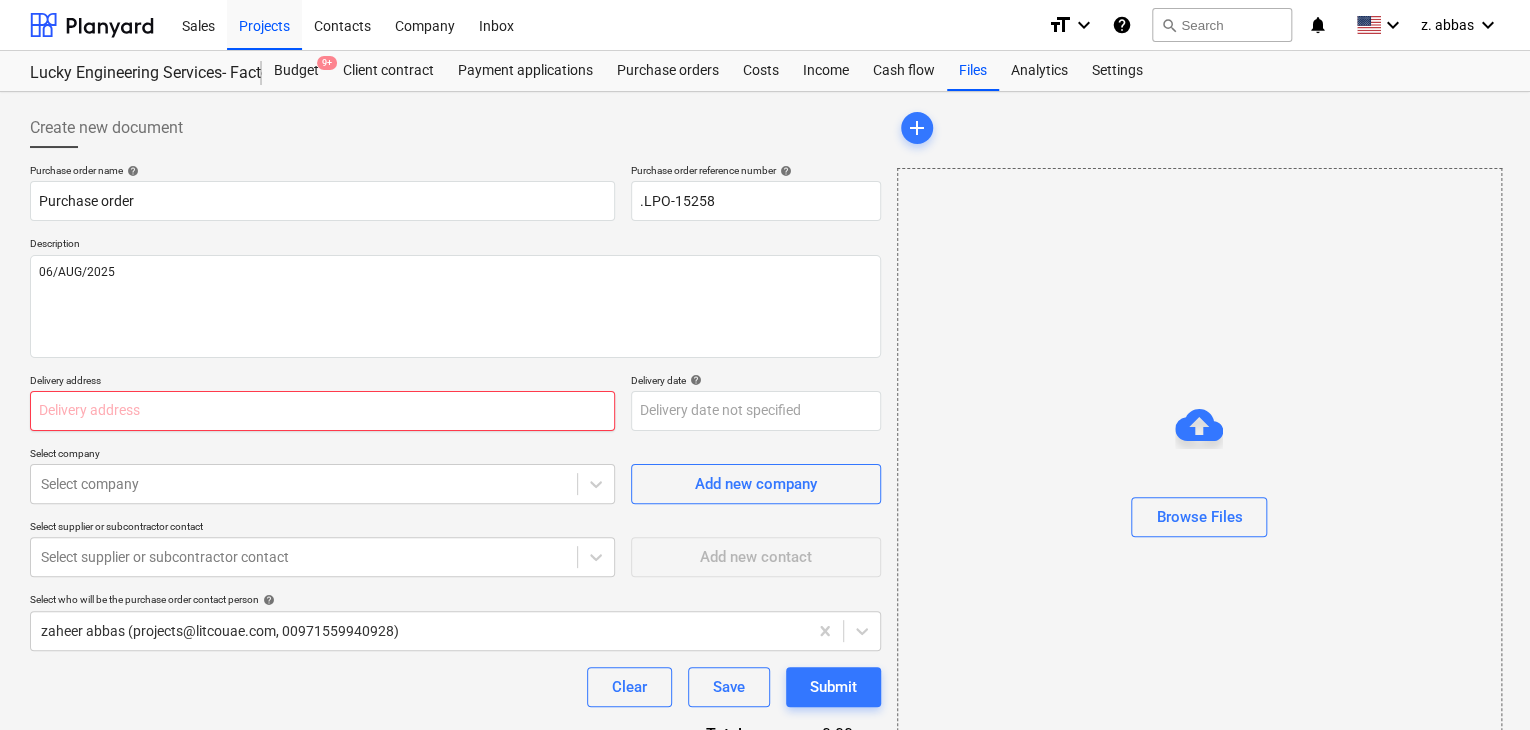 click at bounding box center [322, 411] 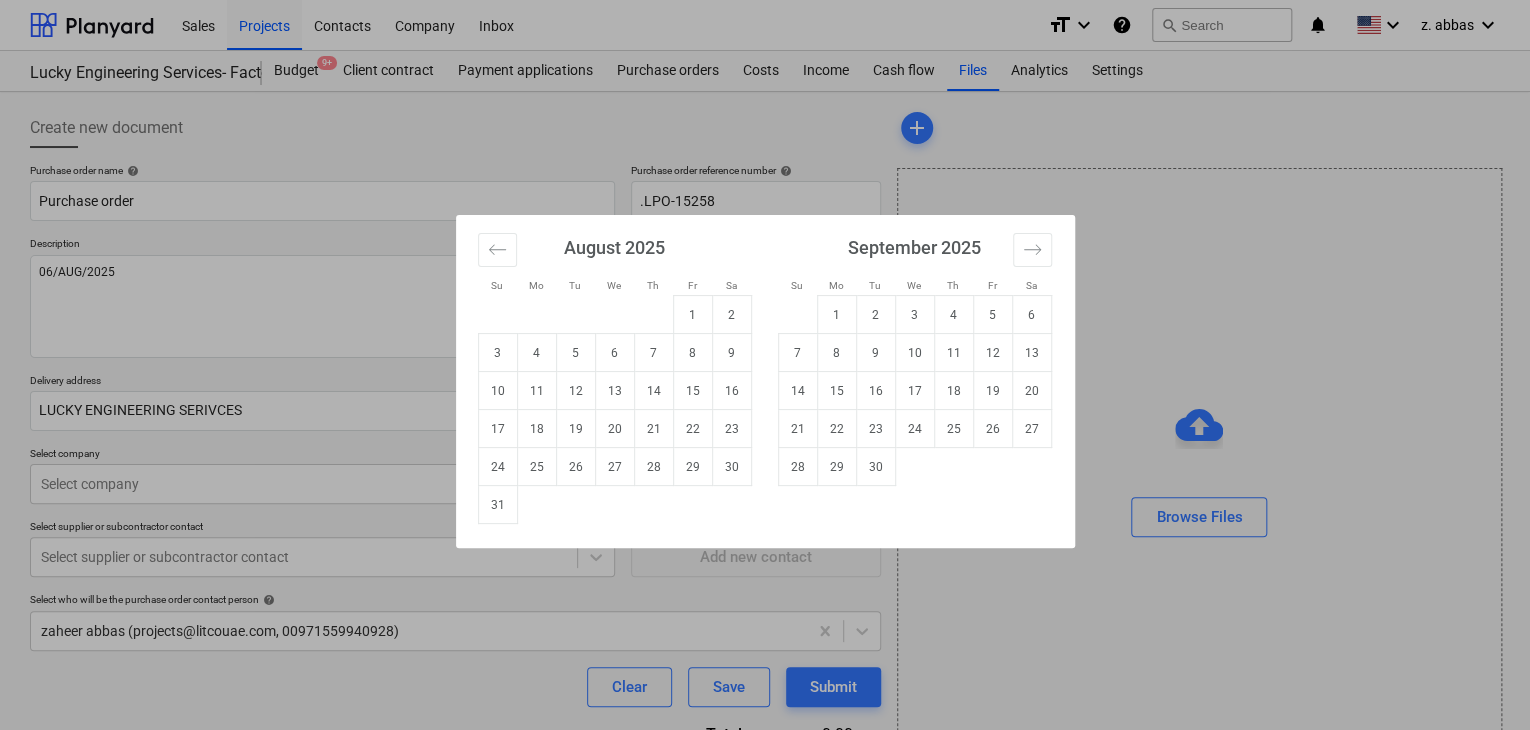 click on "Sales Projects Contacts Company Inbox format_size keyboard_arrow_down help search Search notifications 0 keyboard_arrow_down z. [LAST] keyboard_arrow_down Lucky Engineering Services- Factory/Office Budget 9+ Client contract Payment applications Purchase orders Costs Income Cash flow Files Analytics Settings Create new document Purchase order name help Purchase order Purchase order reference number help .LPO-15258 Description 06/AUG/2025 Delivery address LUCKY ENGINEERING SERIVCES Delivery date help Press the down arrow key to interact with the calendar and
select a date. Press the question mark key to get the keyboard shortcuts for changing dates. Select company Select company Add new company Select supplier or subcontractor contact Select supplier or subcontractor contact Add new contact Select who will be the purchase order contact person help zaheer [LAST] ([EMAIL], [PHONE]) Clear Save Submit Total 0.00د.إ.‏ Select line-items to add help Search or select a line-item add" at bounding box center (765, 365) 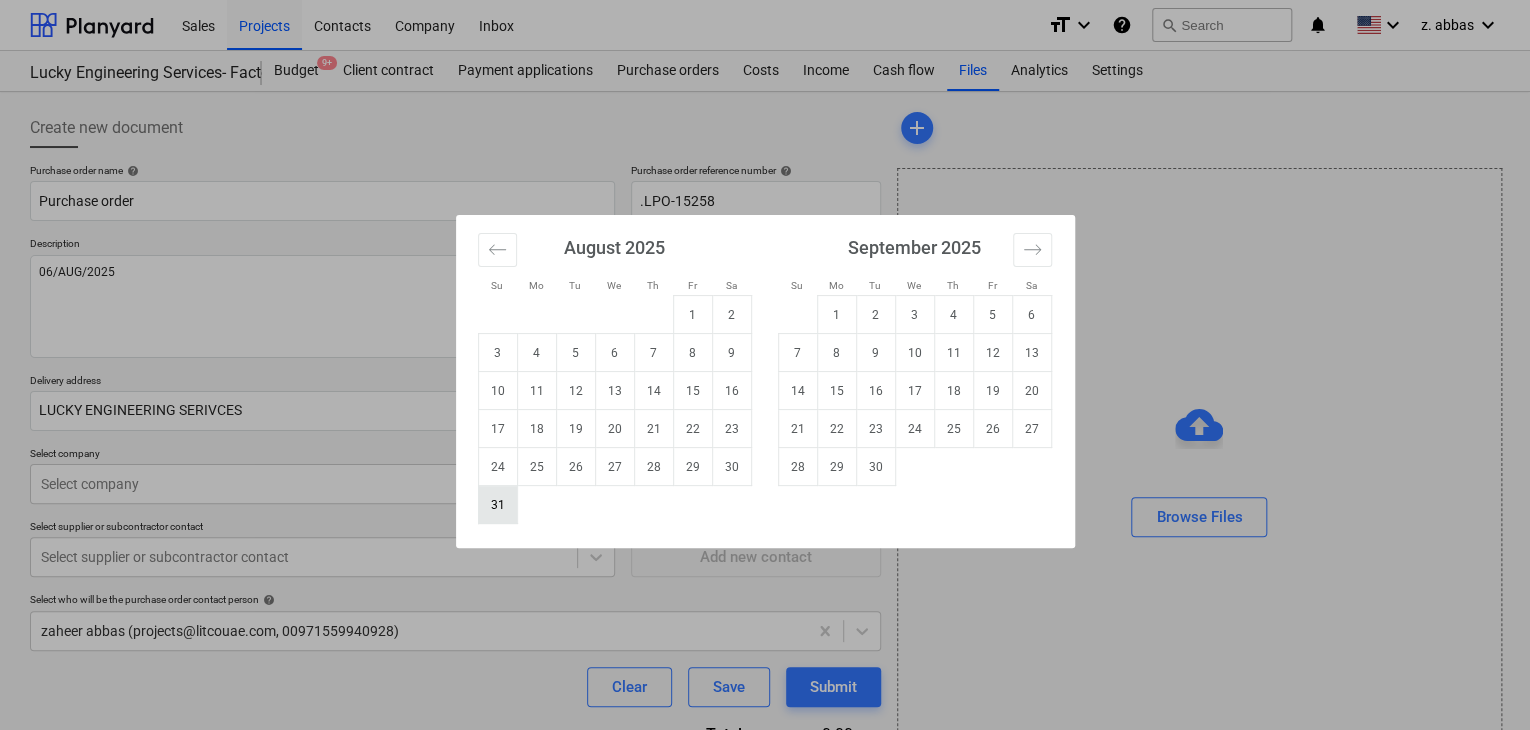 click on "31" at bounding box center (497, 505) 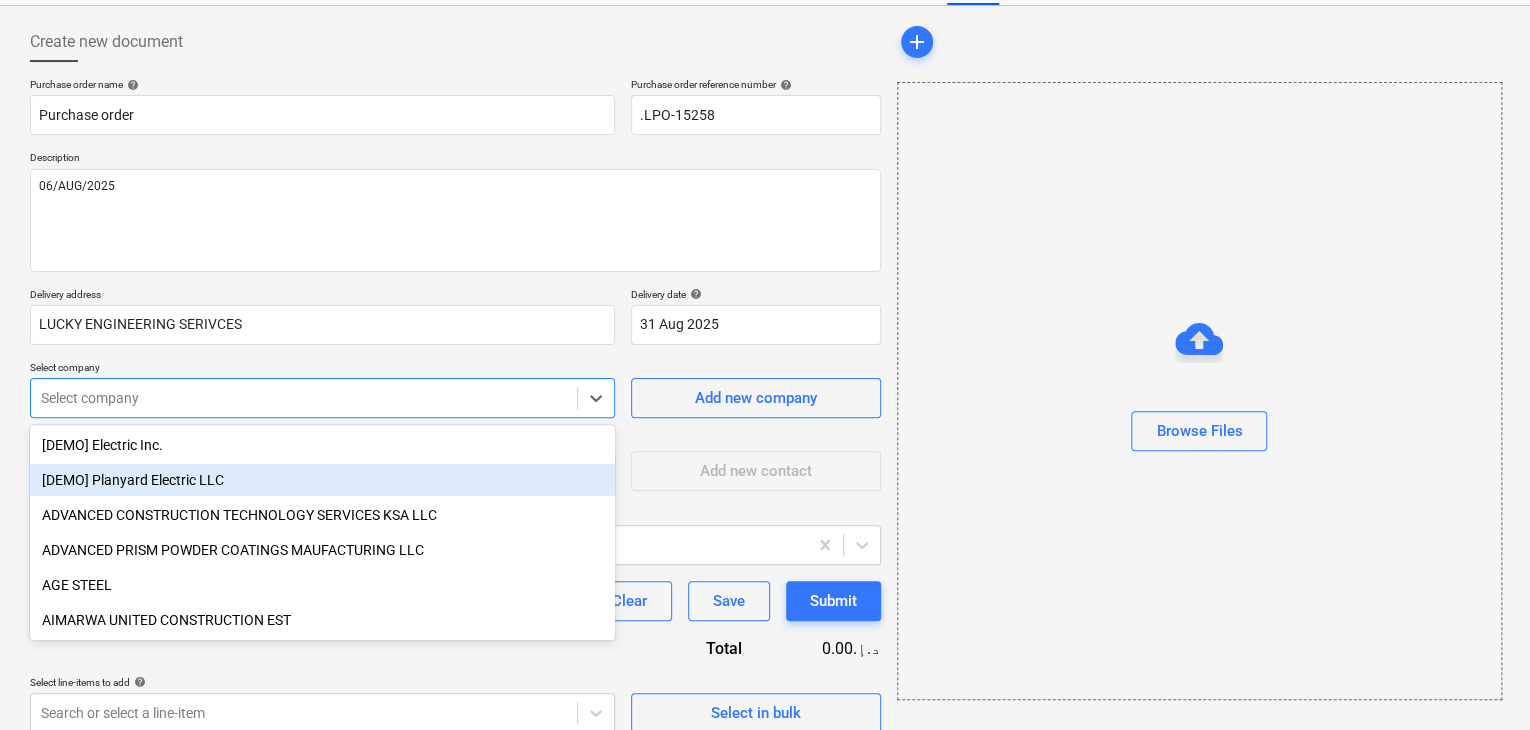 click on "Sales Projects Contacts Company Inbox format_size keyboard_arrow_down help search Search notifications 0 keyboard_arrow_down z. [LAST] keyboard_arrow_down Lucky Engineering Services- Factory/Office Budget 9+ Client contract Payment applications Purchase orders Costs Income Cash flow Files Analytics Settings Create new document Purchase order name help Purchase order Purchase order reference number help .LPO-15258 Description 06/AUG/2025 Delivery address LUCKY ENGINEERING SERIVCES Delivery date help 31 Aug 2025 31.08.2025 Press the down arrow key to interact with the calendar and
select a date. Press the question mark key to get the keyboard shortcuts for changing dates. Select company option [DEMO] Planyard Electric LLC   focused, 2 of 211. 211 results available. Use Up and Down to choose options, press Enter to select the currently focused option, press Escape to exit the menu, press Tab to select the option and exit the menu. Select company Add new company Select supplier or subcontractor contact add" at bounding box center [765, 279] 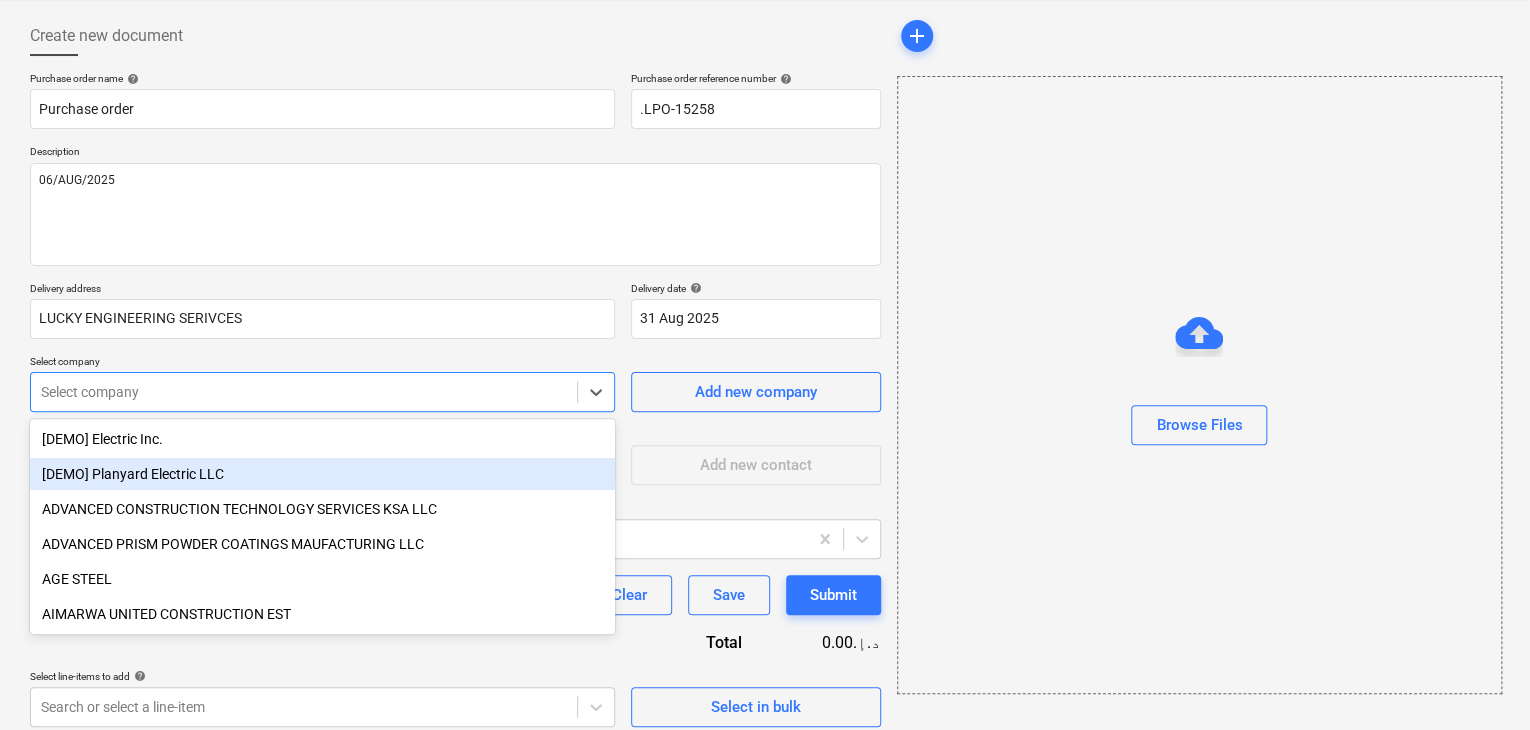 scroll, scrollTop: 93, scrollLeft: 0, axis: vertical 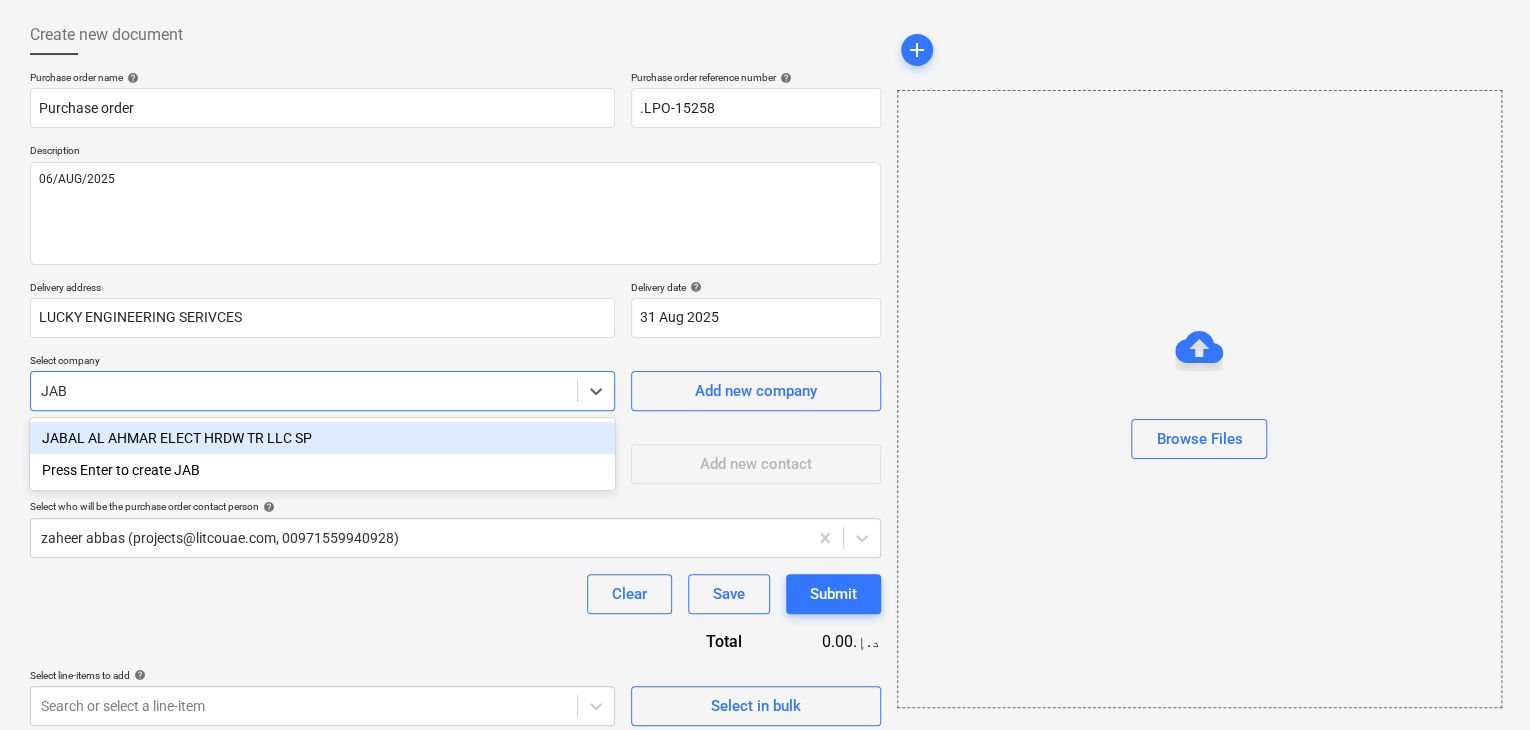 click on "JABAL AL AHMAR ELECT HRDW TR LLC SP" at bounding box center (322, 438) 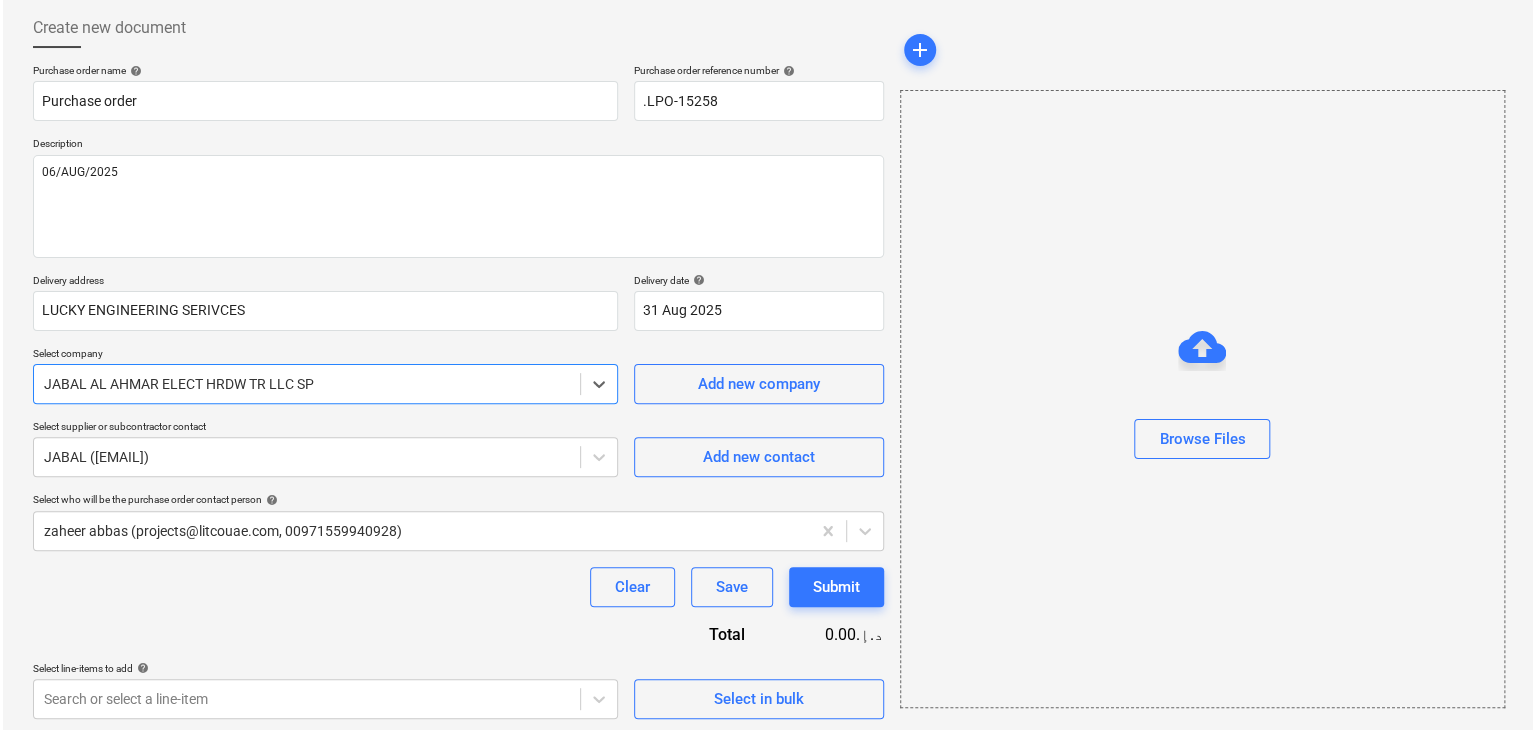 scroll, scrollTop: 104, scrollLeft: 0, axis: vertical 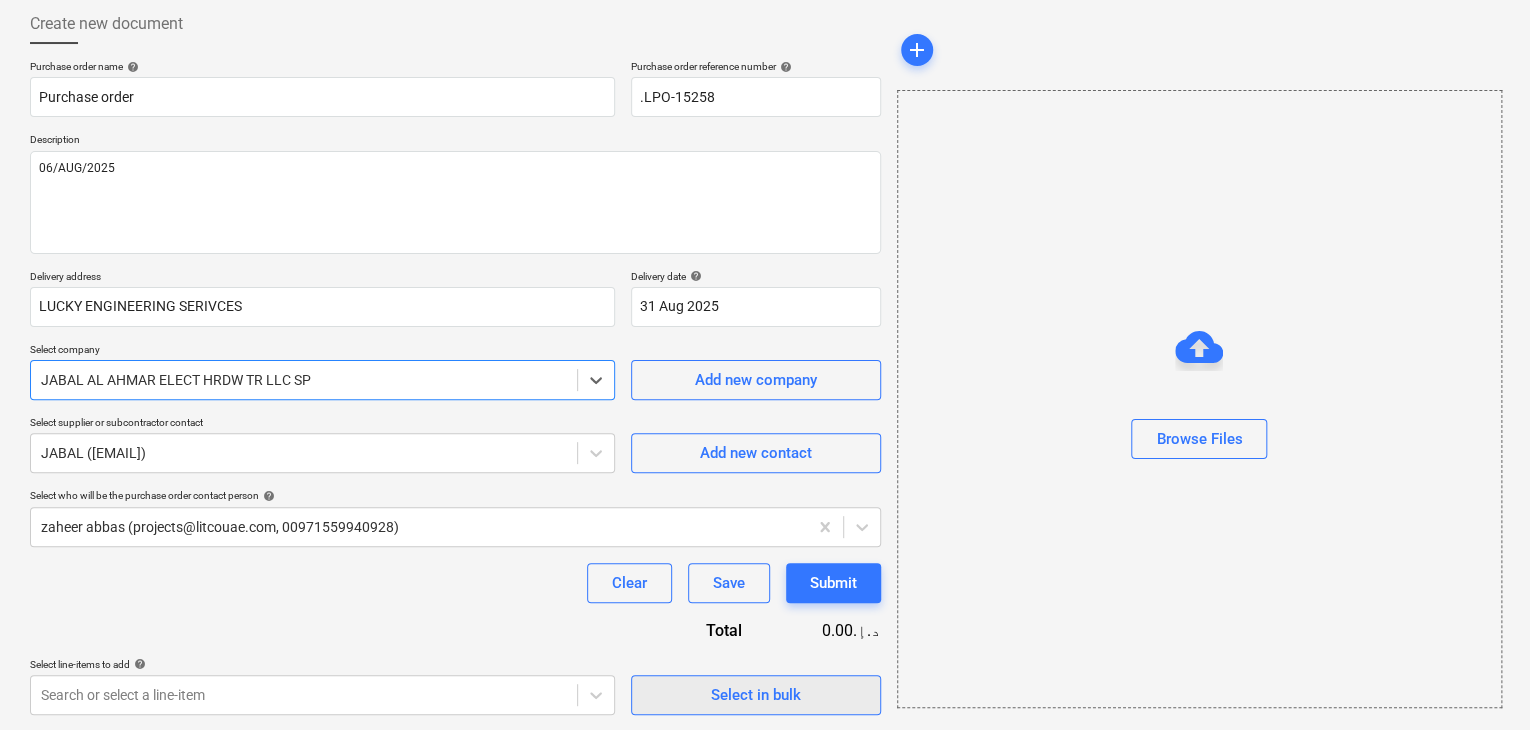 click on "Select in bulk" at bounding box center [756, 695] 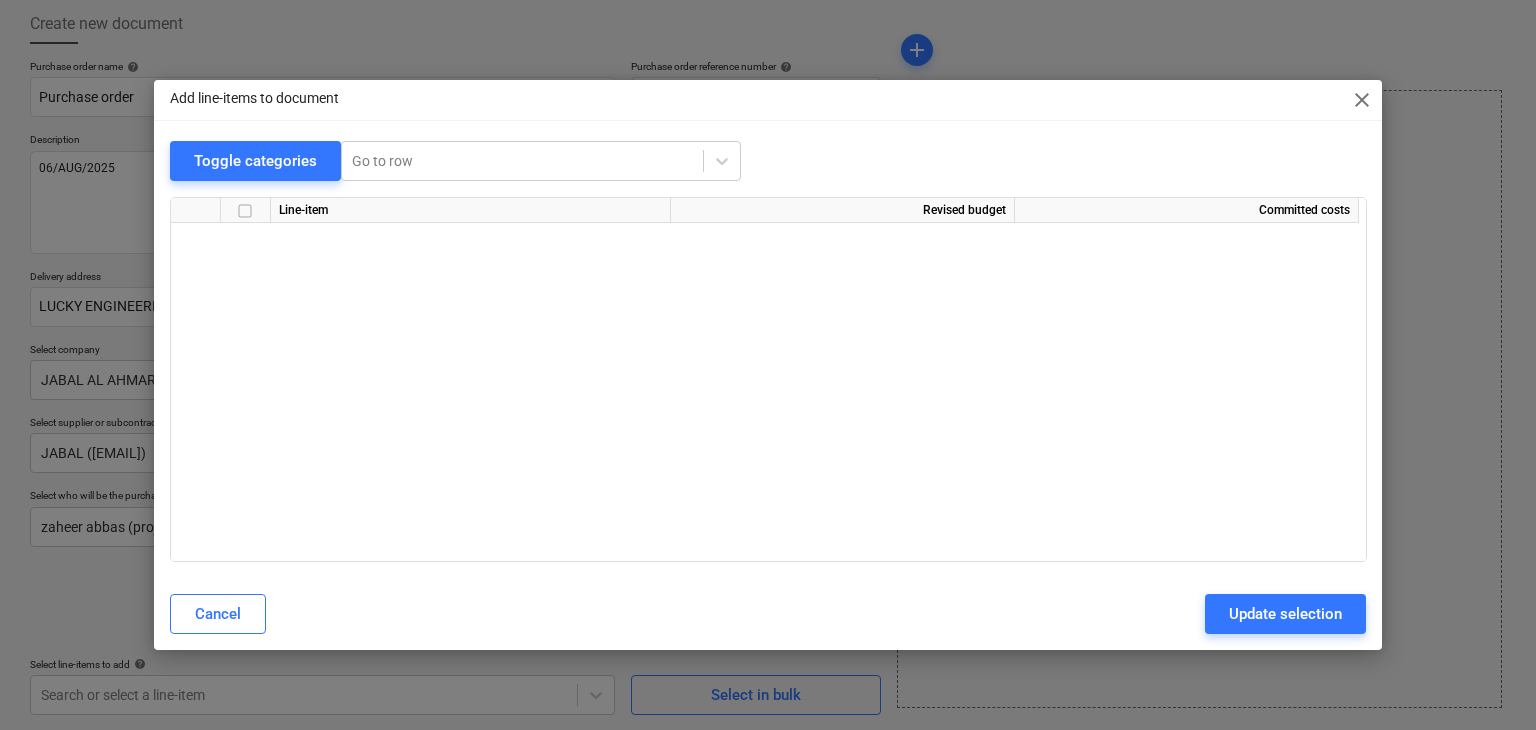 scroll, scrollTop: 38787, scrollLeft: 0, axis: vertical 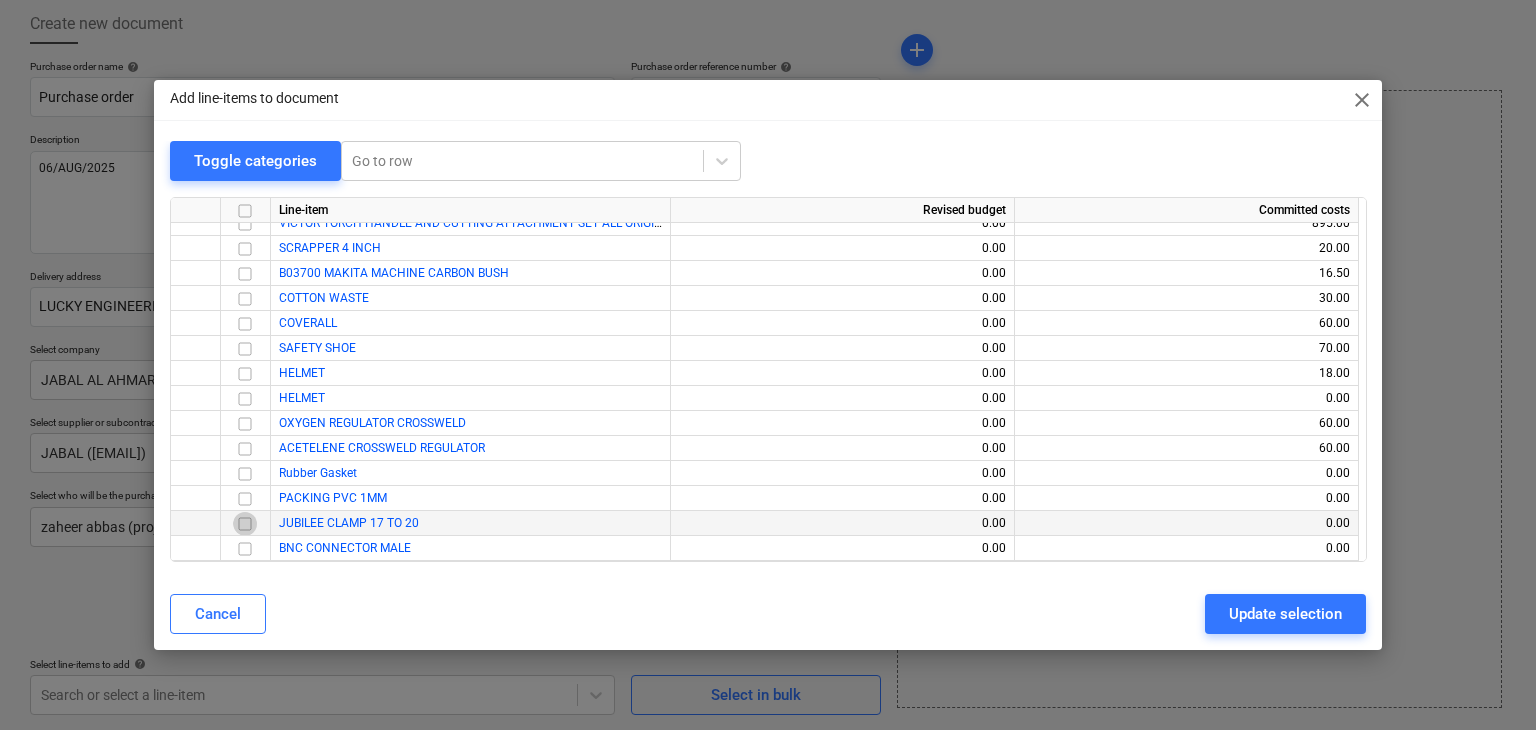 click at bounding box center [245, 524] 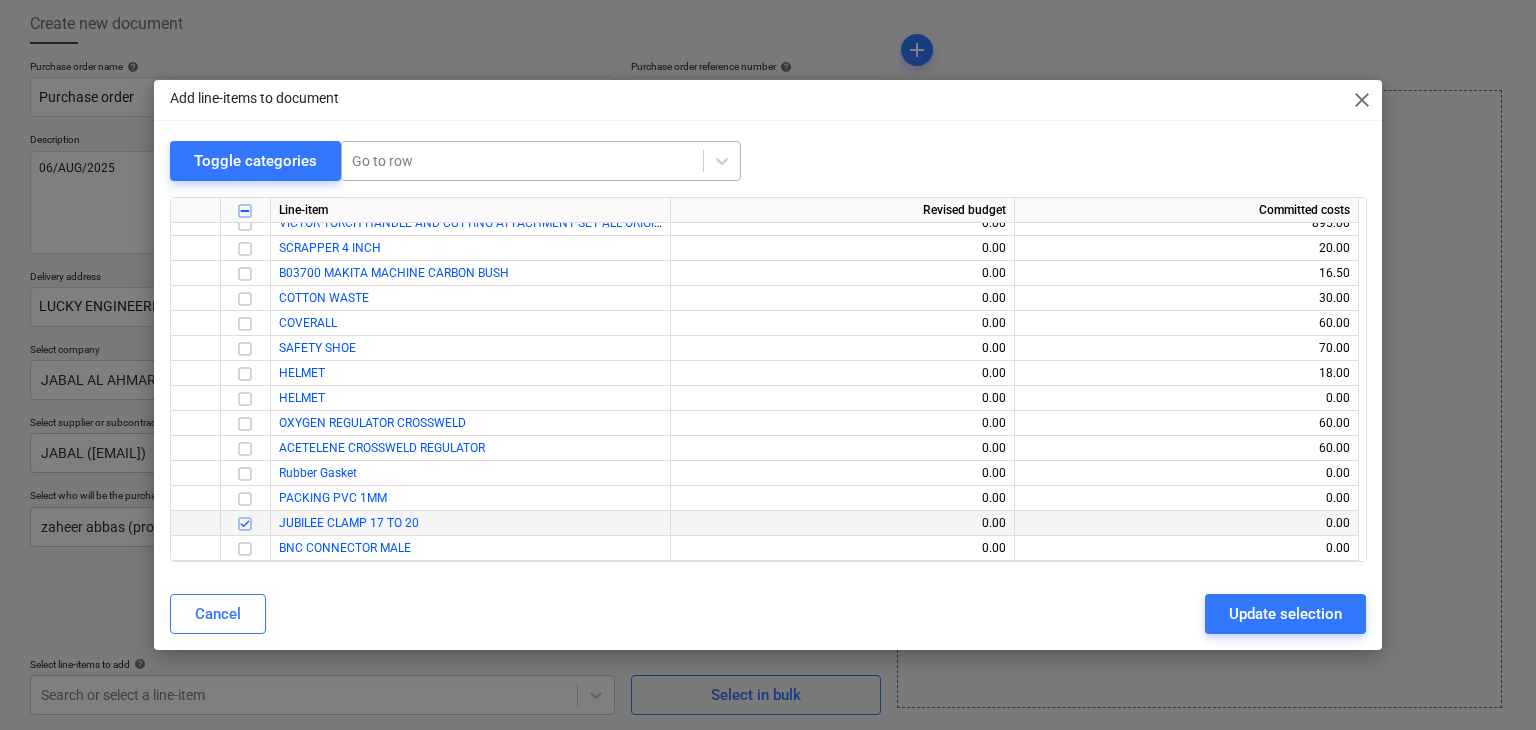 click at bounding box center [522, 161] 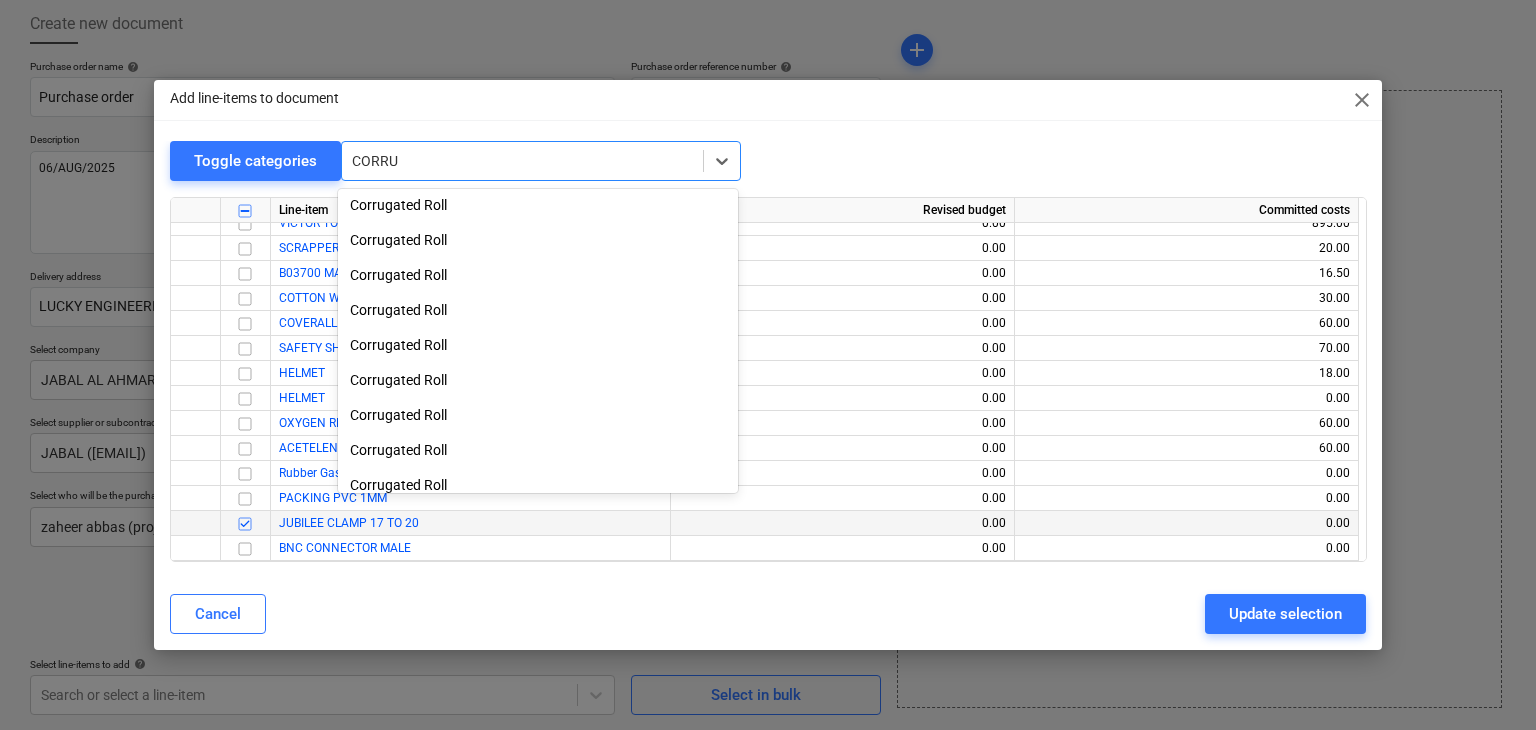 scroll, scrollTop: 435, scrollLeft: 0, axis: vertical 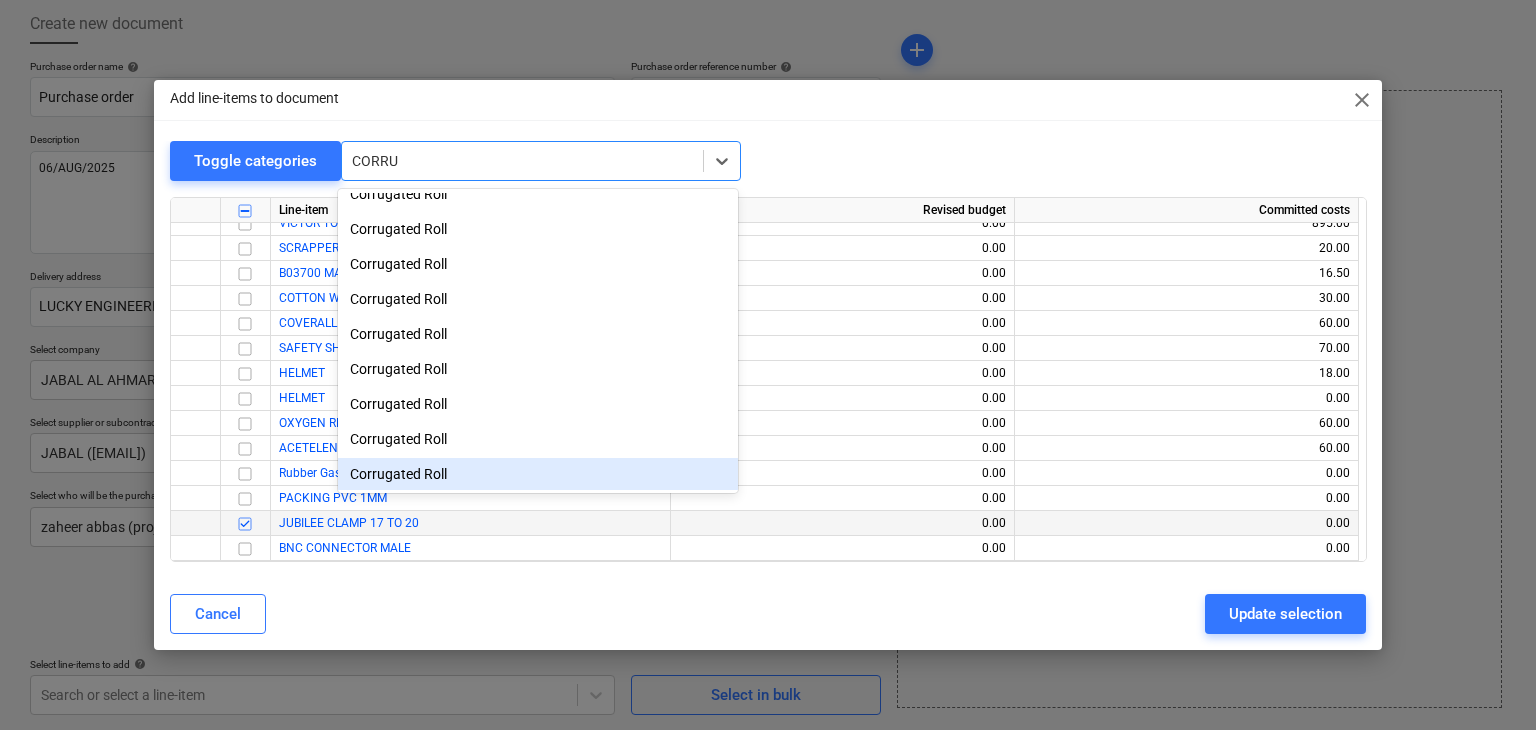 click on "Corrugated Roll" at bounding box center (538, 474) 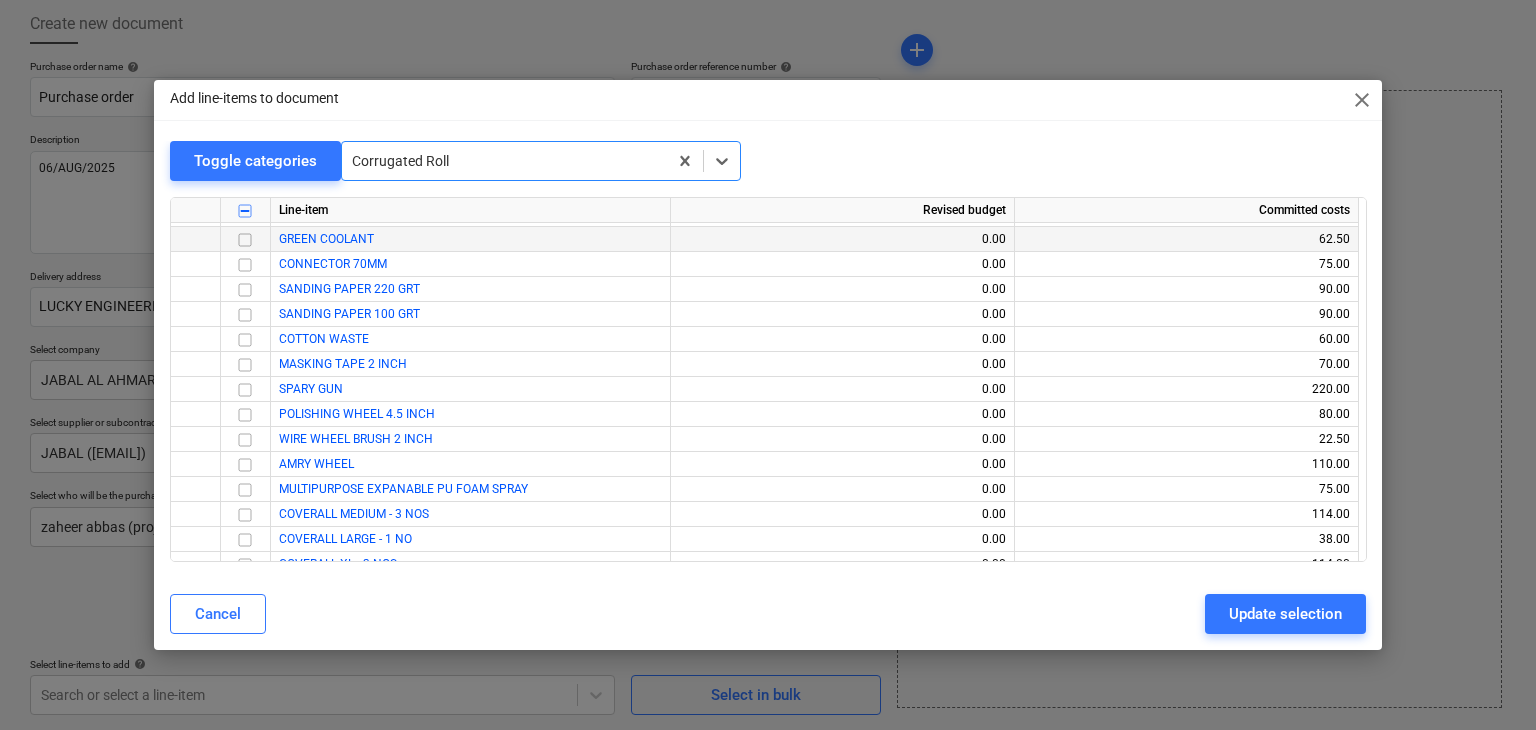 scroll, scrollTop: 36800, scrollLeft: 0, axis: vertical 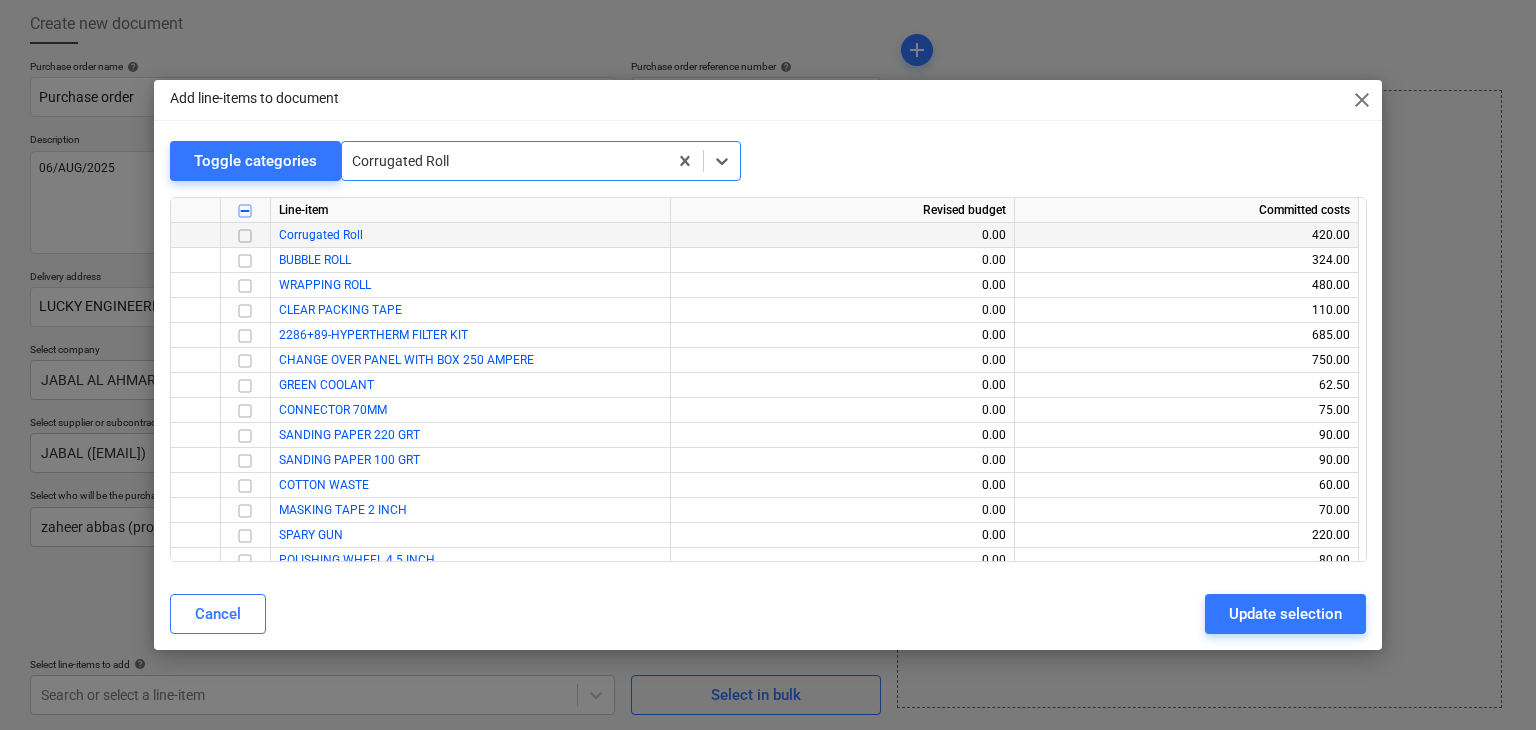 click at bounding box center (245, 236) 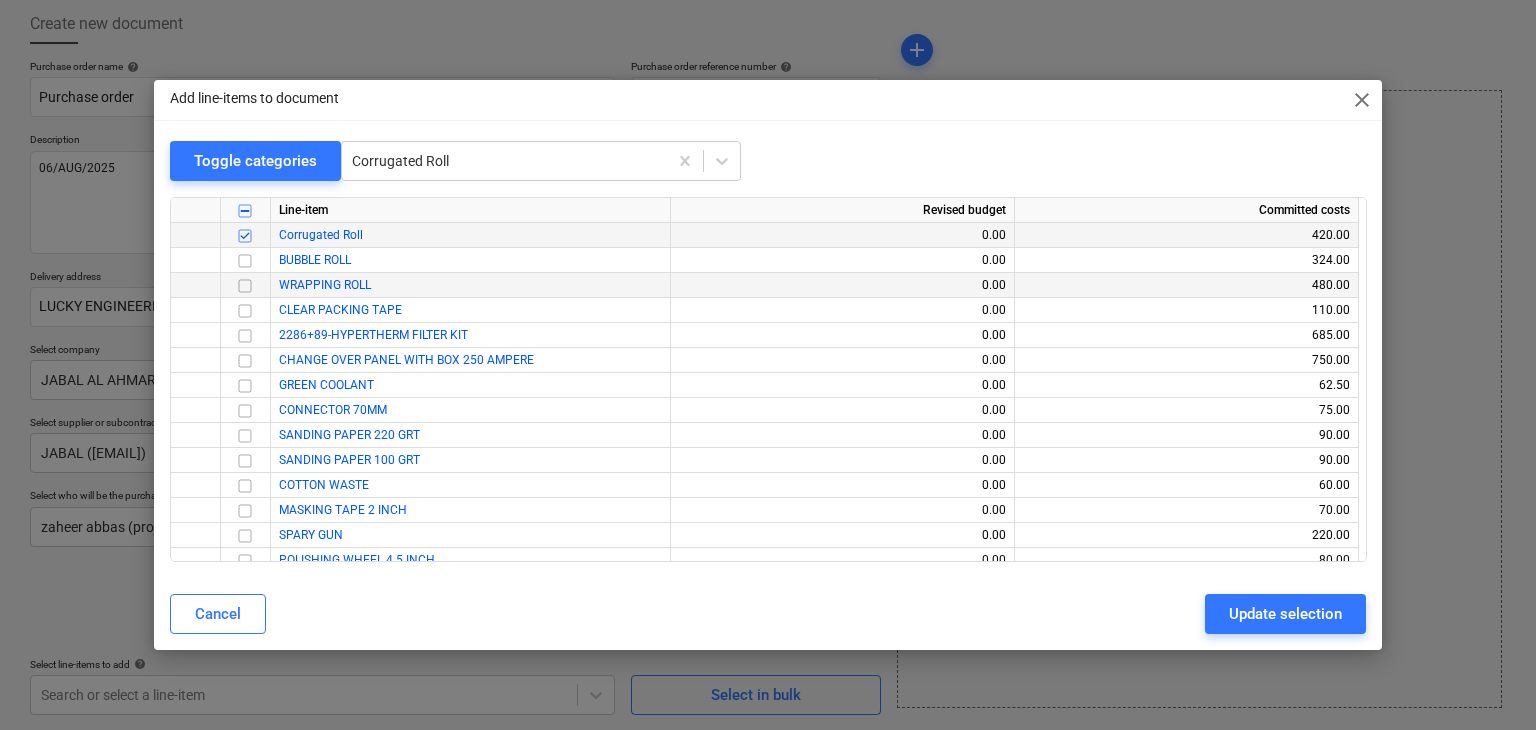 click at bounding box center [245, 286] 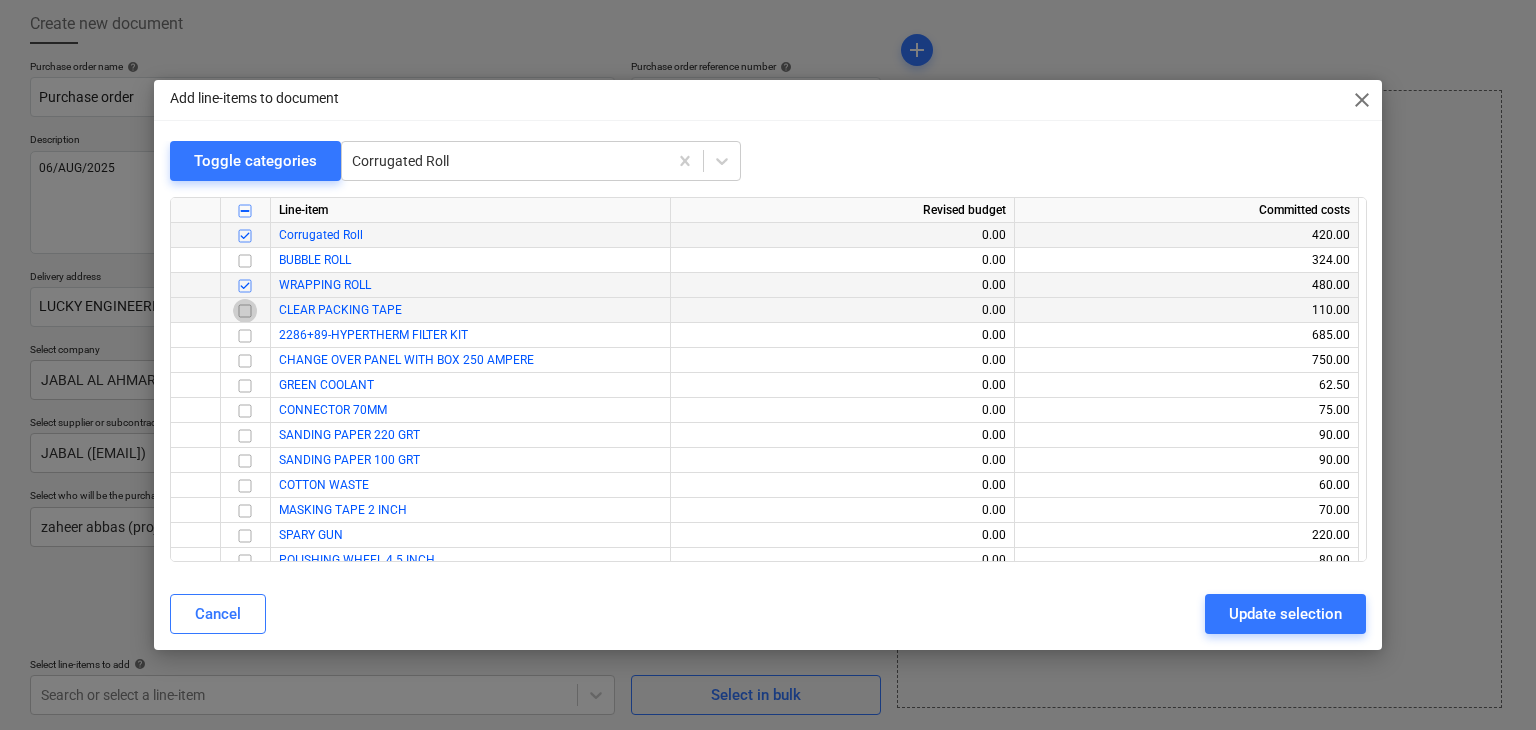 click at bounding box center [245, 311] 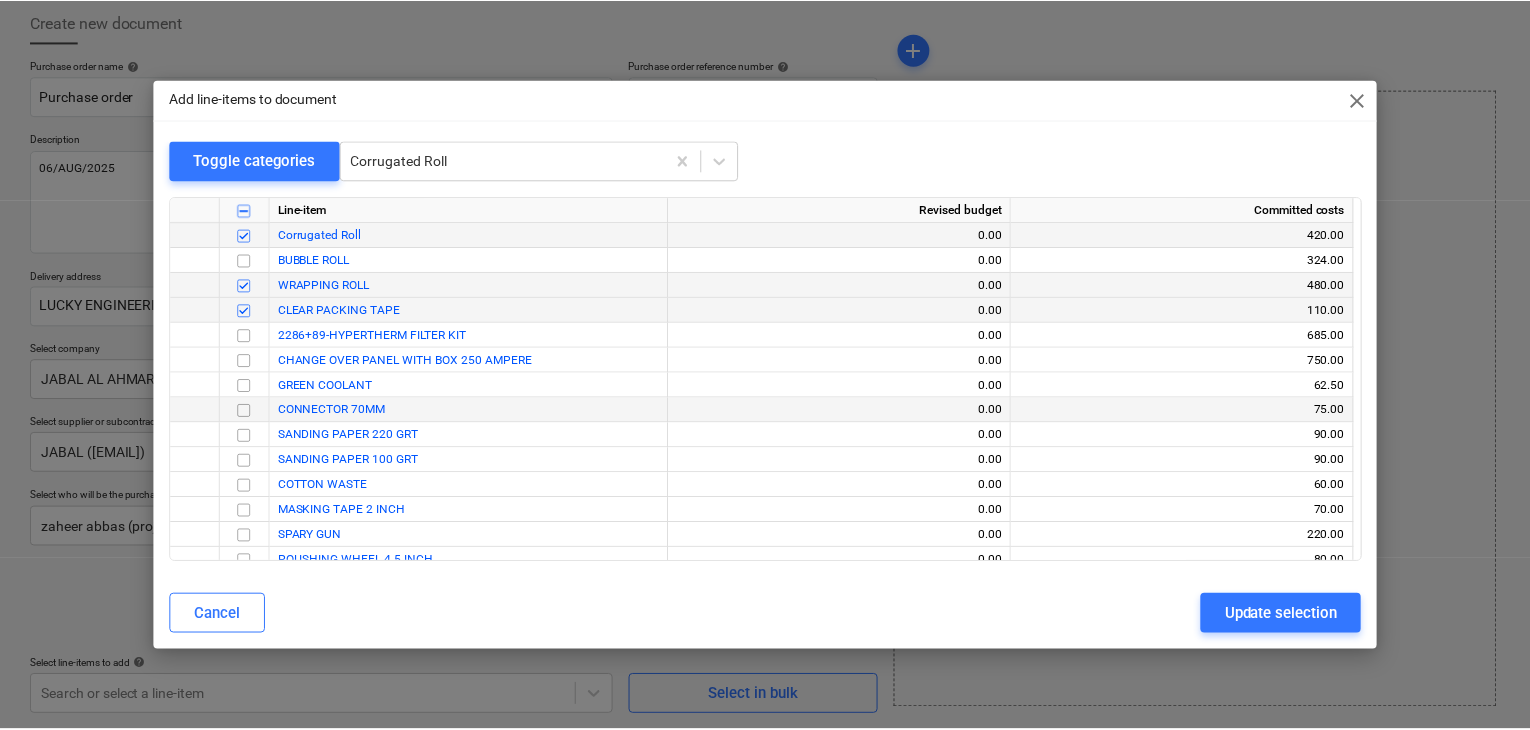 scroll, scrollTop: 36900, scrollLeft: 0, axis: vertical 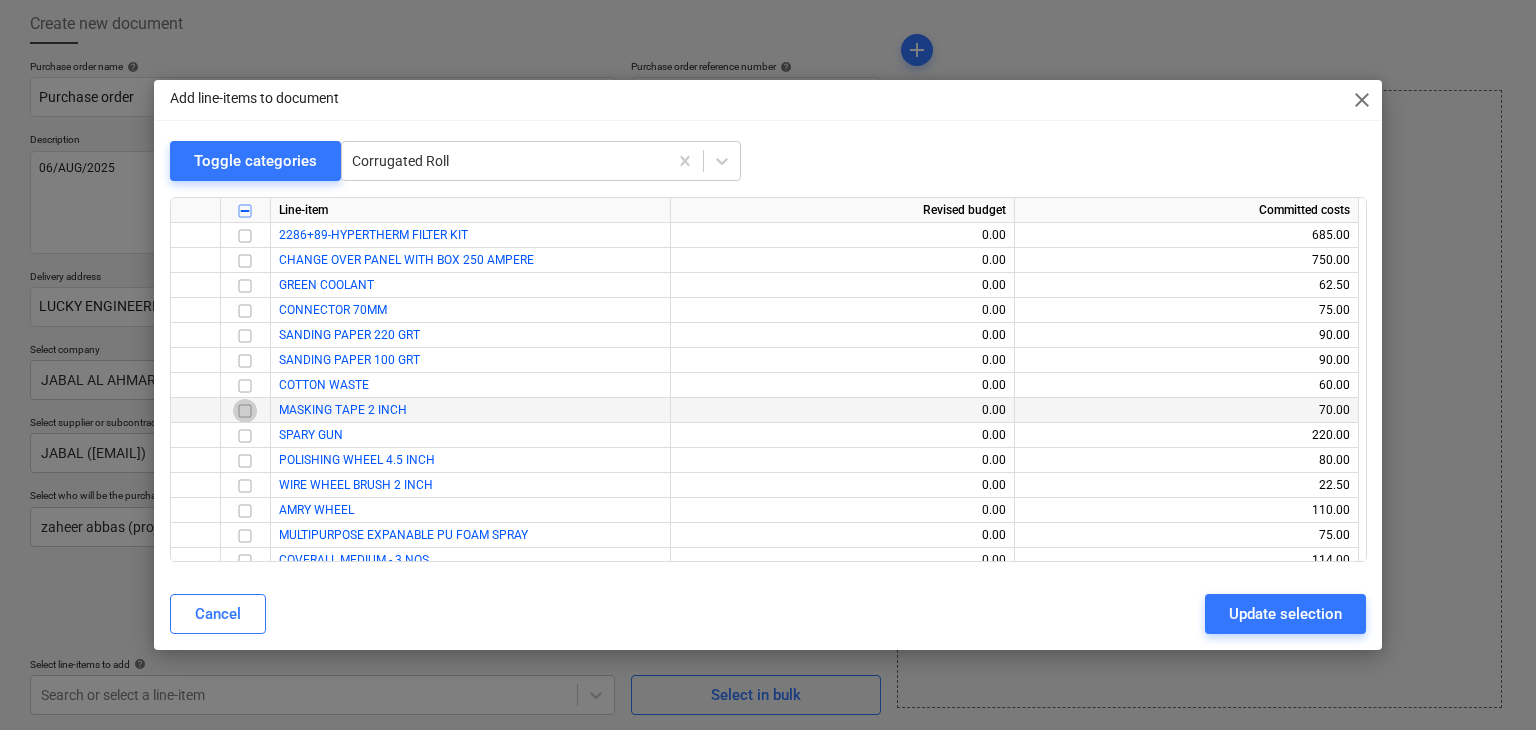 click at bounding box center [245, 411] 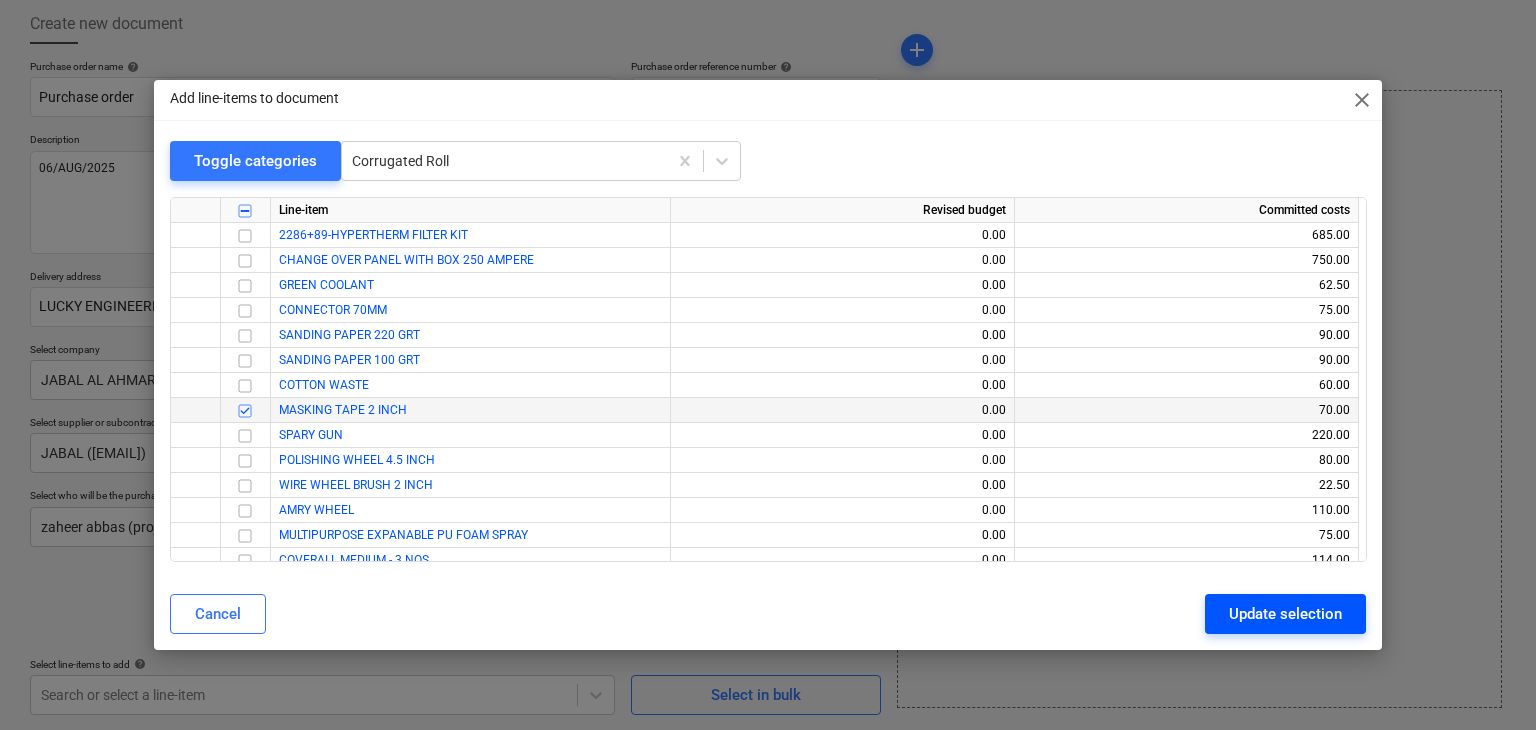 click on "Update selection" at bounding box center (1285, 614) 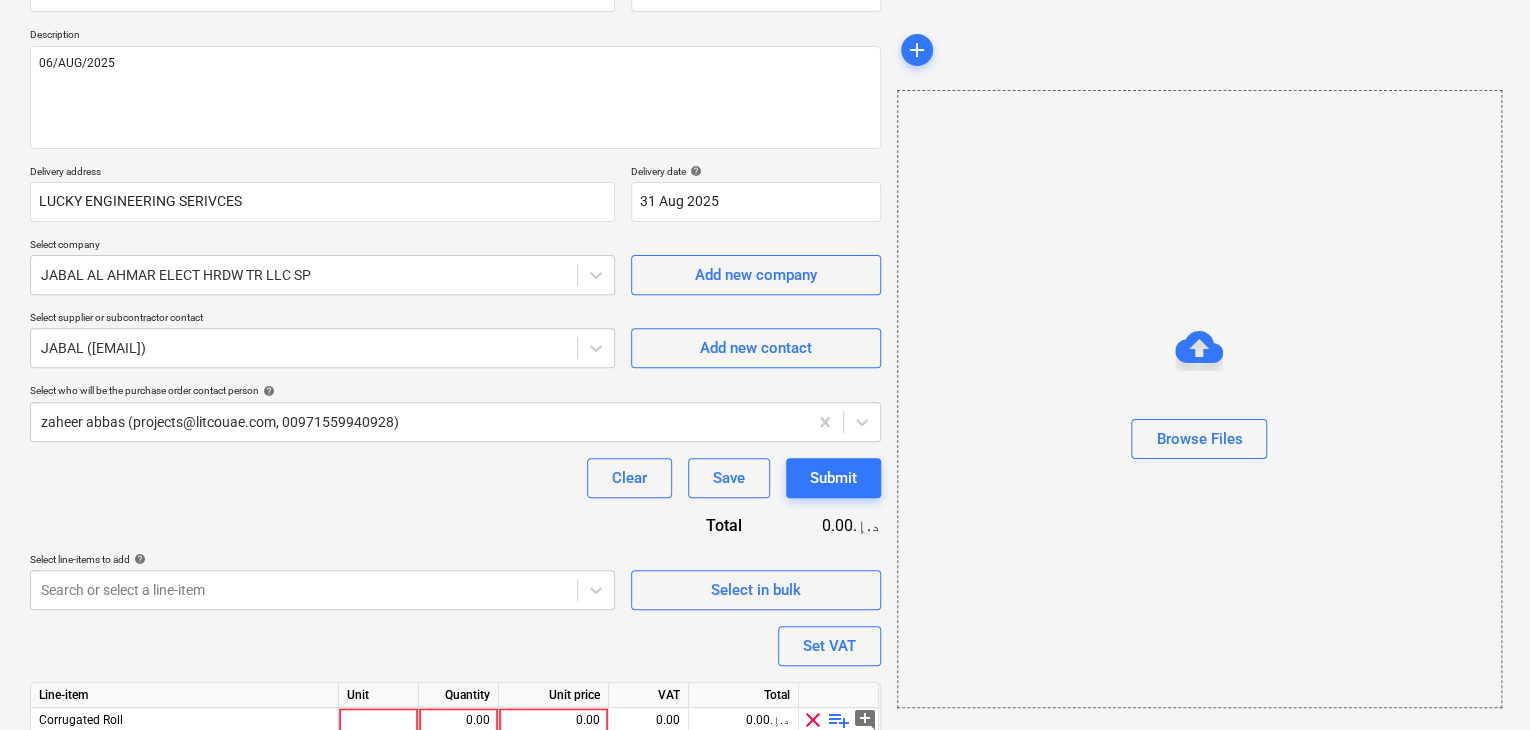 scroll, scrollTop: 392, scrollLeft: 0, axis: vertical 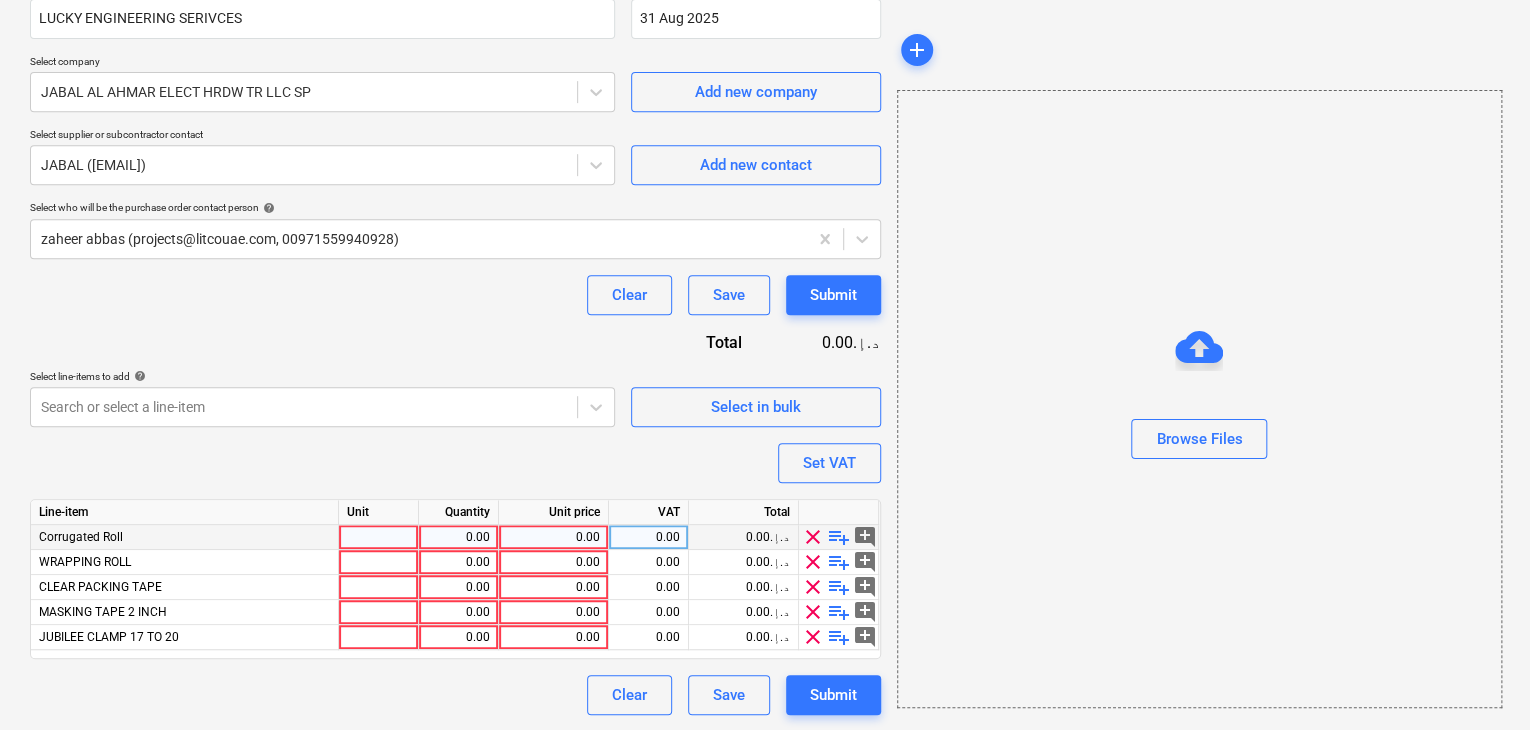 click at bounding box center [379, 537] 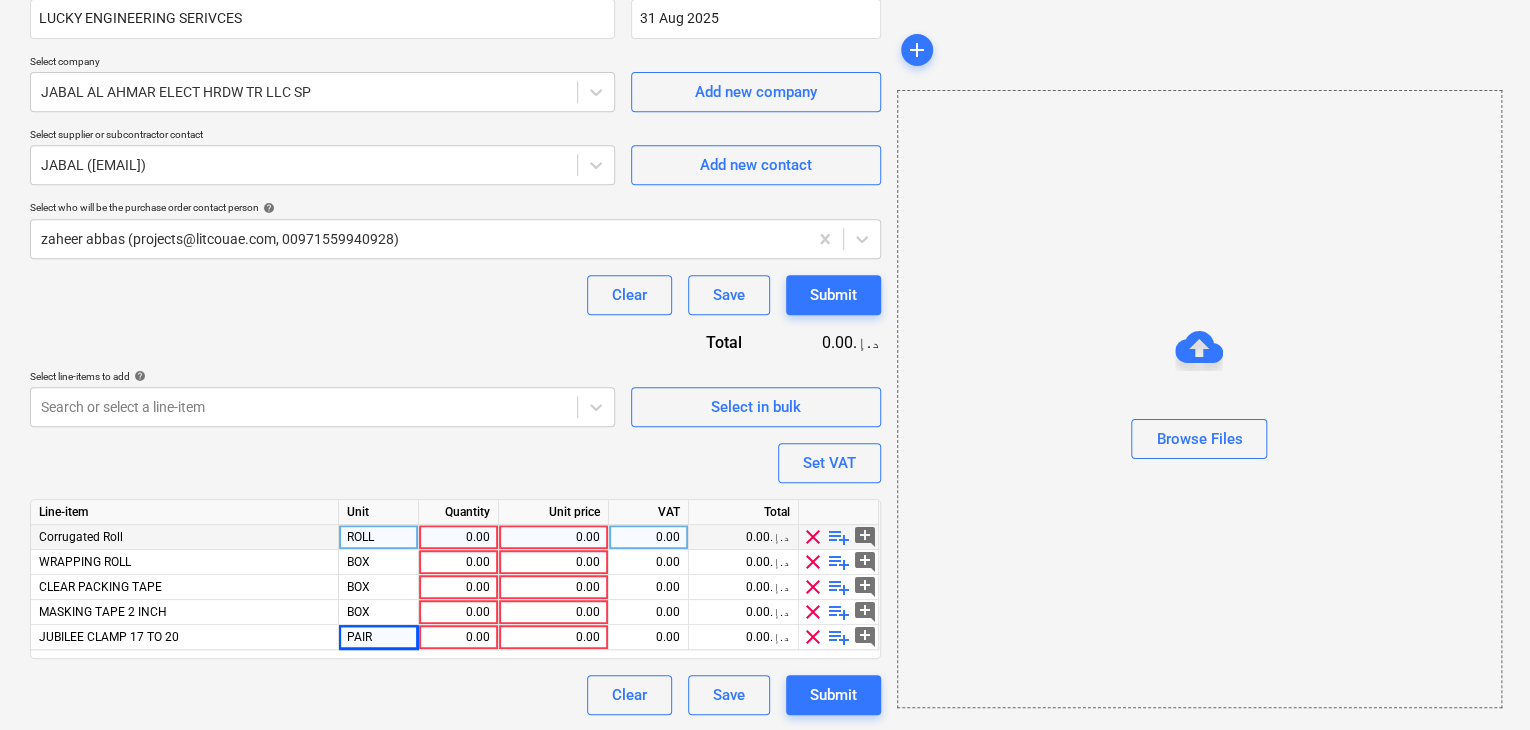 click on "0.00" at bounding box center [458, 537] 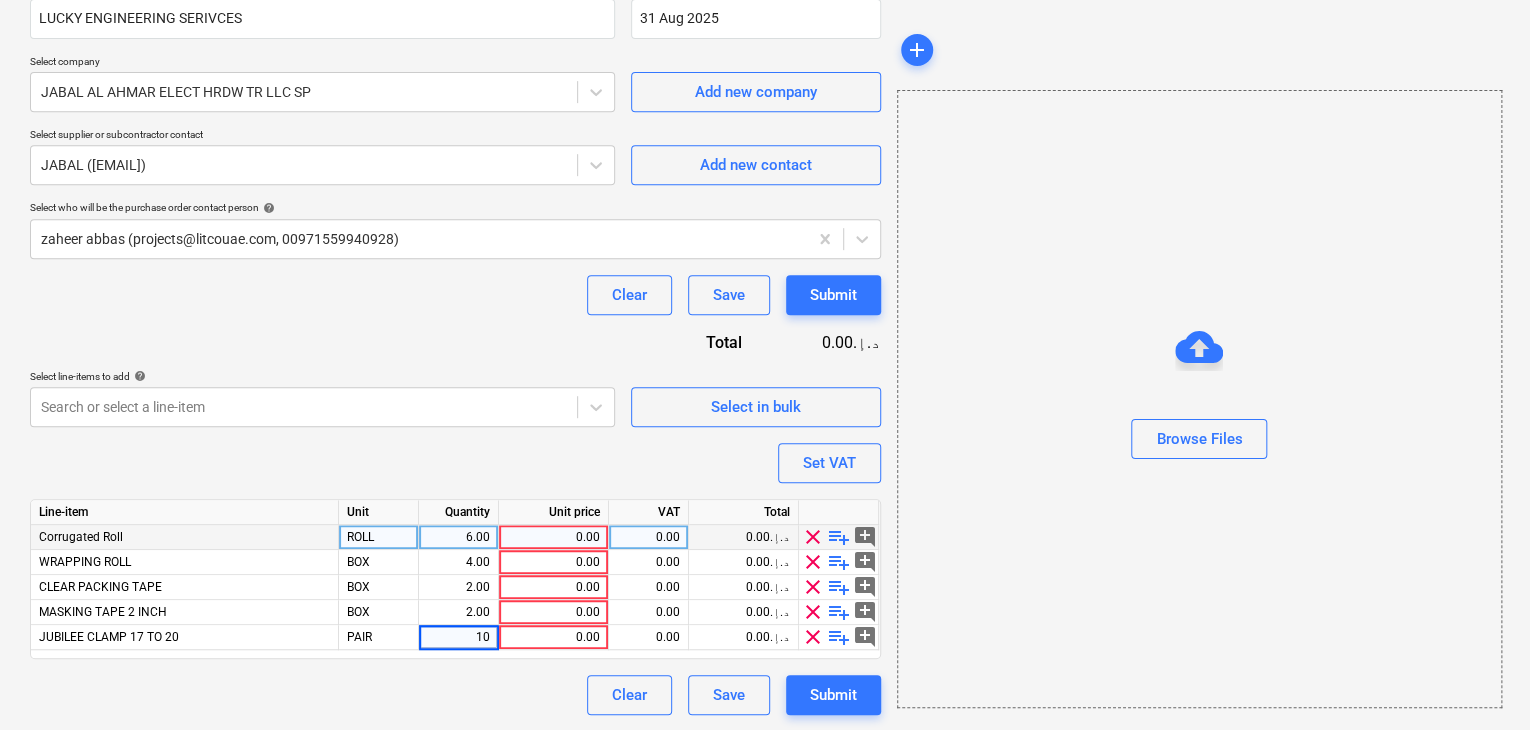 click on "0.00" at bounding box center (553, 537) 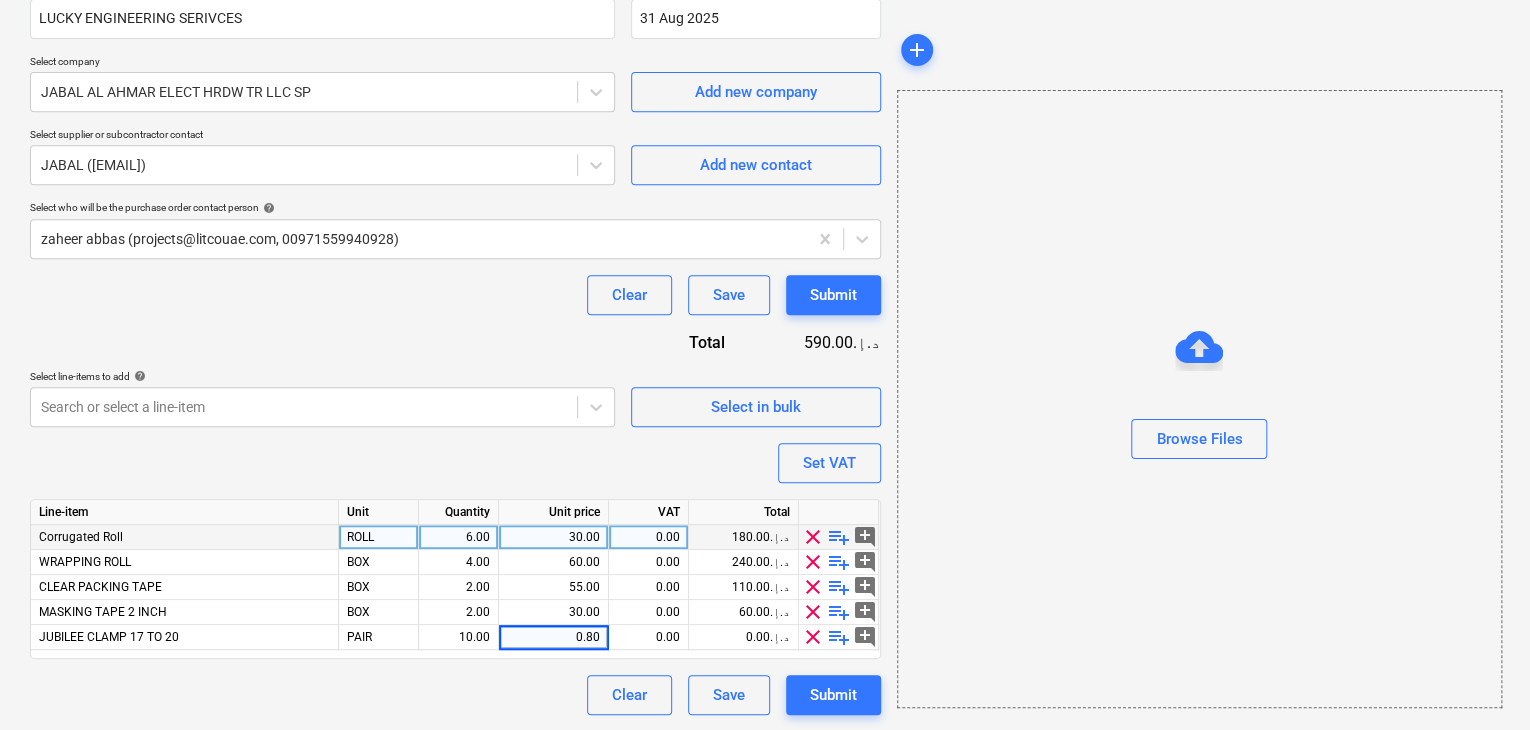 click on "Browse Files" at bounding box center [1199, 399] 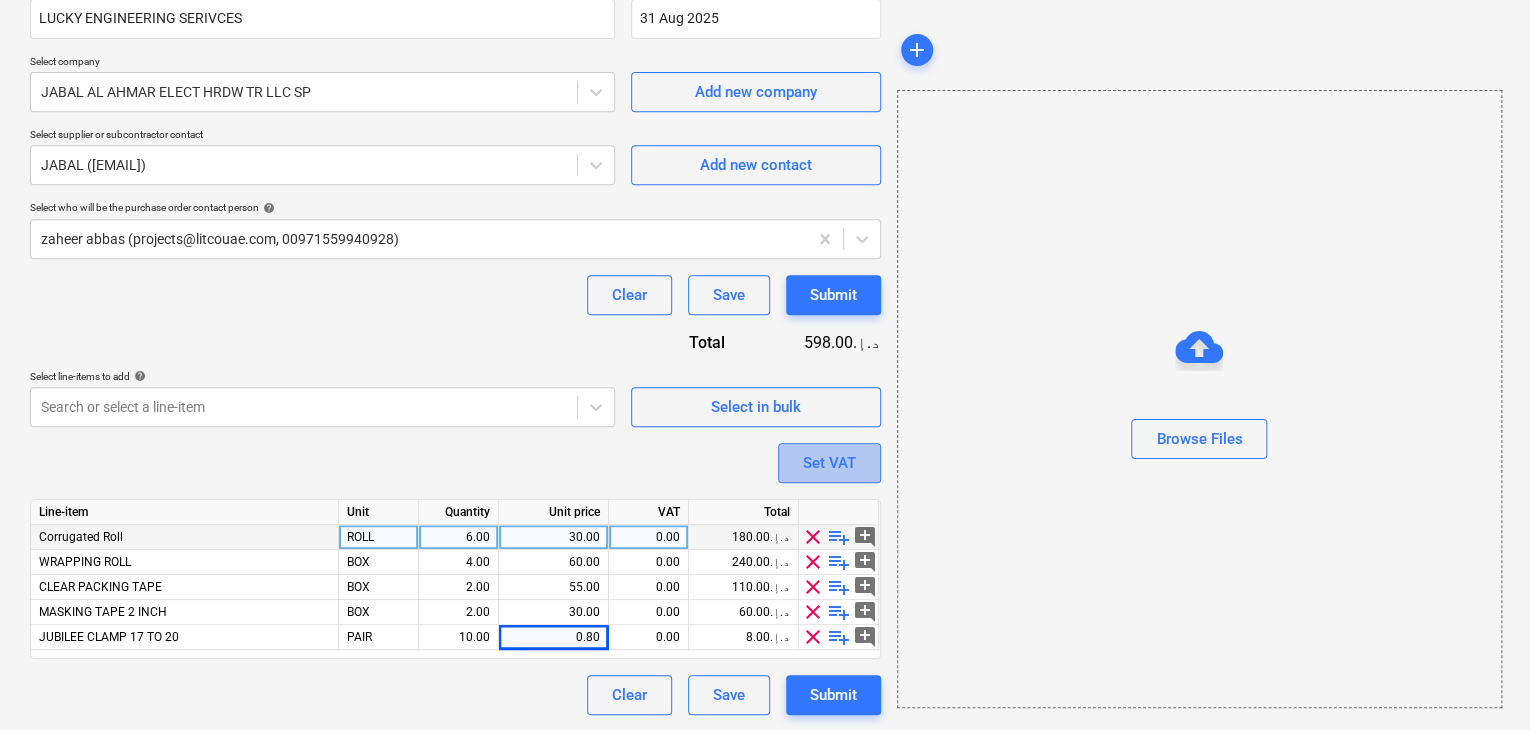 click on "Set VAT" at bounding box center (829, 463) 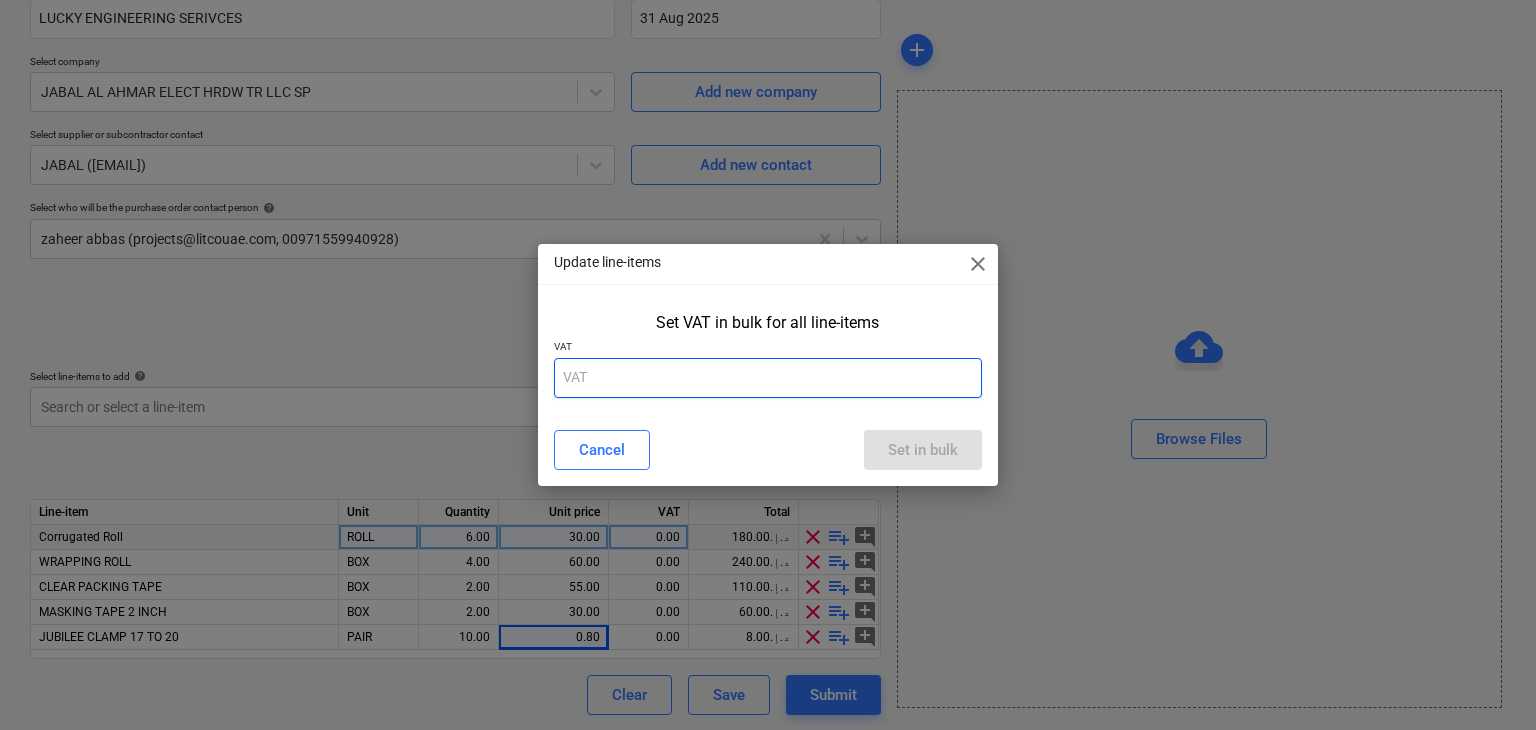 click at bounding box center (768, 378) 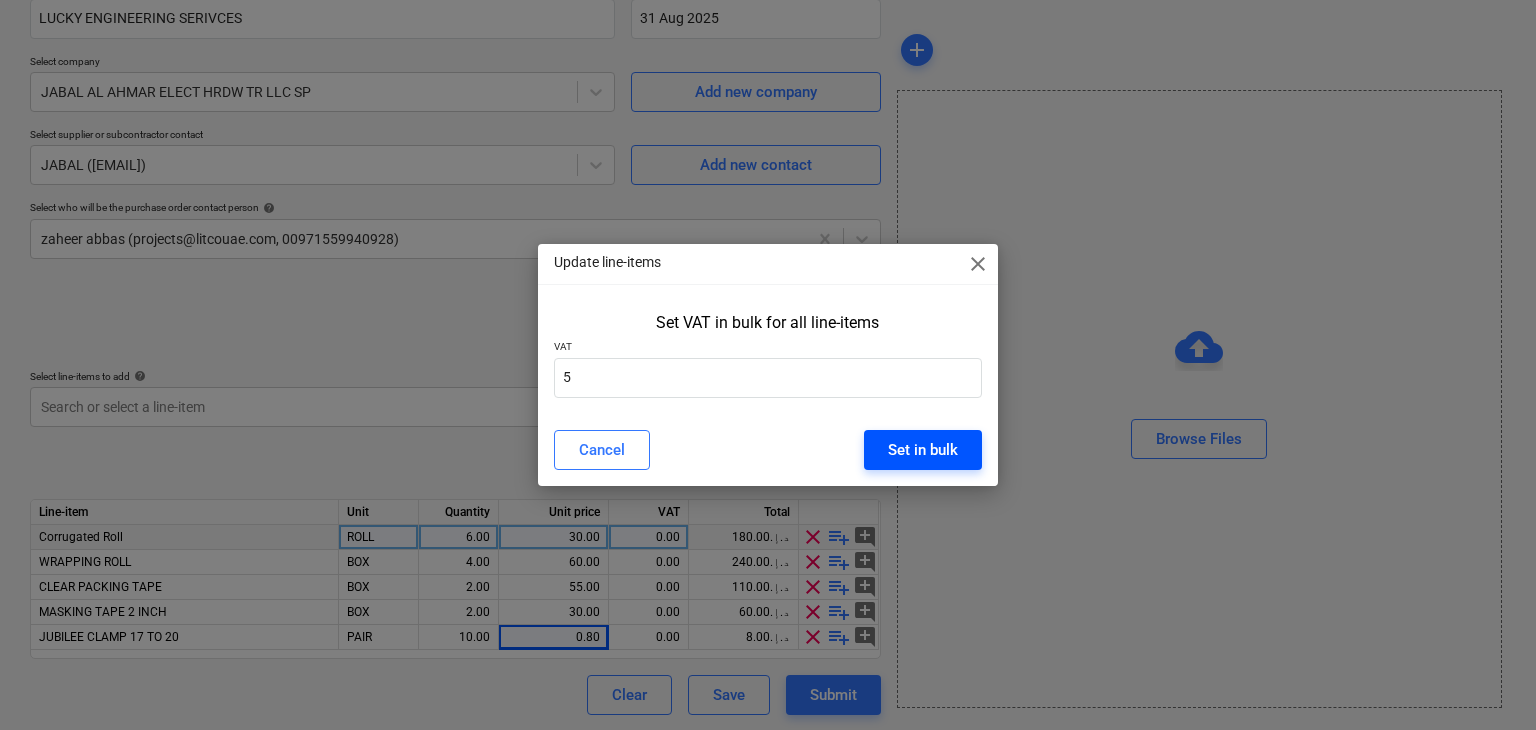 click on "Set in bulk" at bounding box center [923, 450] 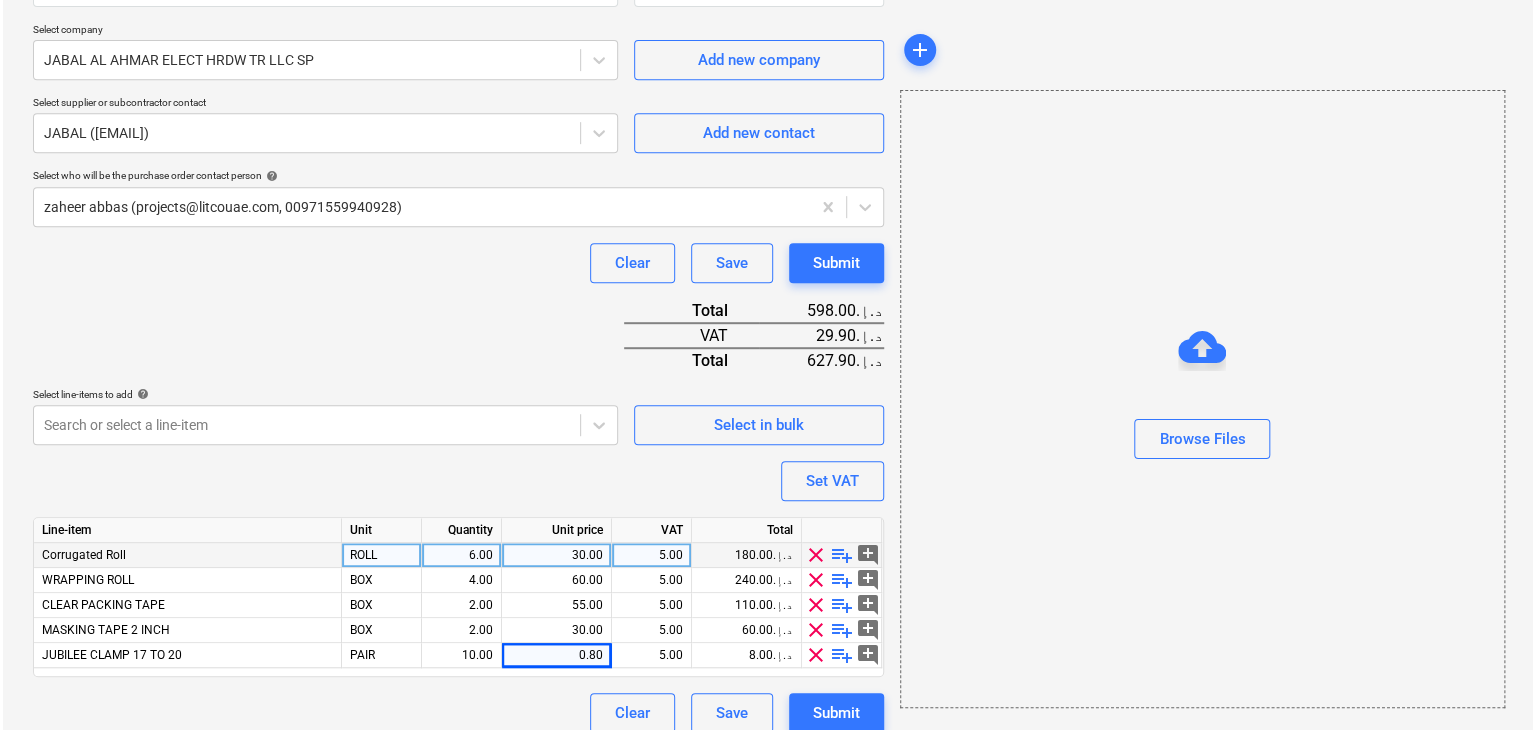scroll, scrollTop: 442, scrollLeft: 0, axis: vertical 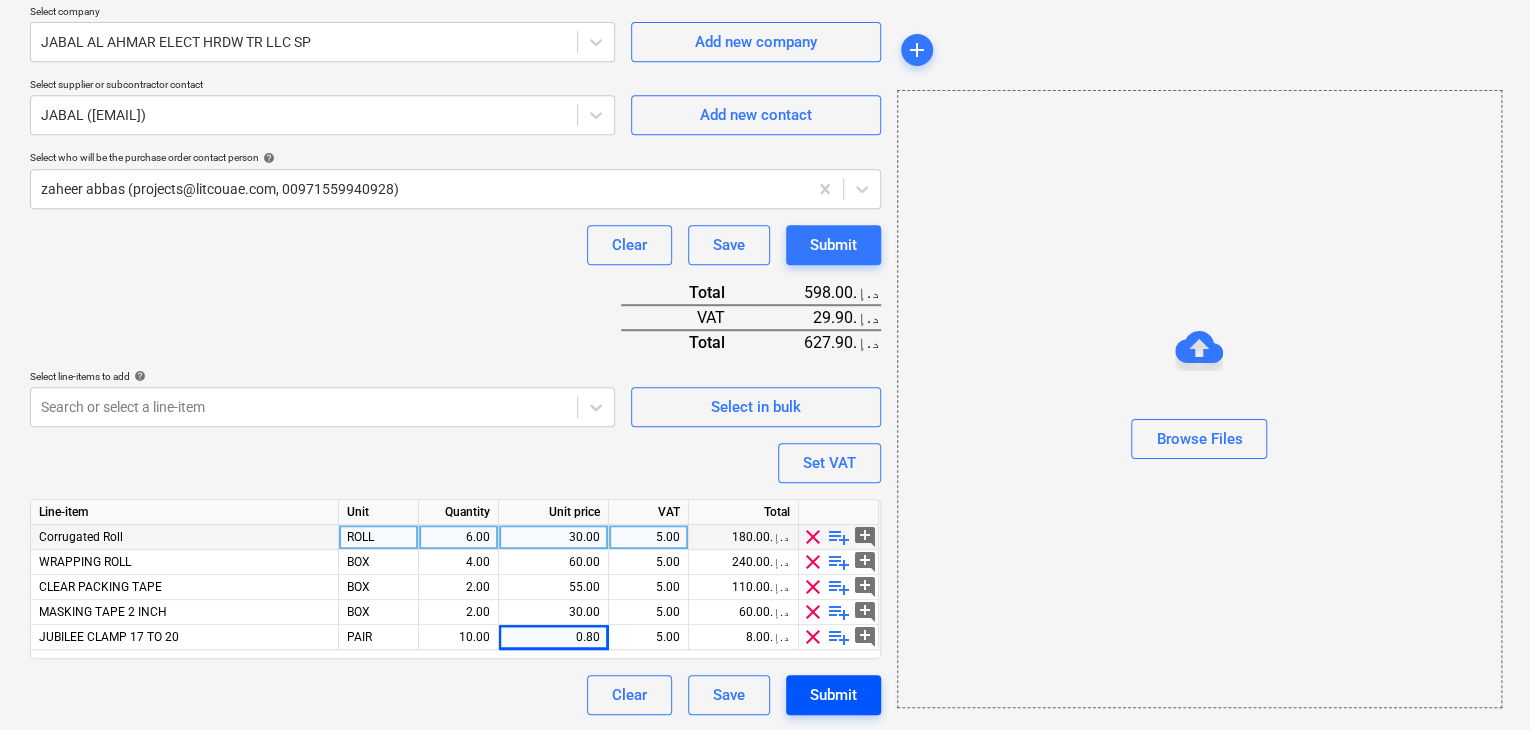 click on "Submit" at bounding box center (833, 695) 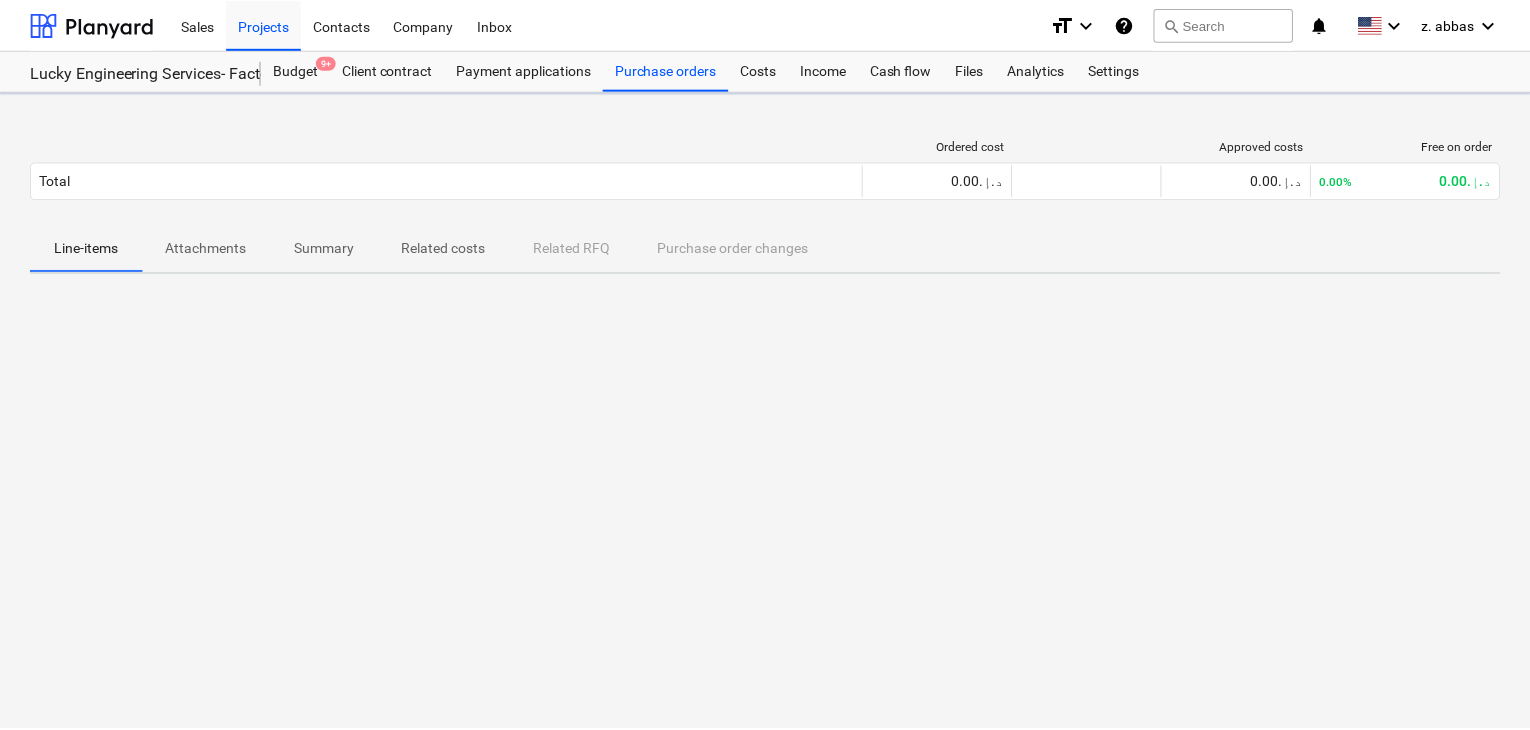 scroll, scrollTop: 0, scrollLeft: 0, axis: both 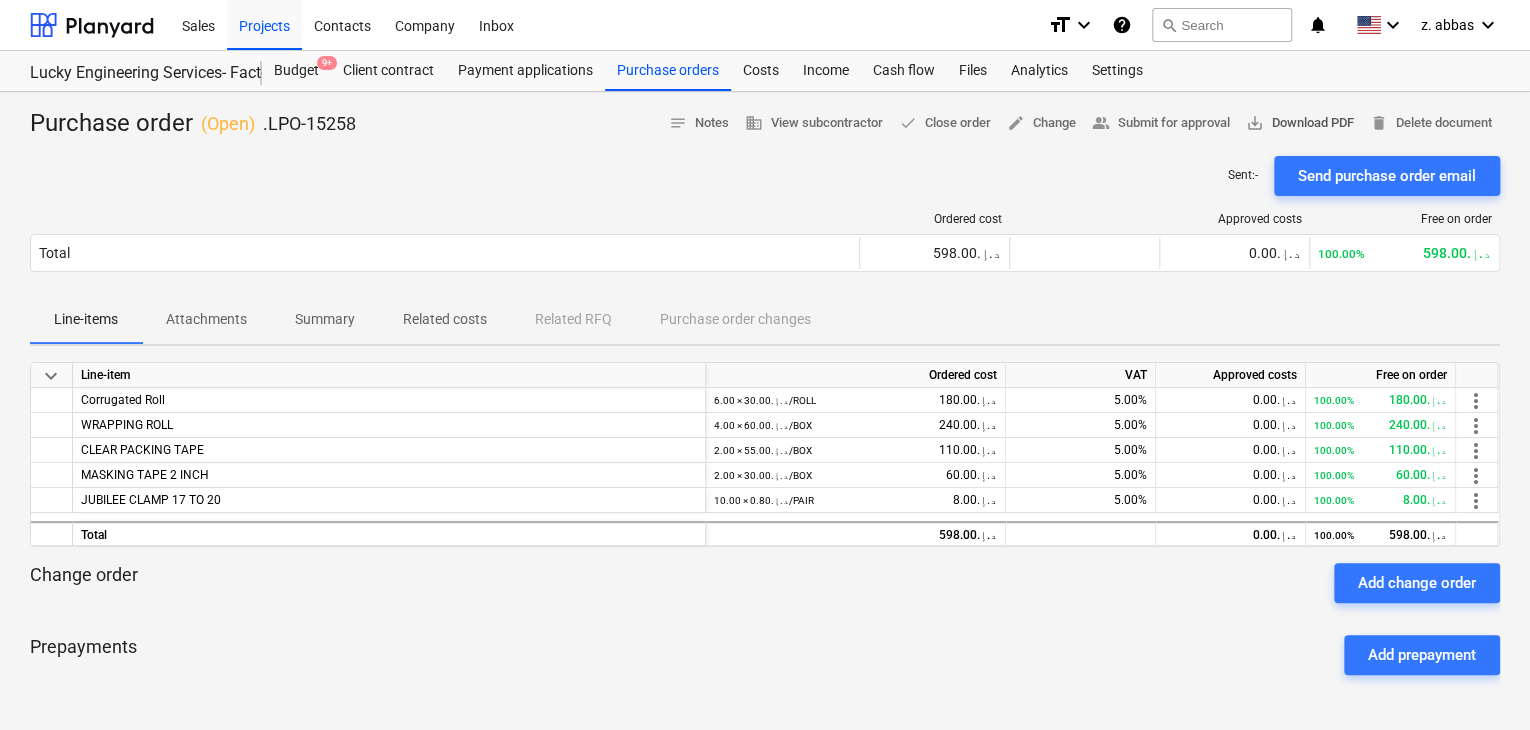 click on "save_alt Download PDF" at bounding box center (1300, 123) 